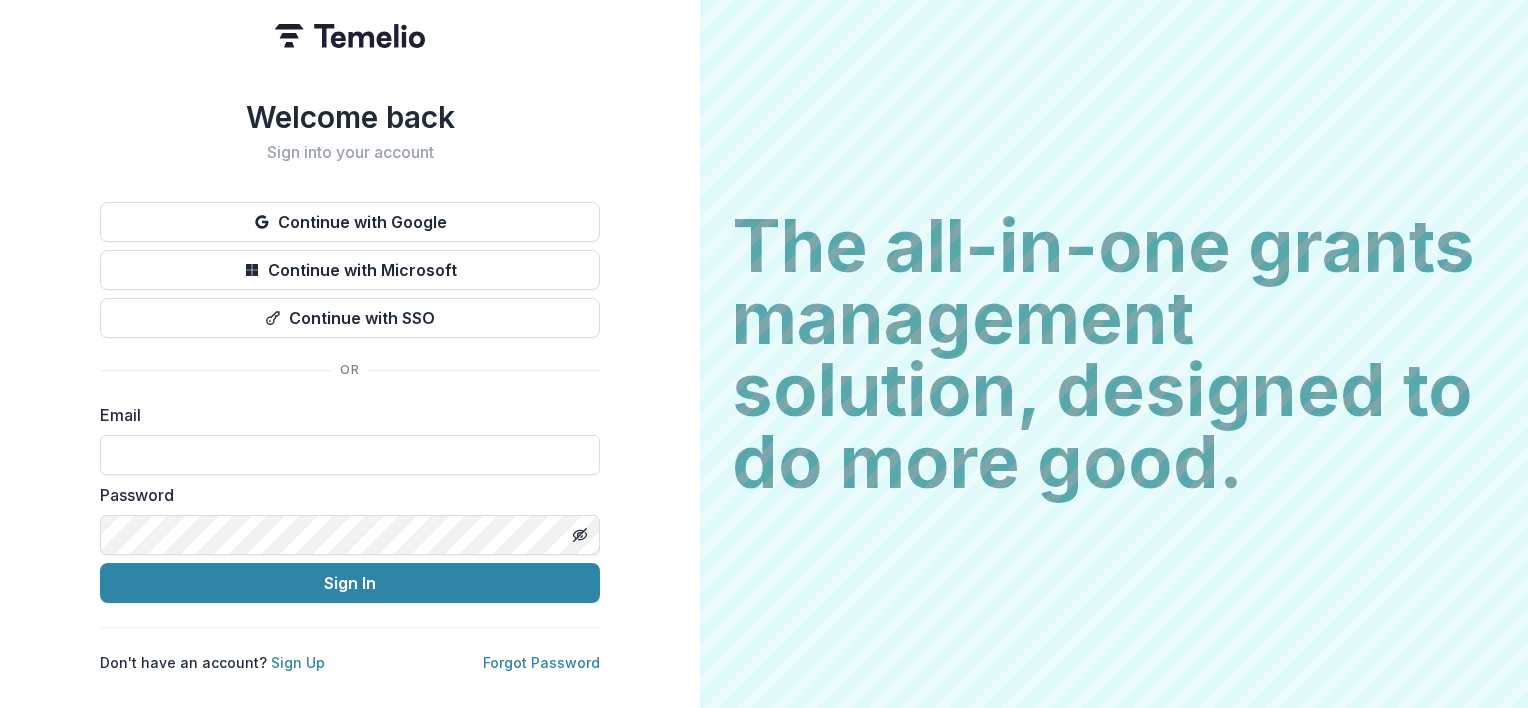scroll, scrollTop: 0, scrollLeft: 0, axis: both 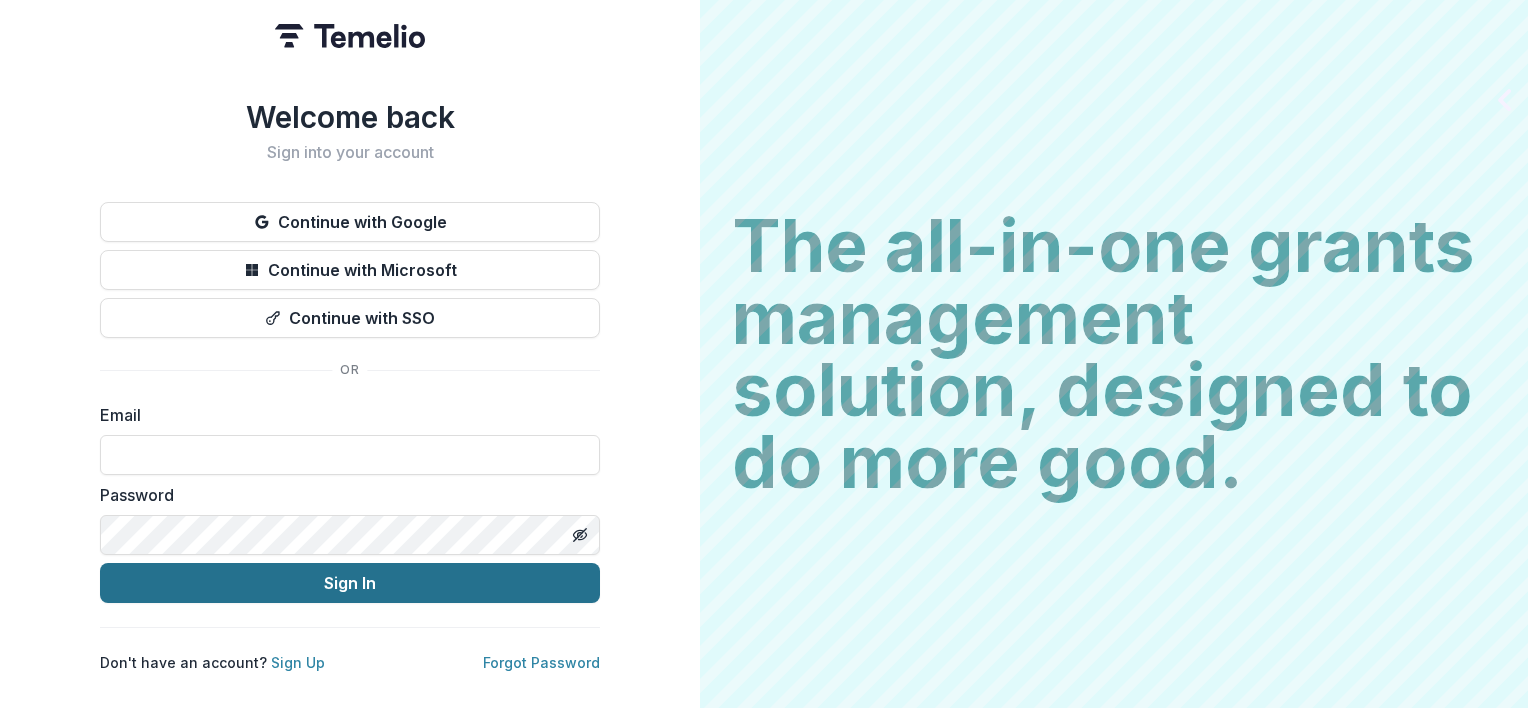 type on "**********" 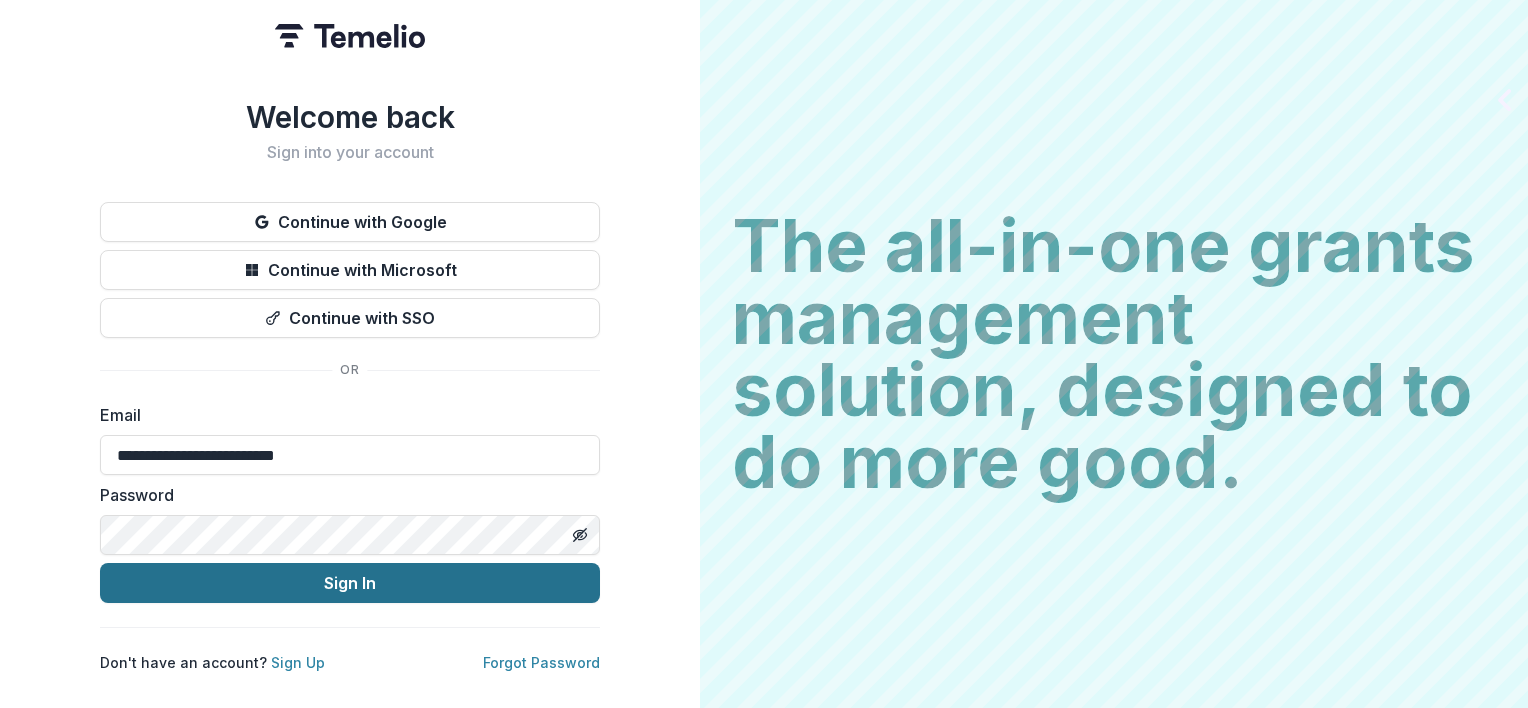 click on "Sign In" at bounding box center [350, 583] 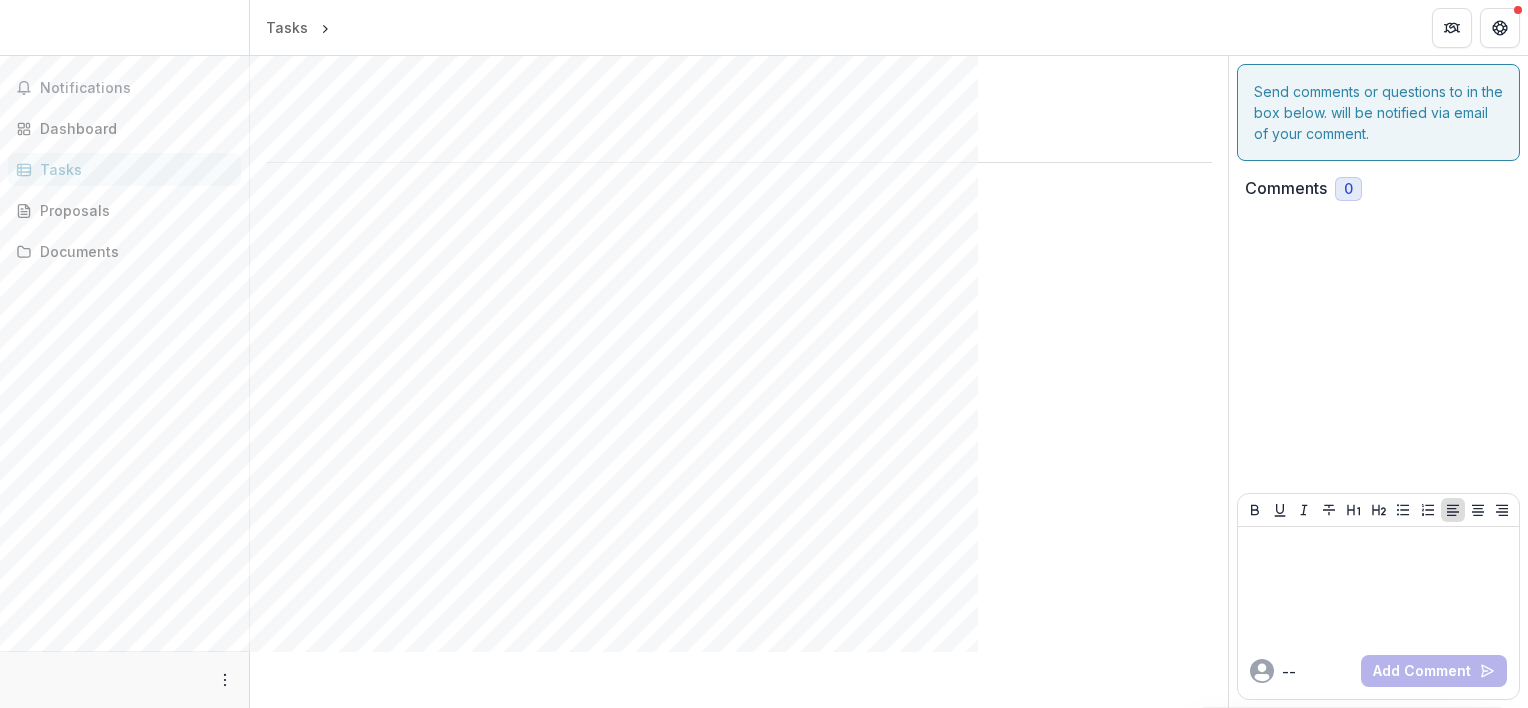 scroll, scrollTop: 0, scrollLeft: 0, axis: both 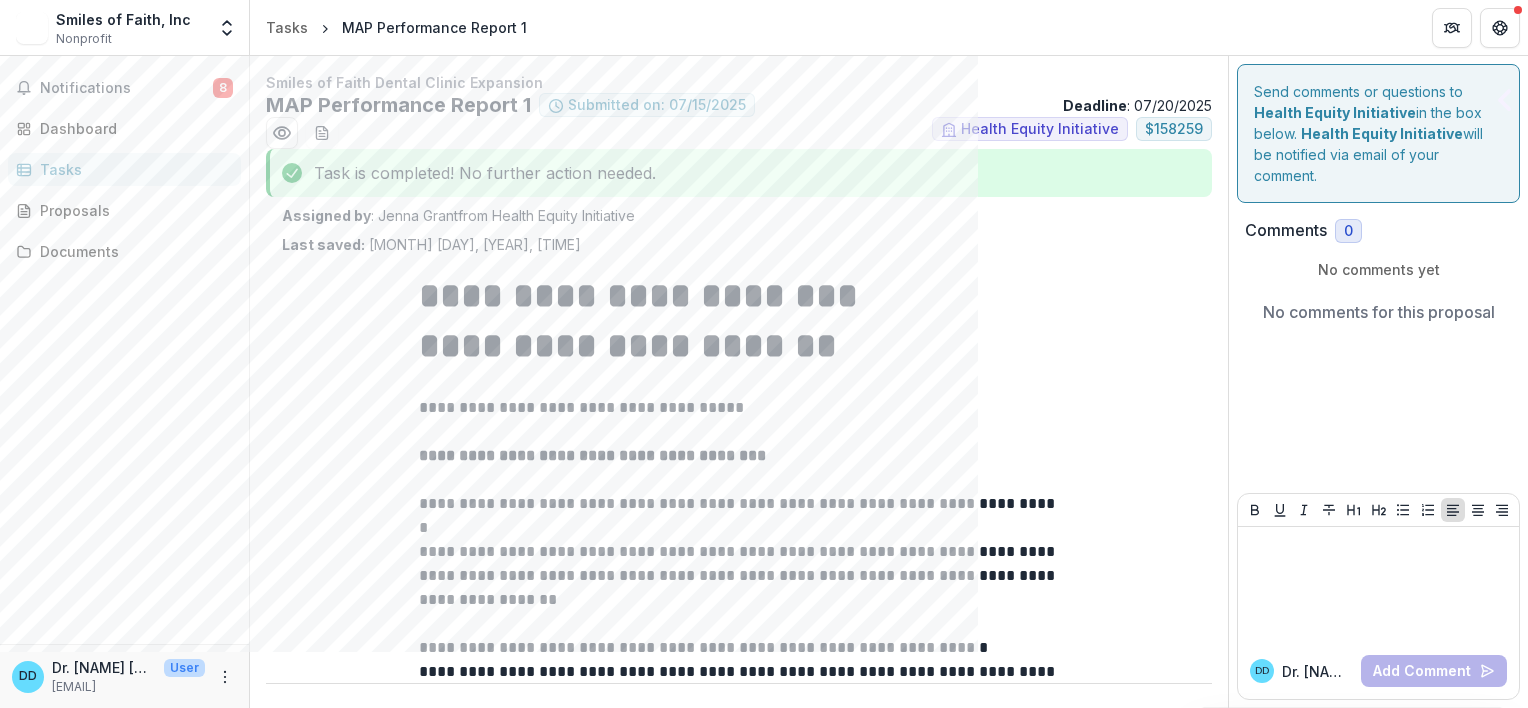 type on "********" 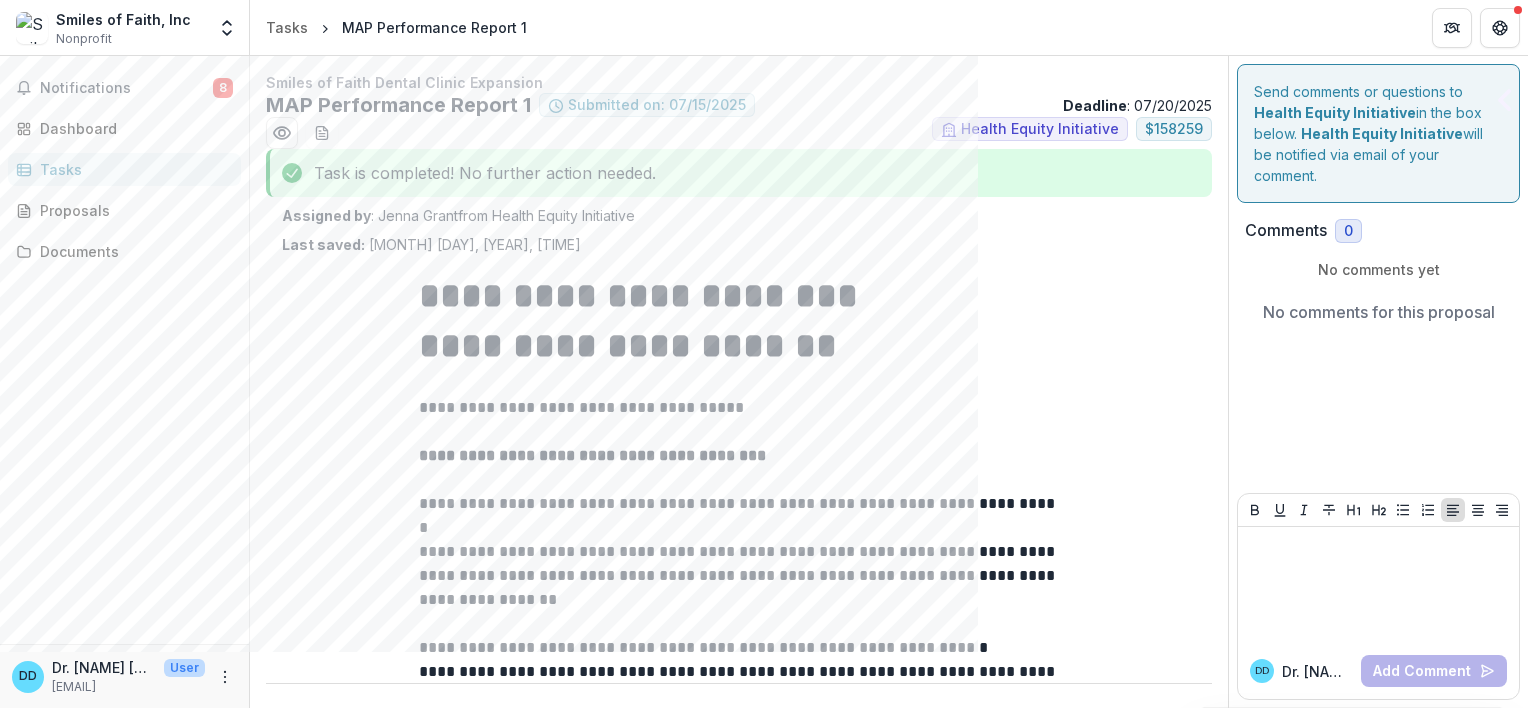 type on "********" 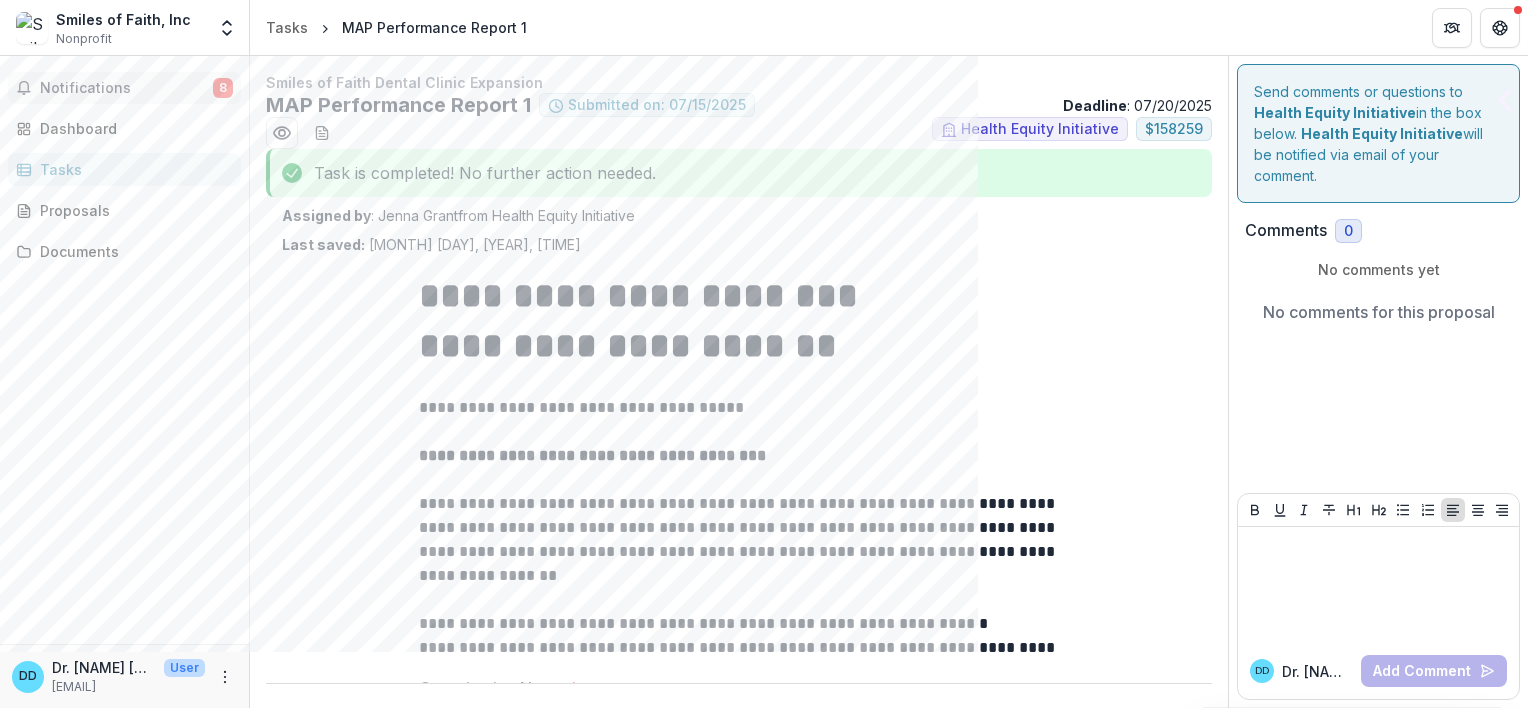 click on "Notifications" at bounding box center [126, 88] 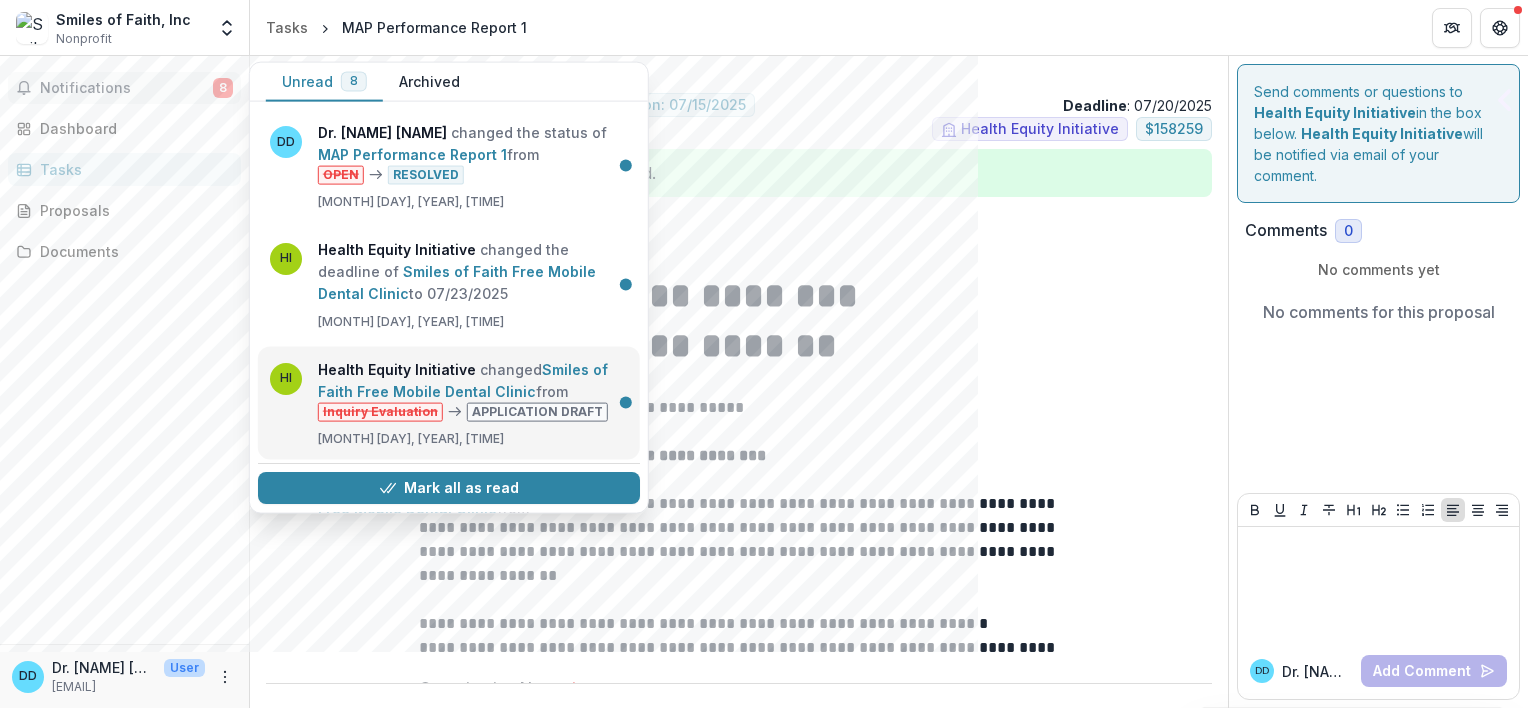 click on "Smiles of Faith Free Mobile Dental Clinic" at bounding box center [463, 379] 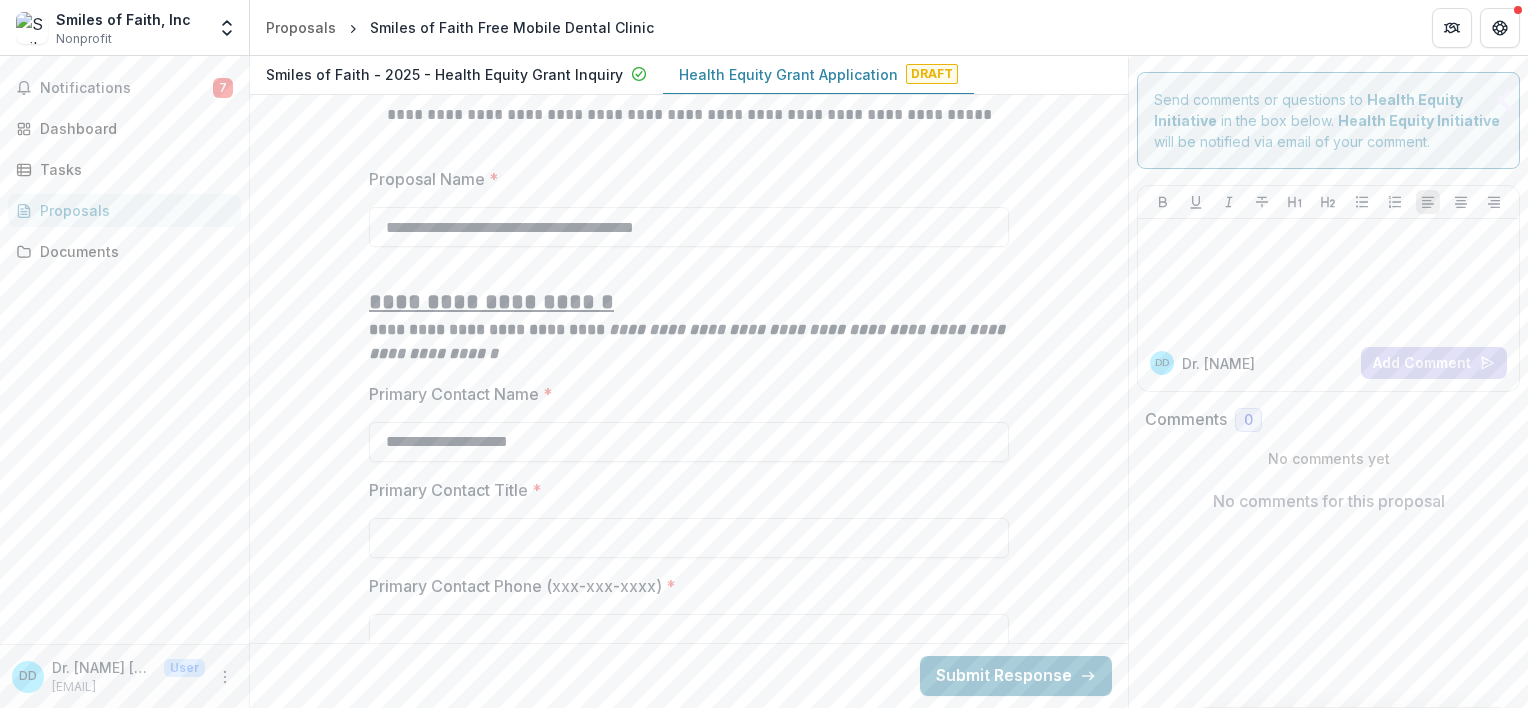 scroll, scrollTop: 1300, scrollLeft: 0, axis: vertical 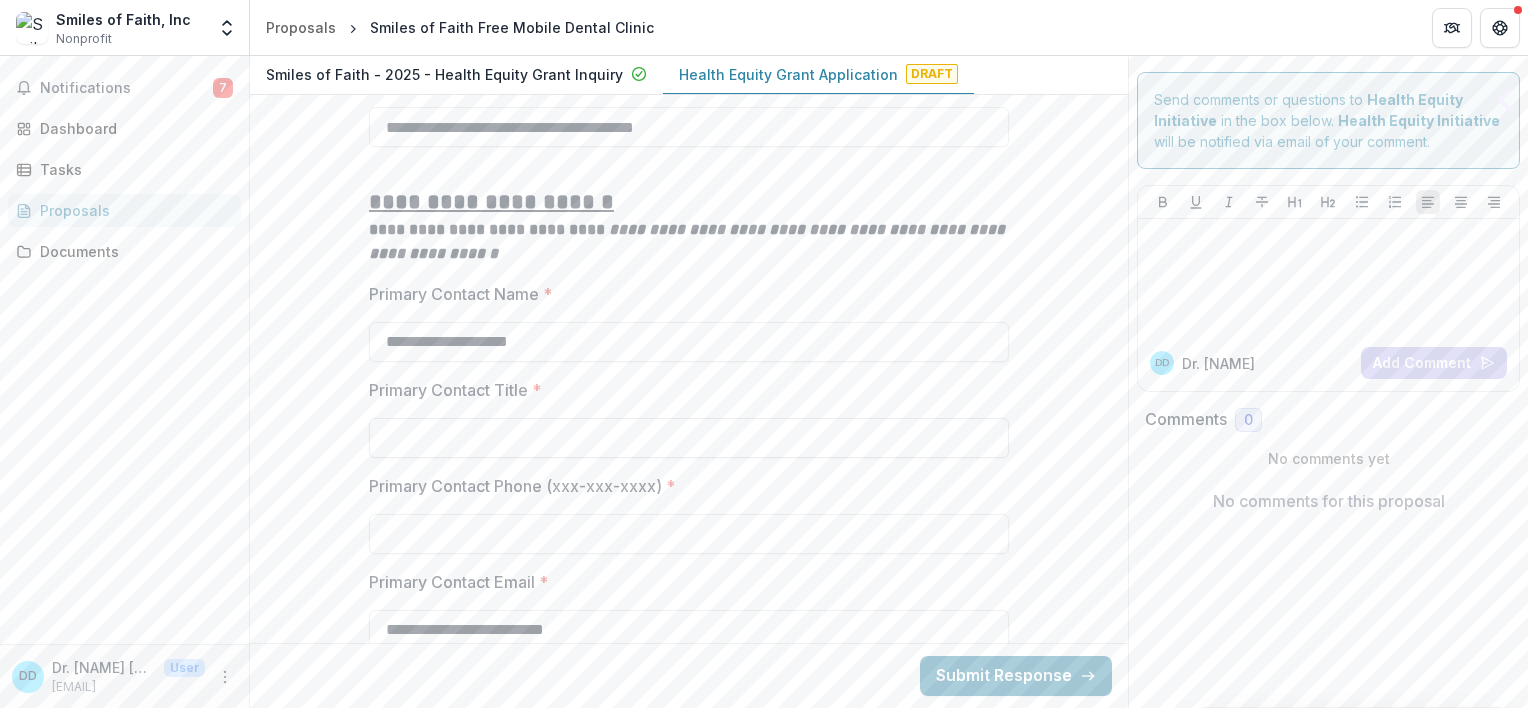 click on "Primary Contact Title *" at bounding box center [689, 438] 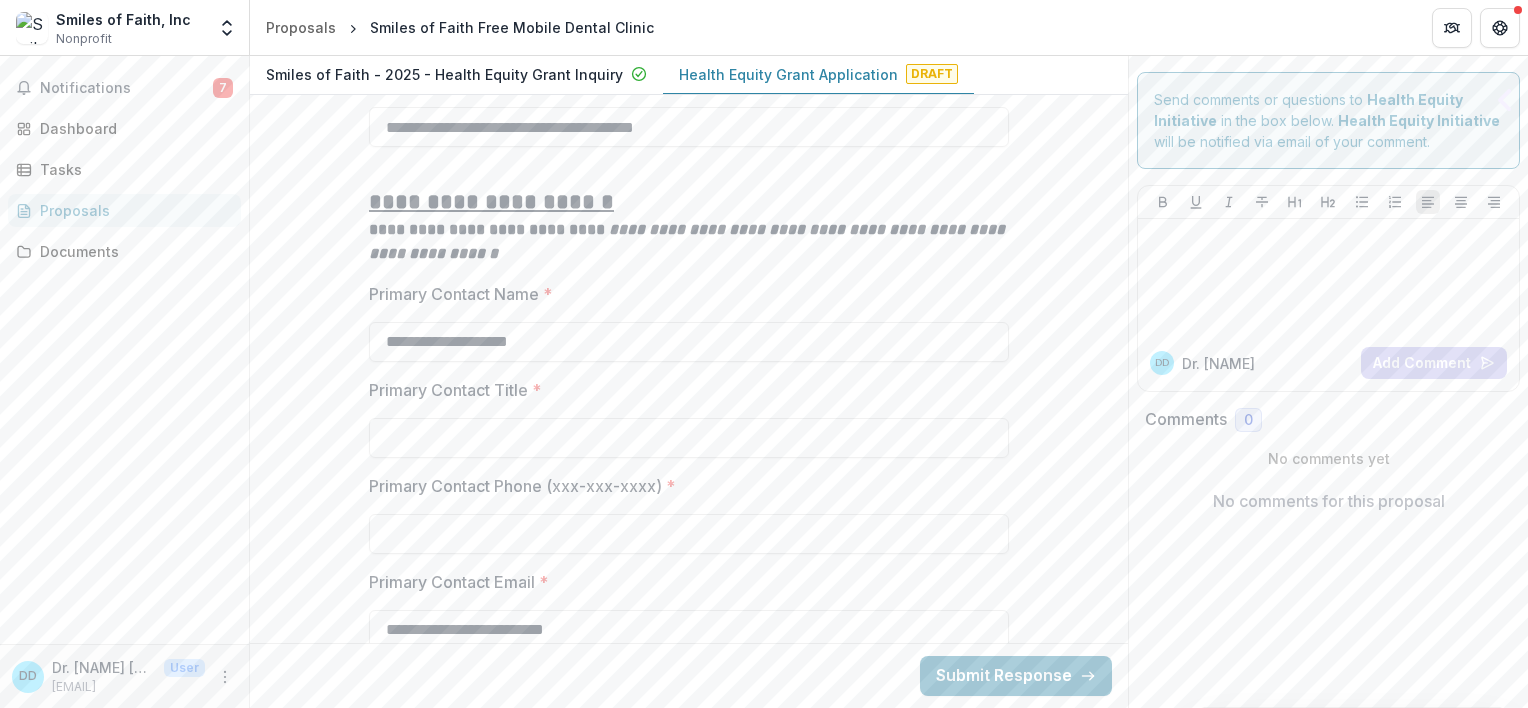 click on "**********" at bounding box center (689, 5998) 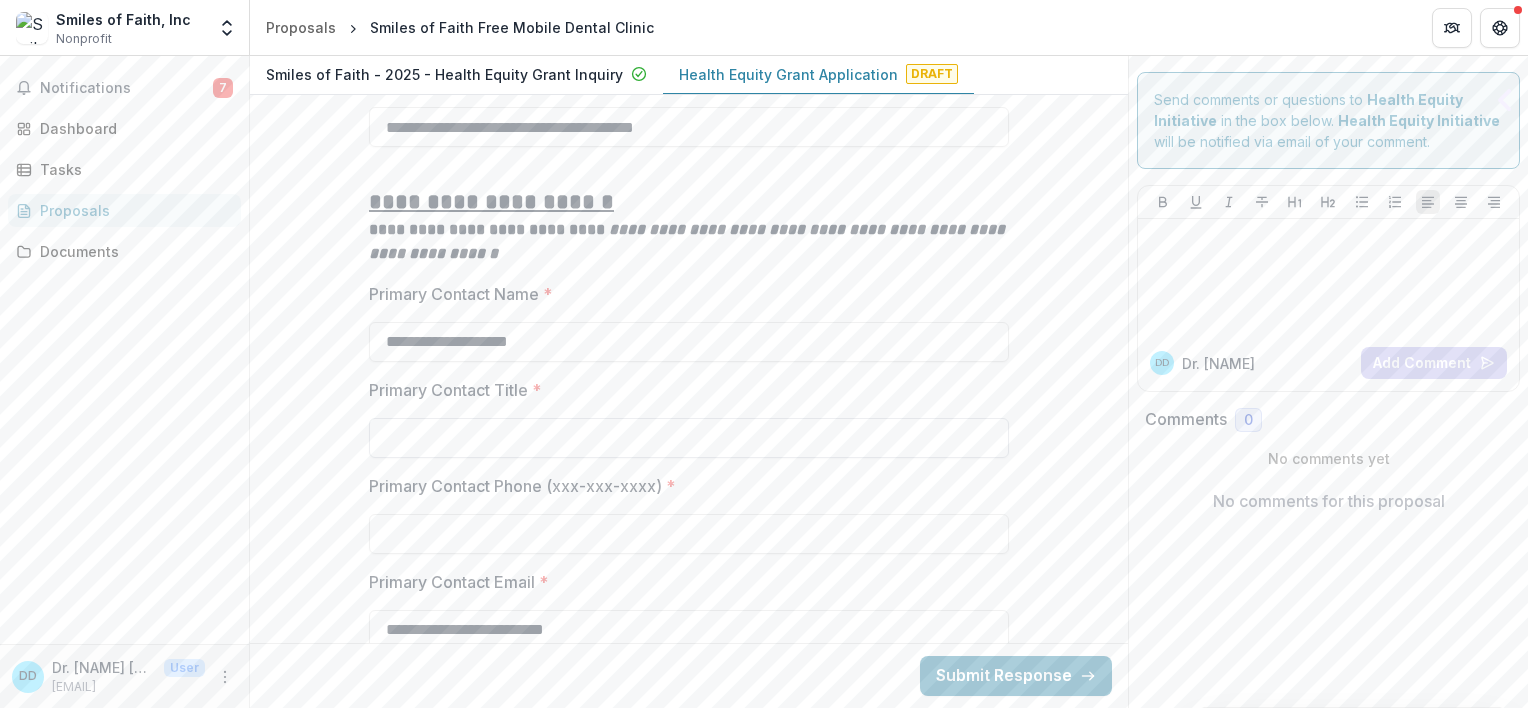 click on "Primary Contact Title *" at bounding box center (689, 438) 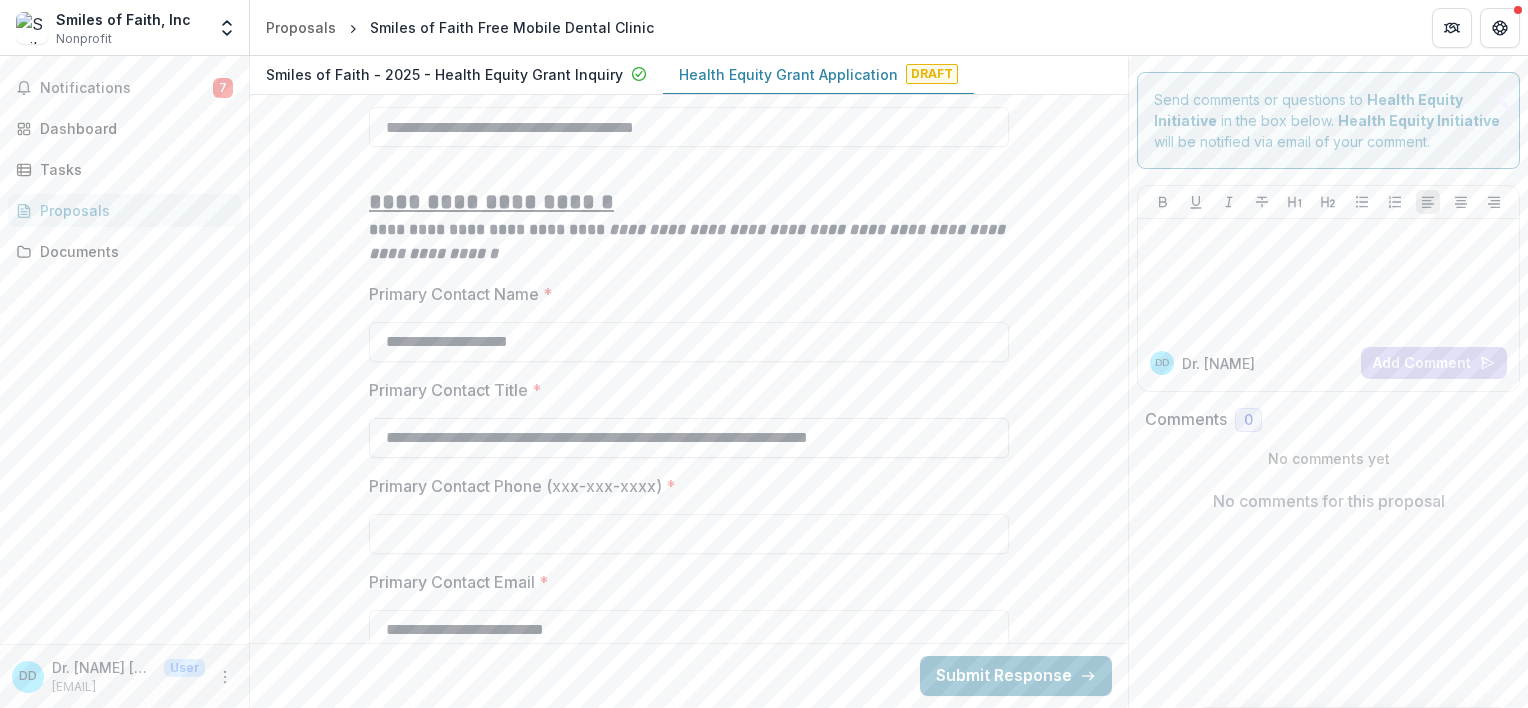 type on "**********" 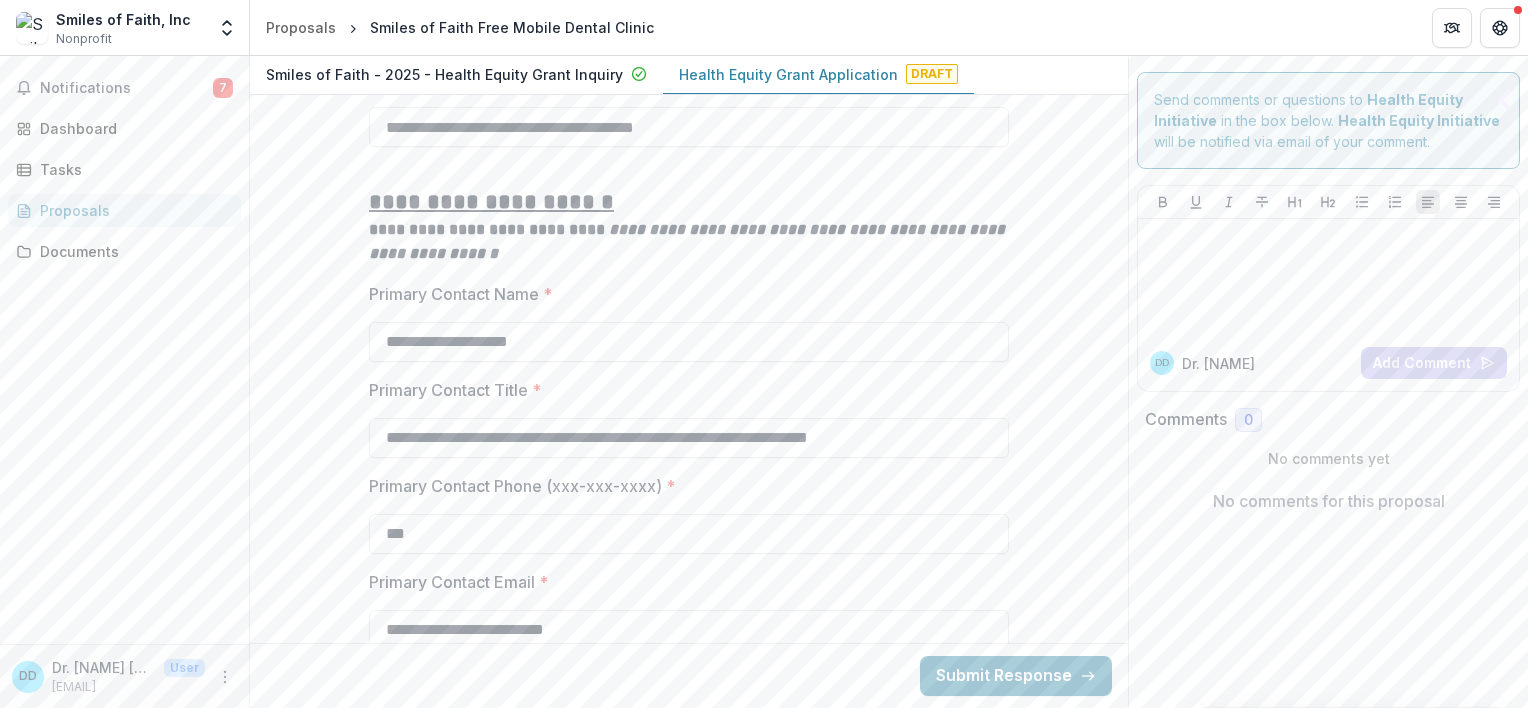 type on "**********" 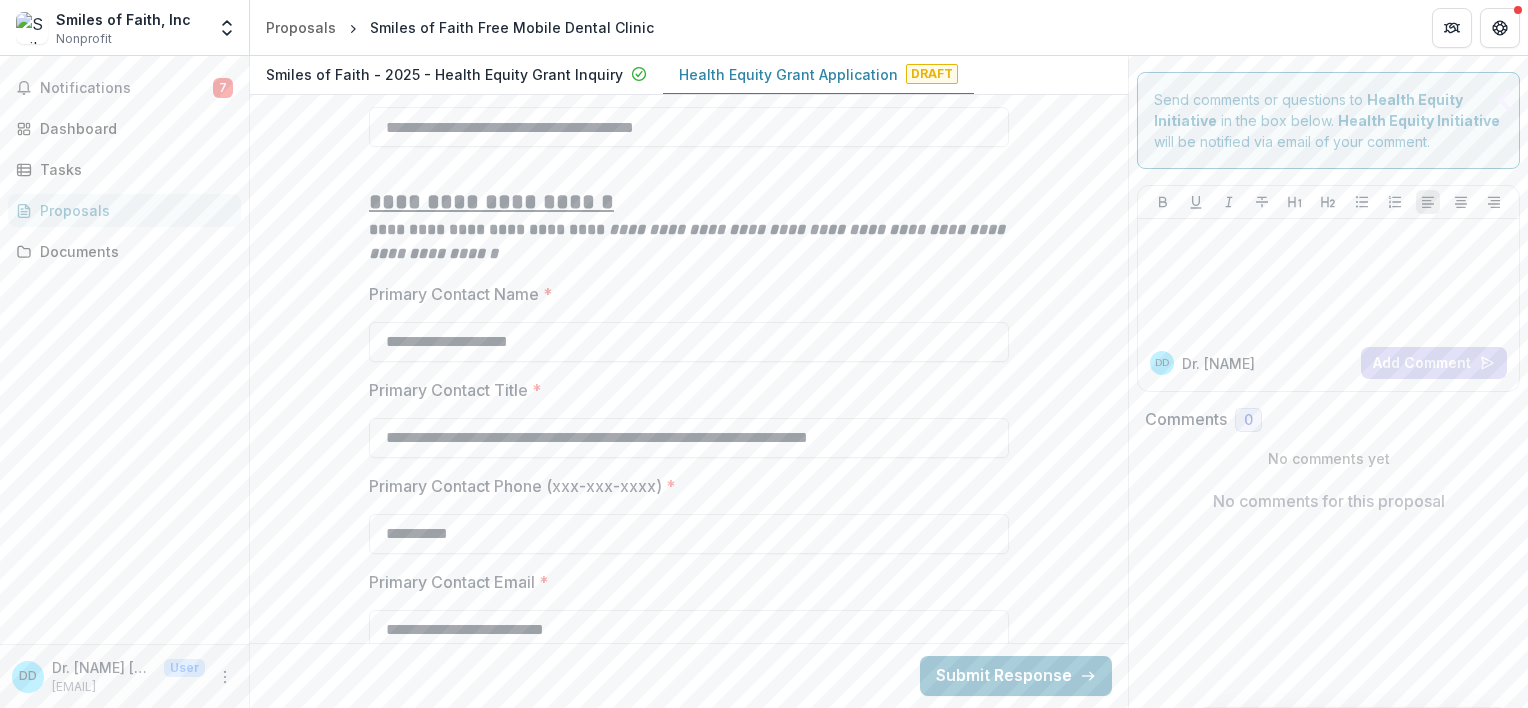 type on "**********" 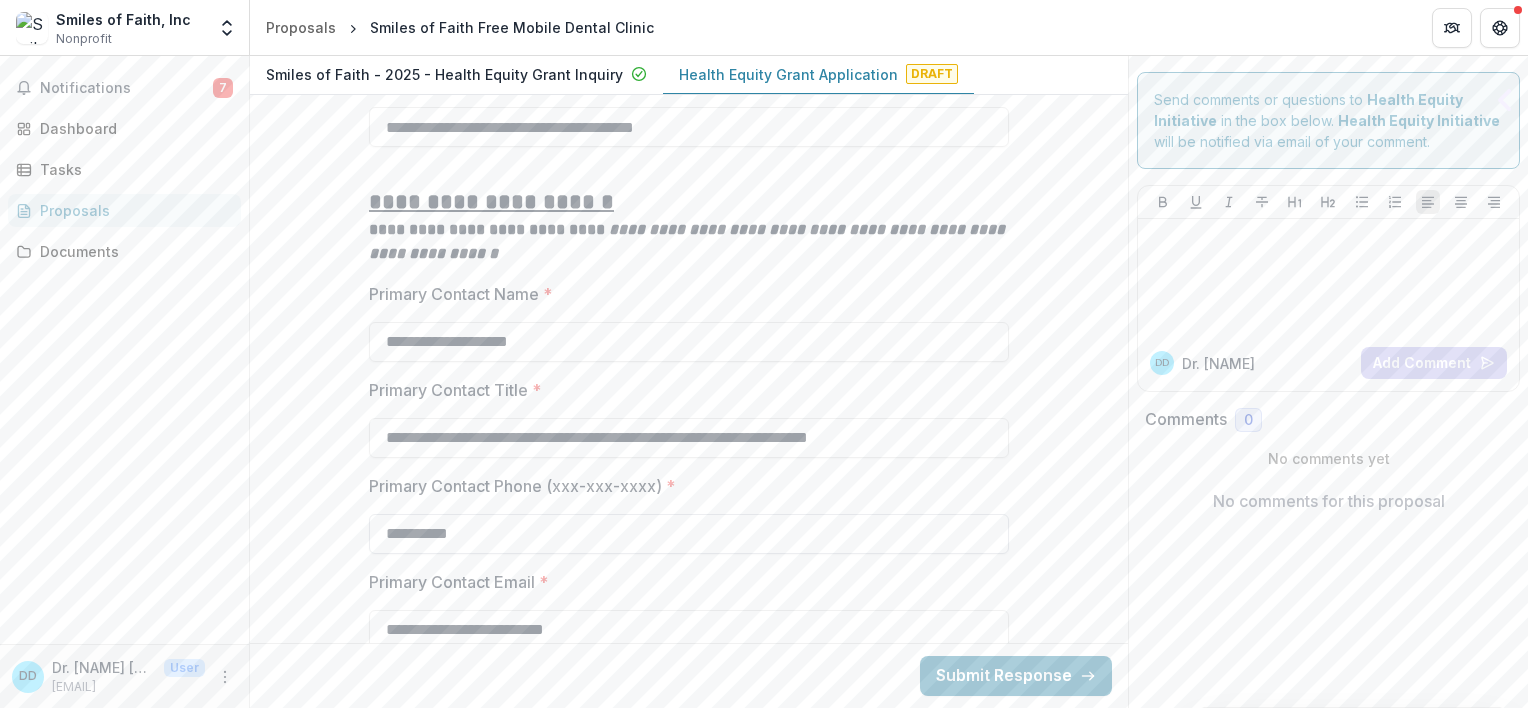 click on "**********" at bounding box center [689, 534] 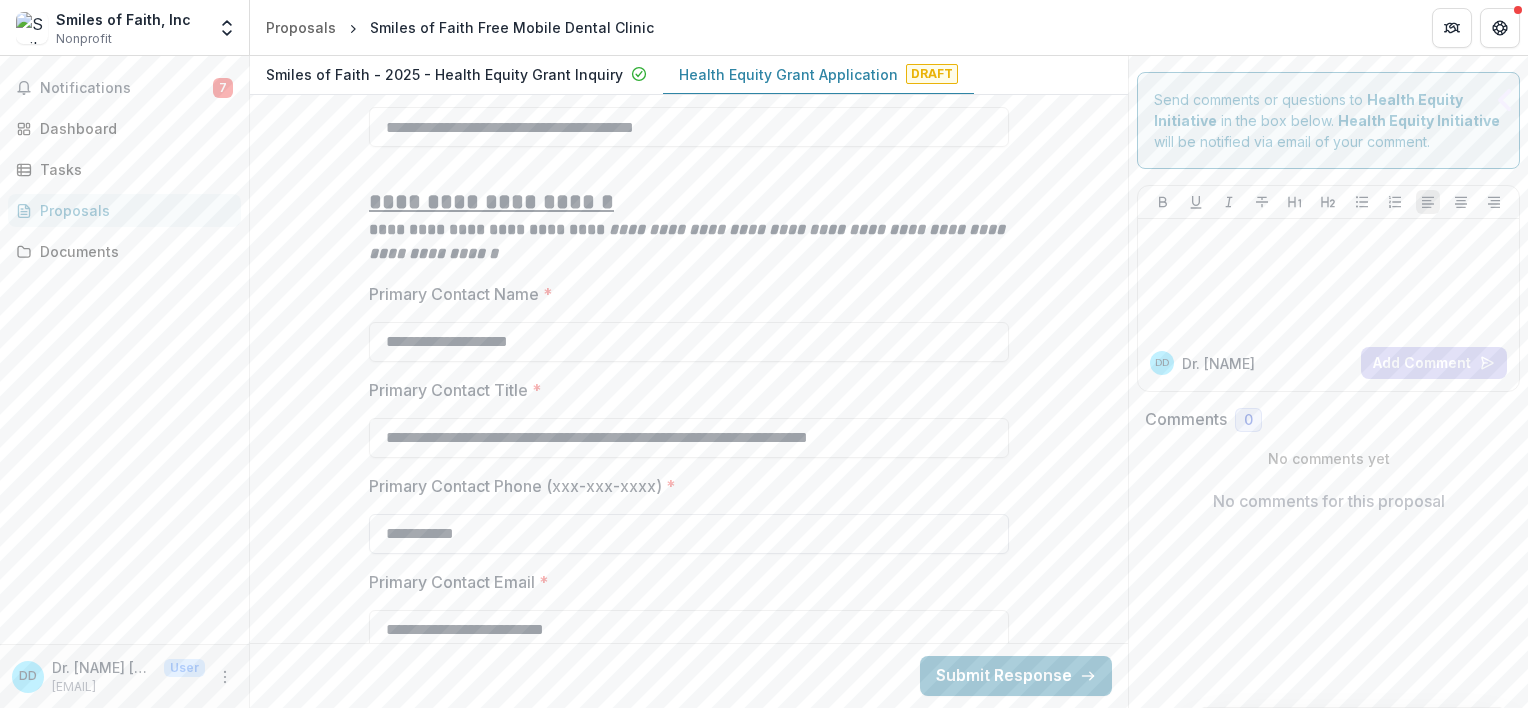 click on "**********" at bounding box center (689, 534) 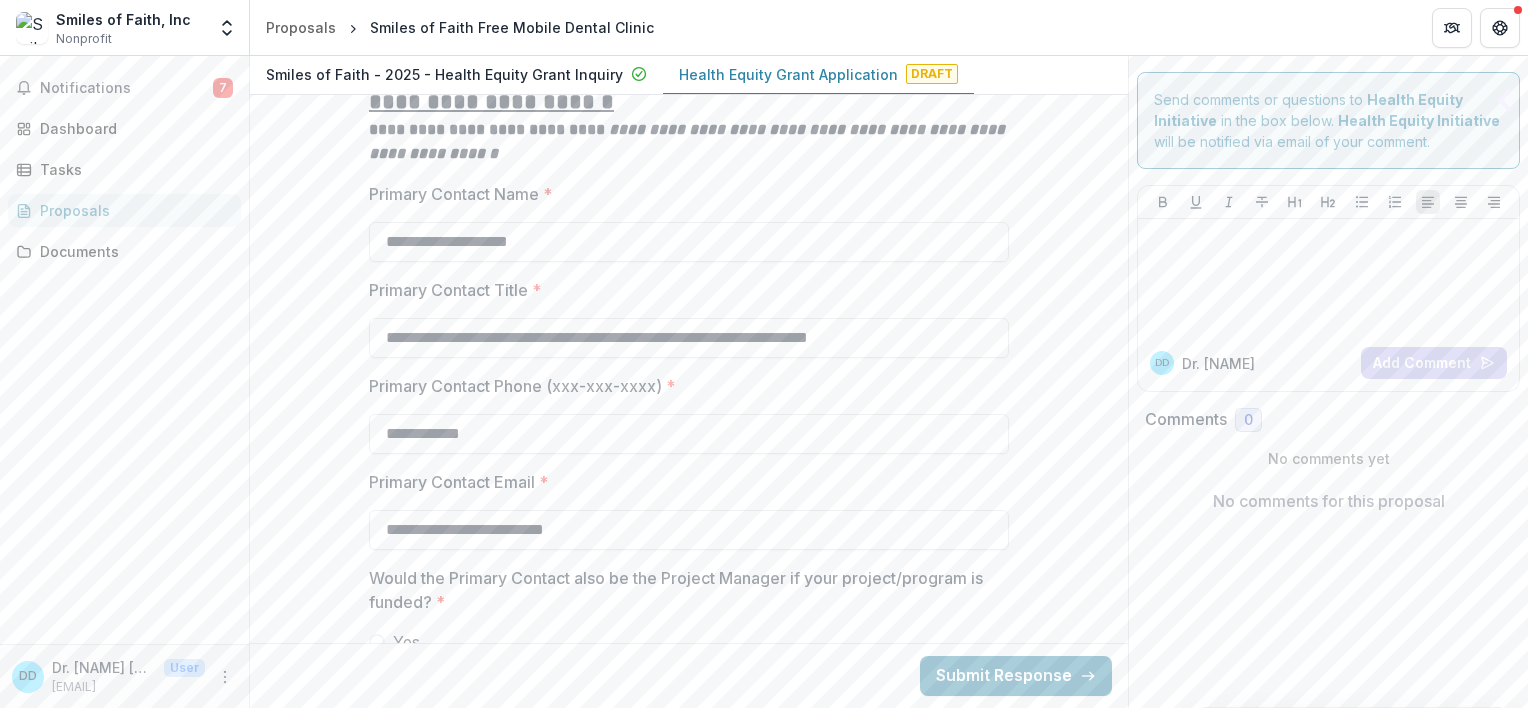 scroll, scrollTop: 1500, scrollLeft: 0, axis: vertical 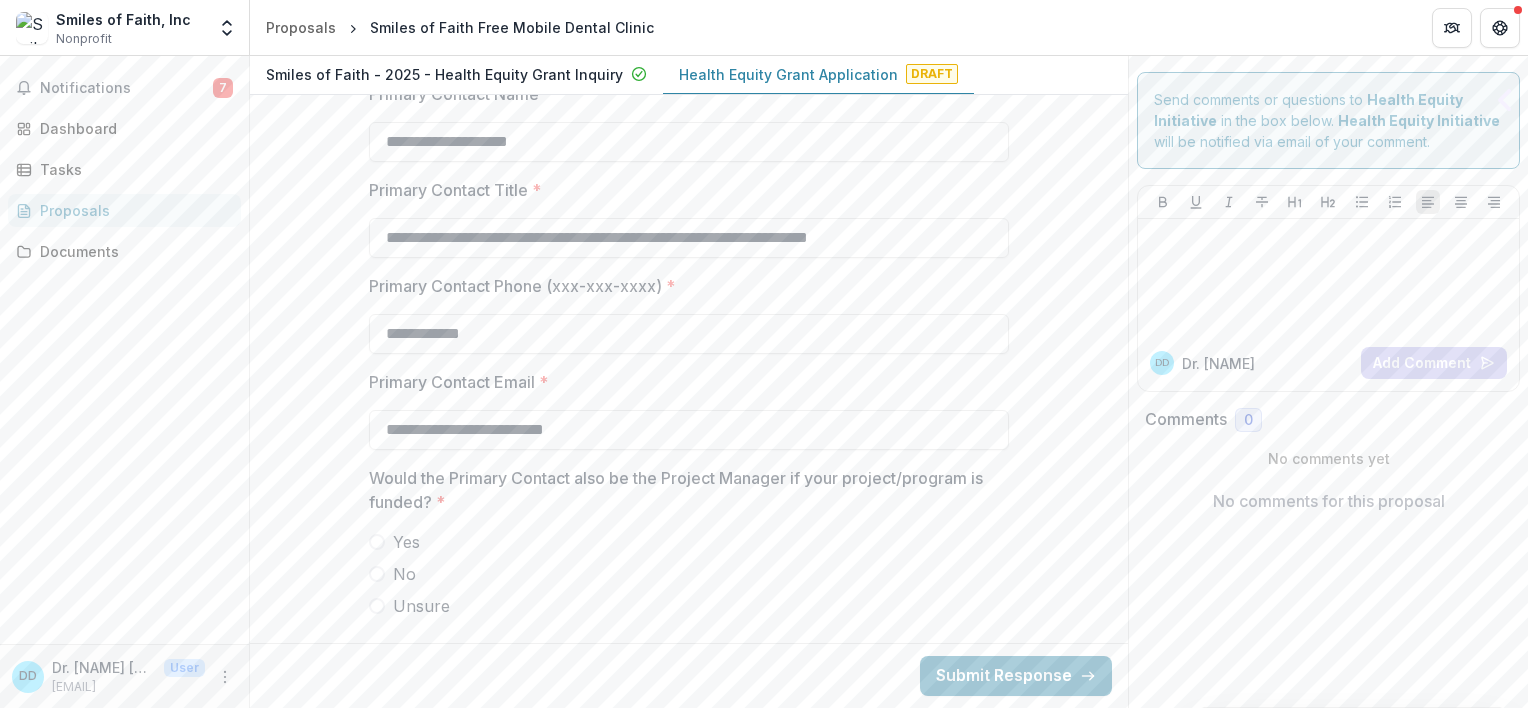 type on "**********" 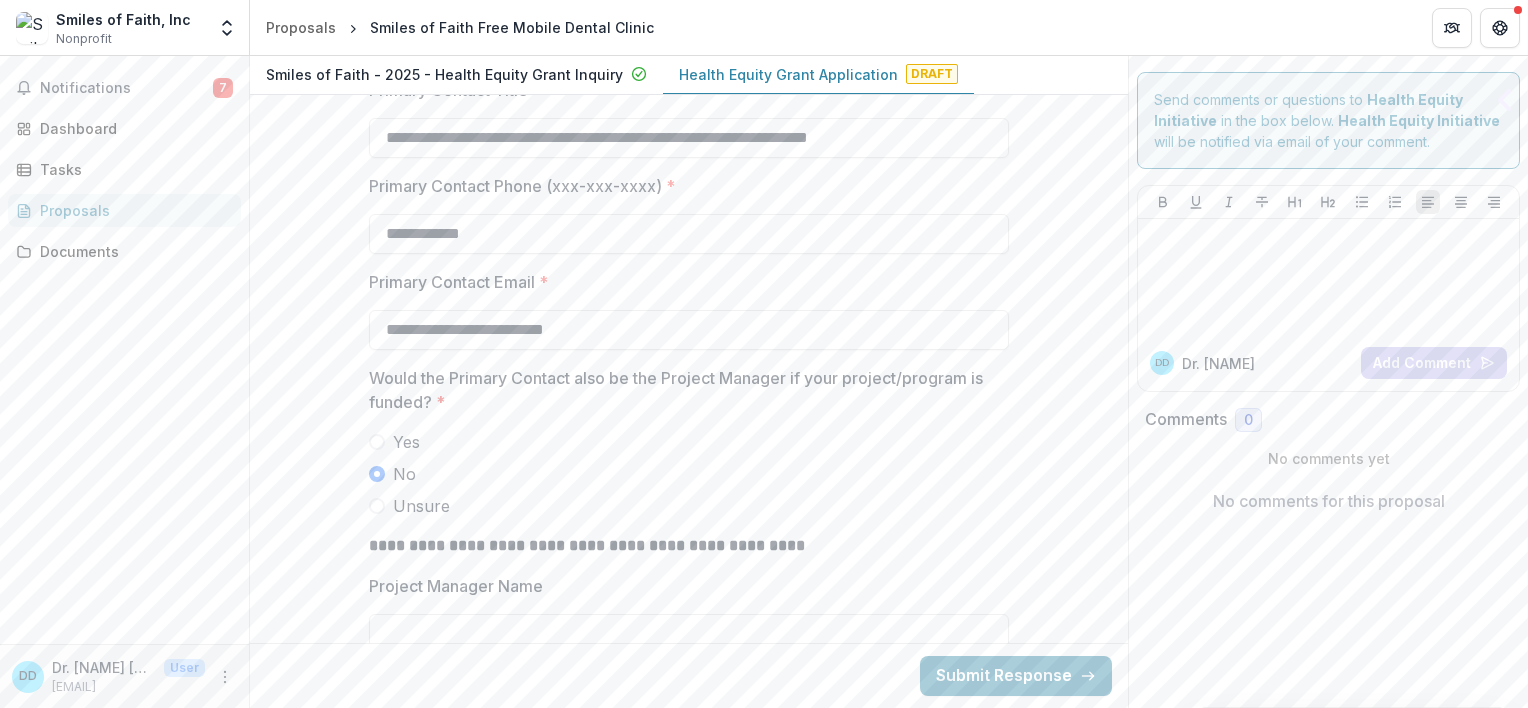 scroll, scrollTop: 1700, scrollLeft: 0, axis: vertical 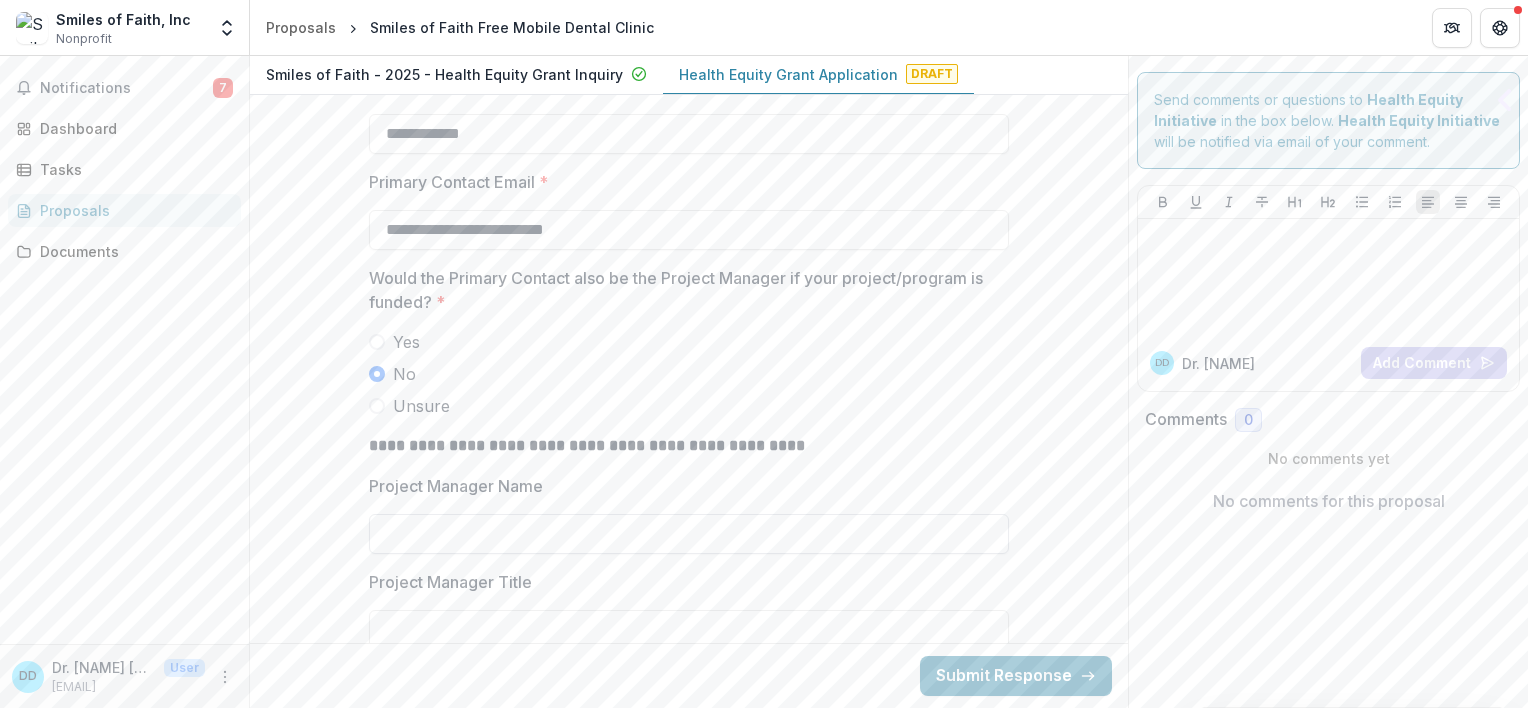 click on "Project Manager Name" at bounding box center (689, 534) 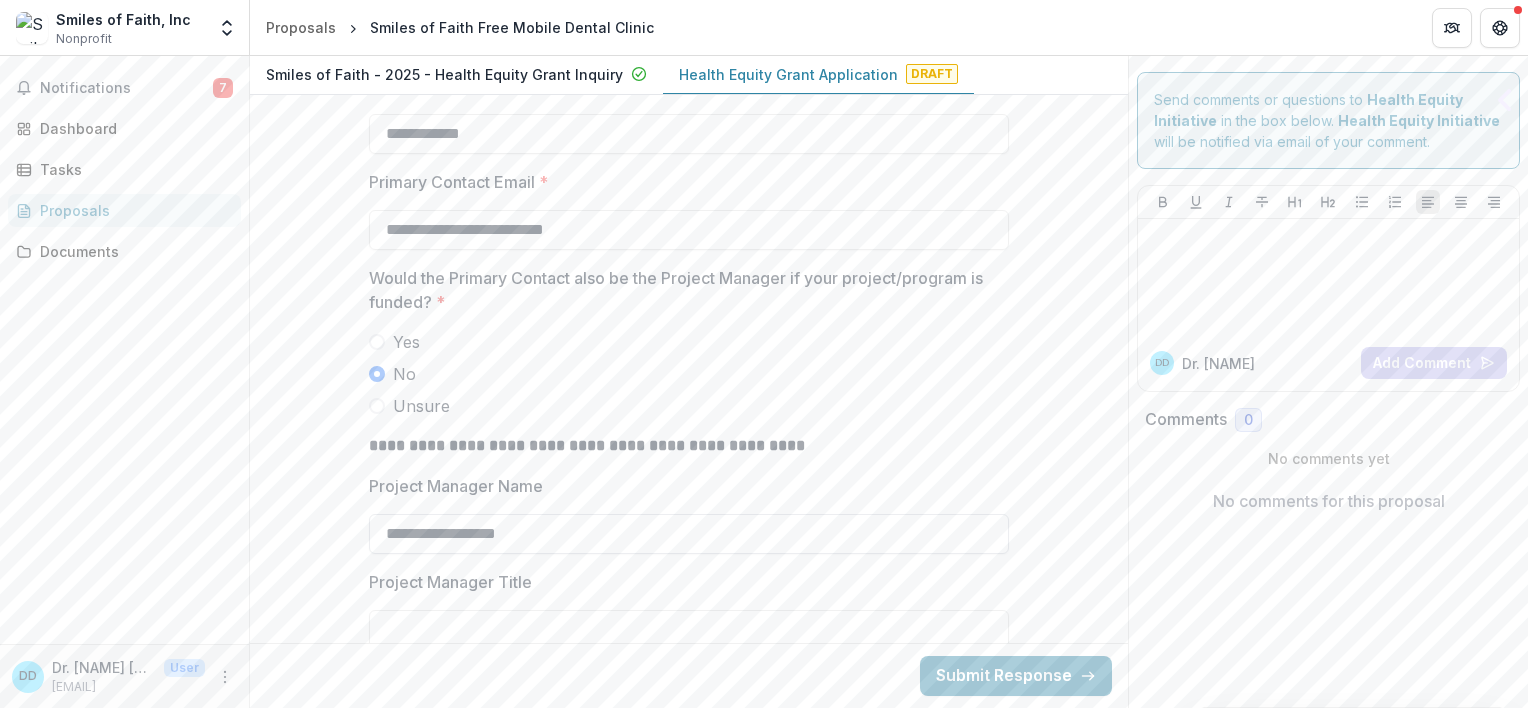 type on "**********" 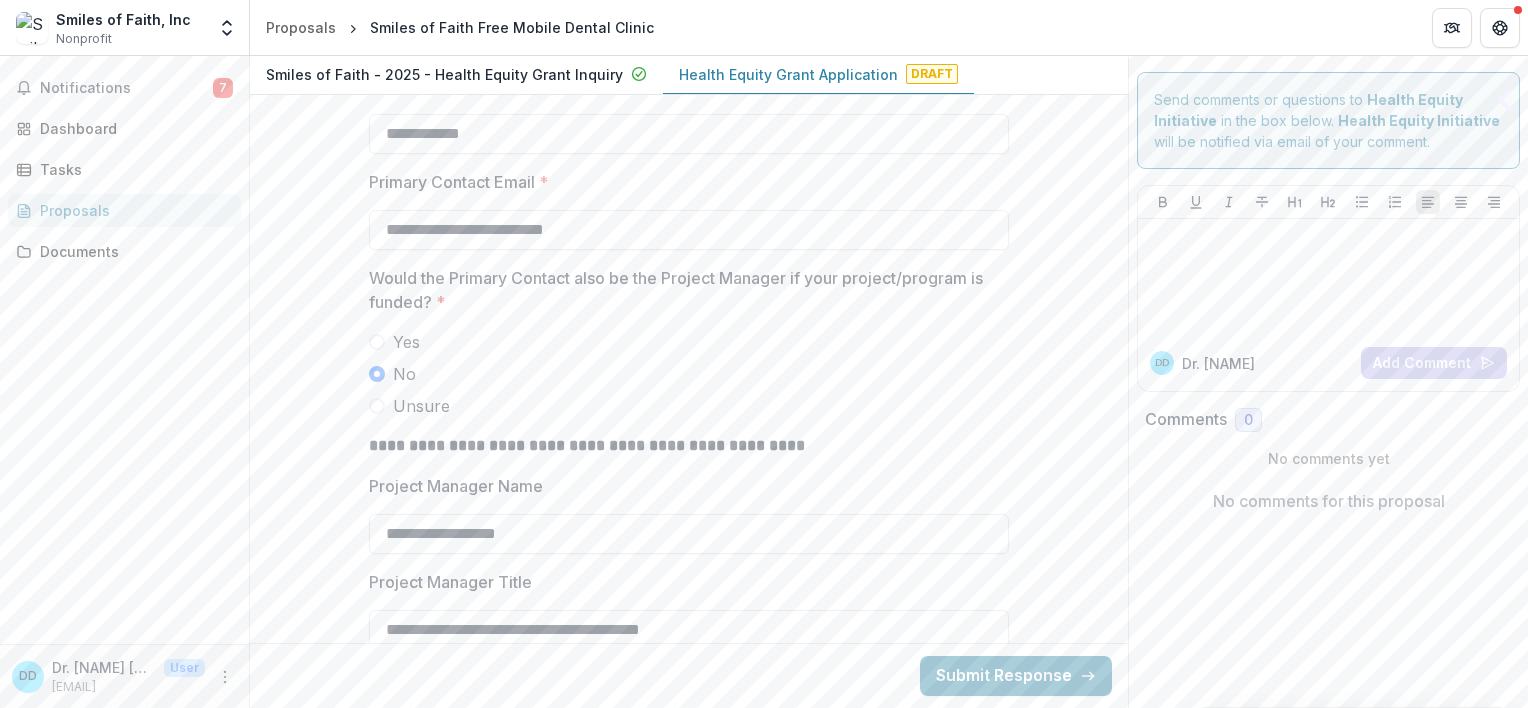 type on "**********" 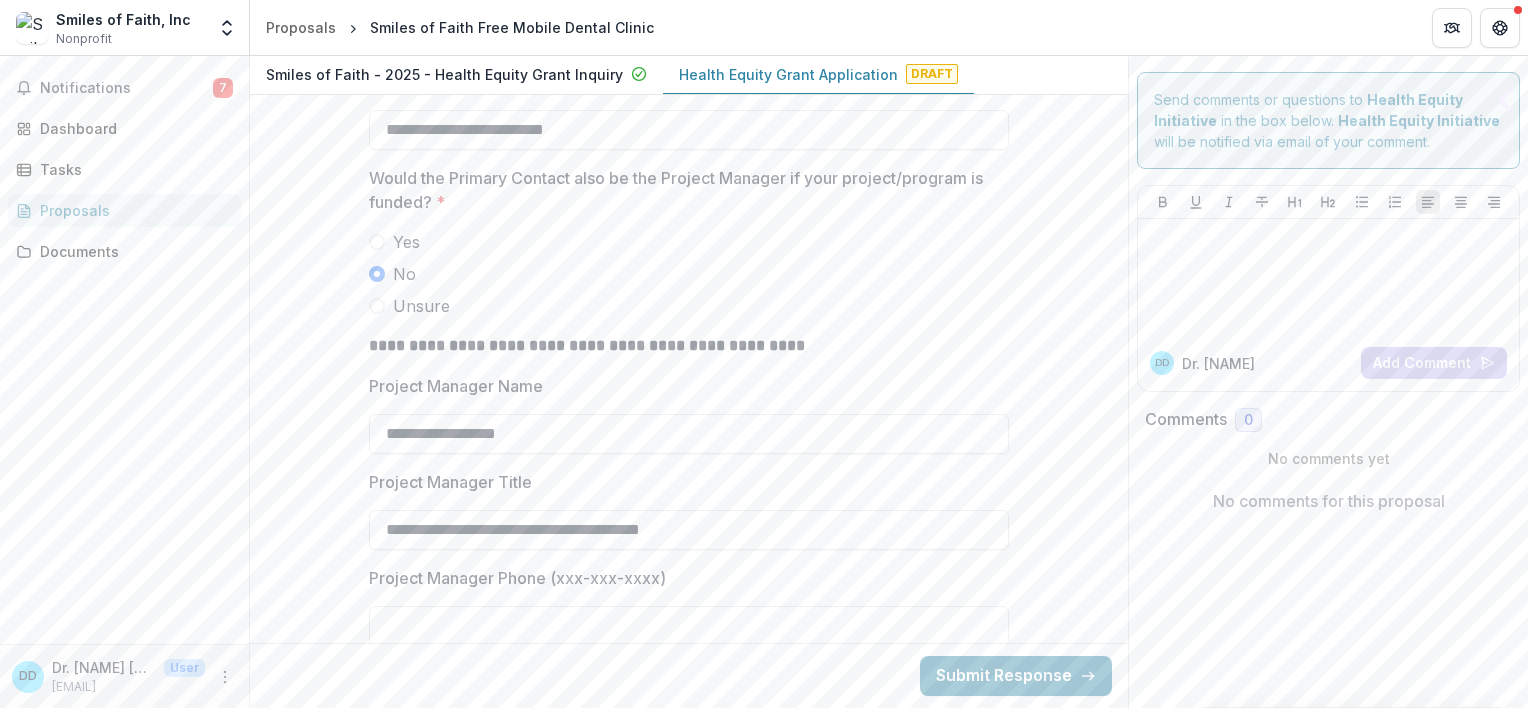 scroll, scrollTop: 1900, scrollLeft: 0, axis: vertical 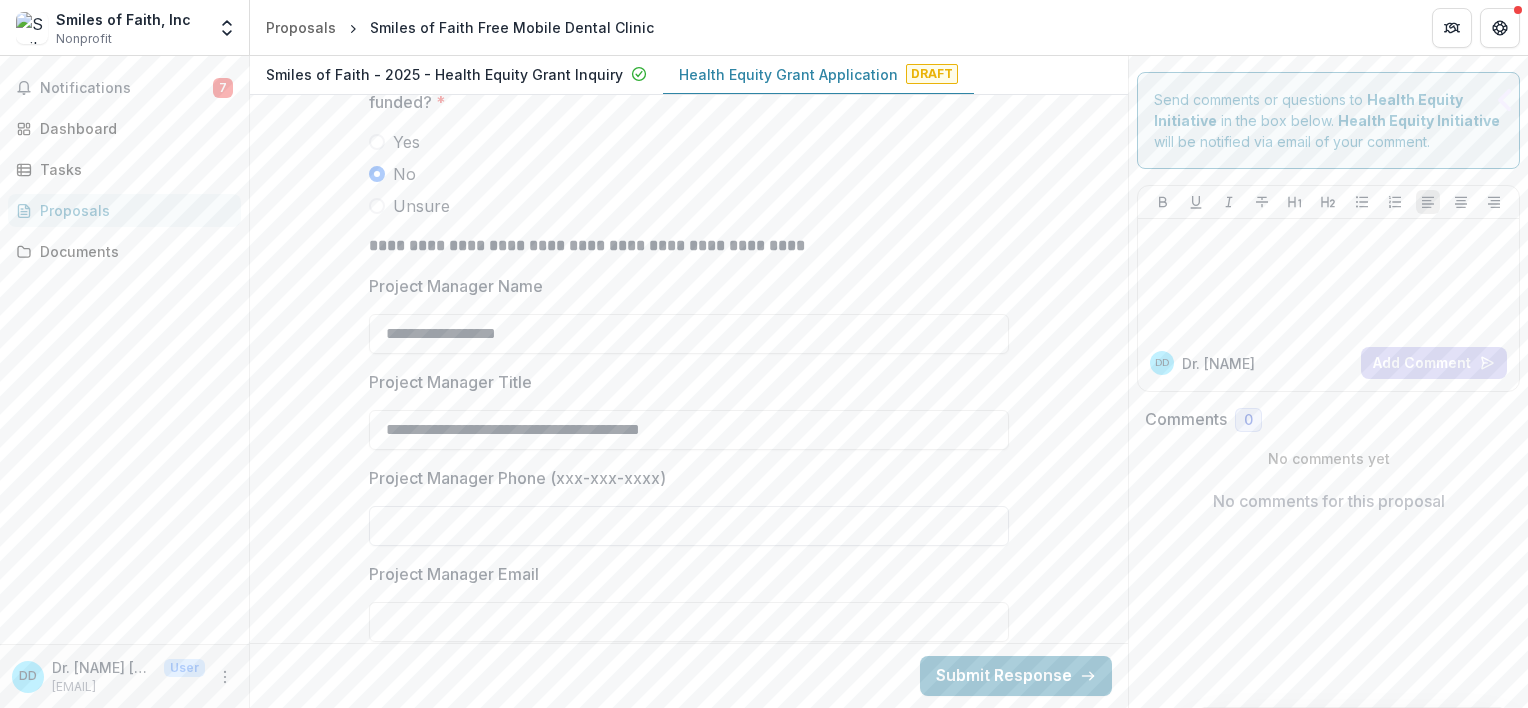 click on "Project Manager Phone (xxx-xxx-xxxx)" at bounding box center [689, 526] 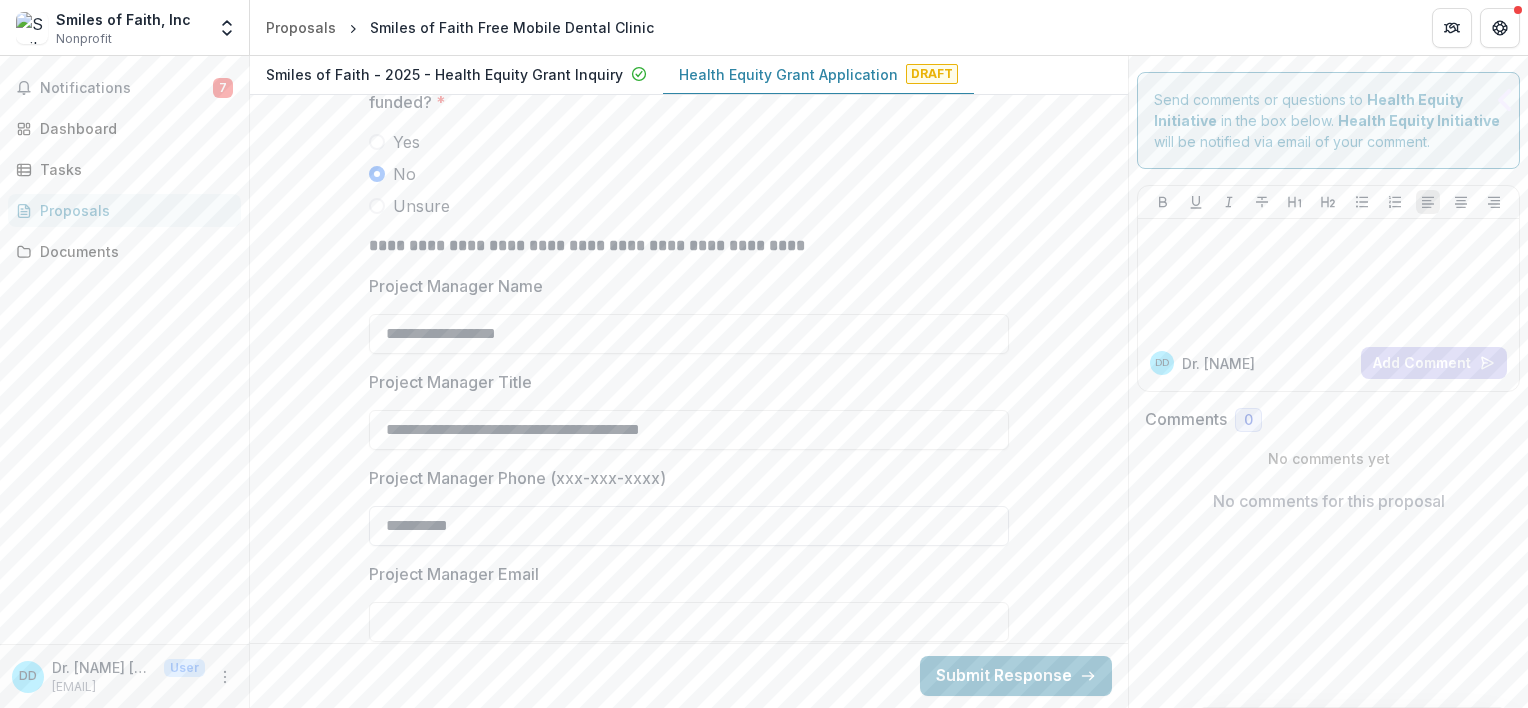 drag, startPoint x: 408, startPoint y: 524, endPoint x: 398, endPoint y: 522, distance: 10.198039 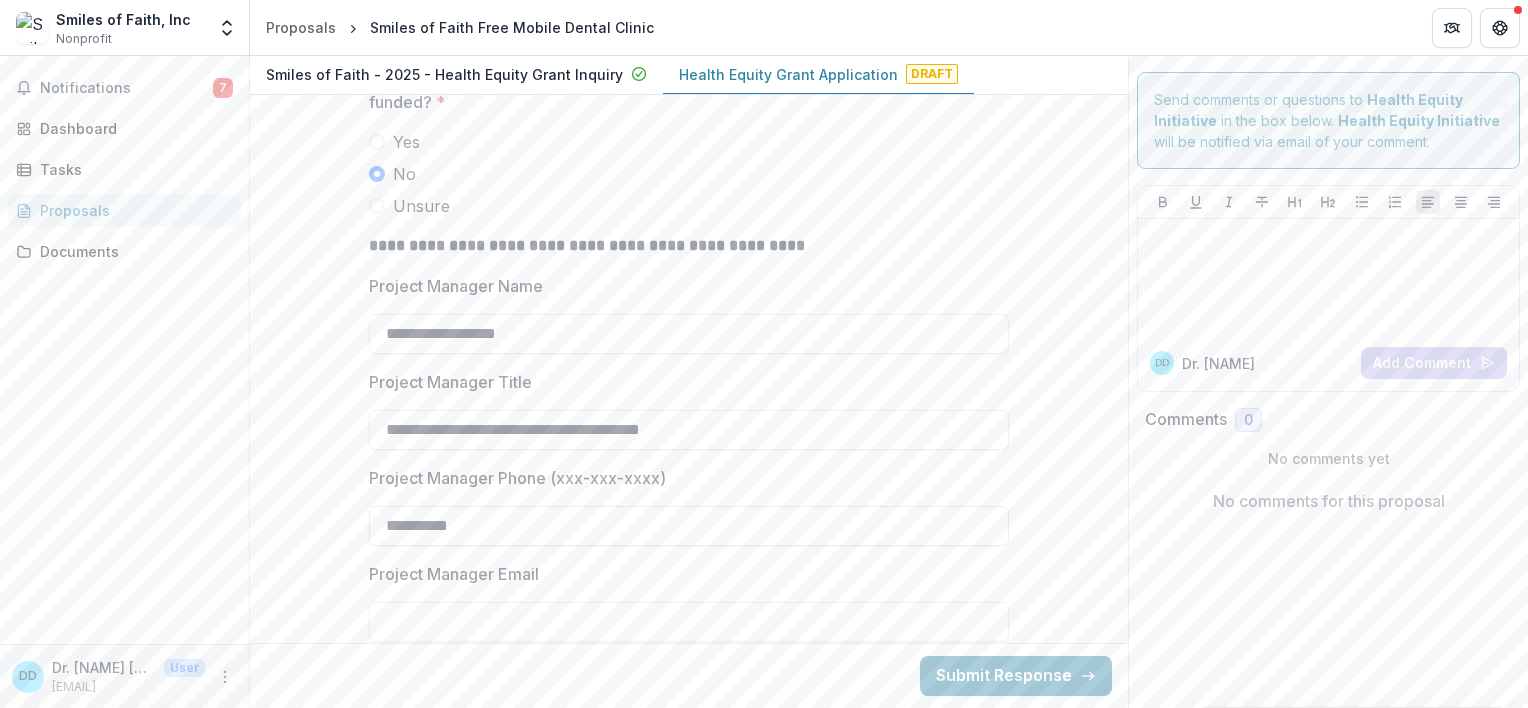 click on "**********" at bounding box center [689, 526] 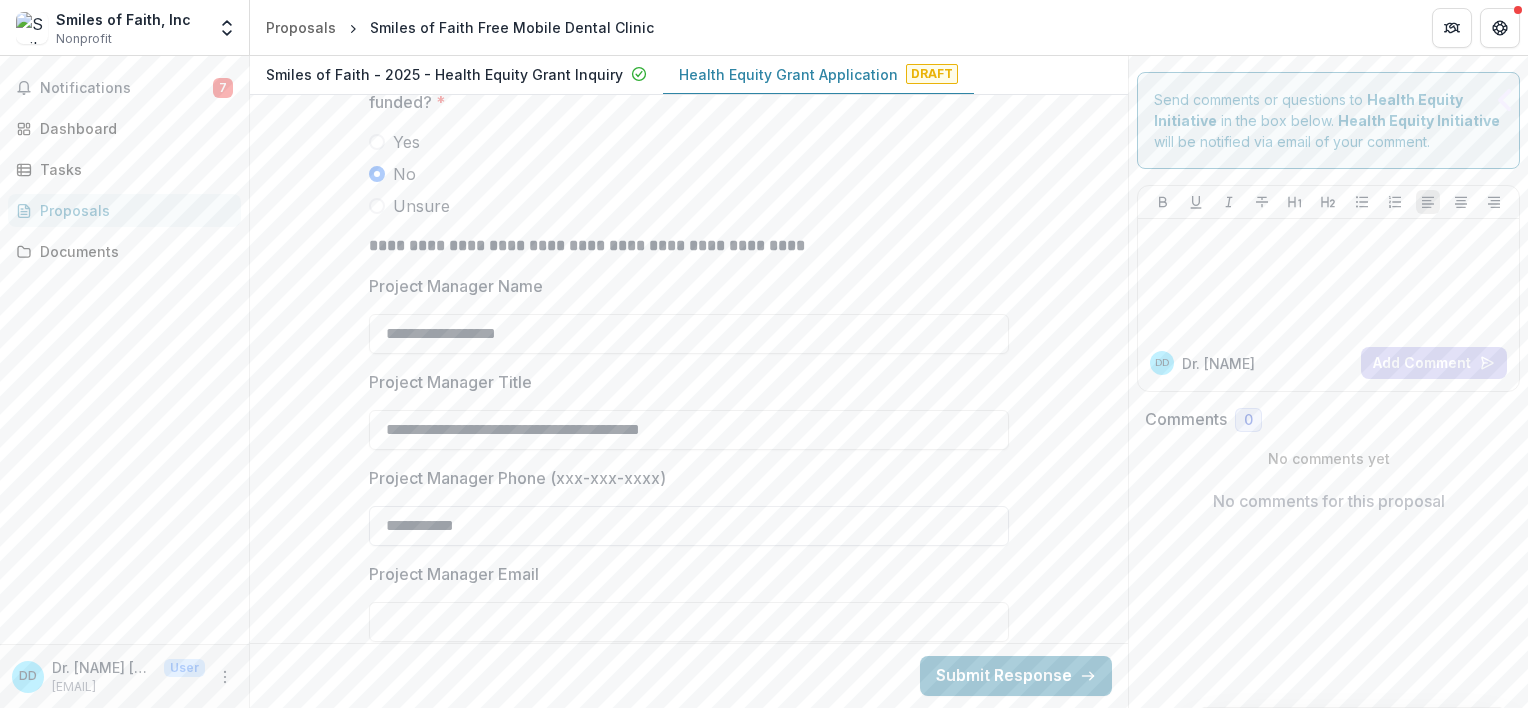 click on "**********" at bounding box center [689, 526] 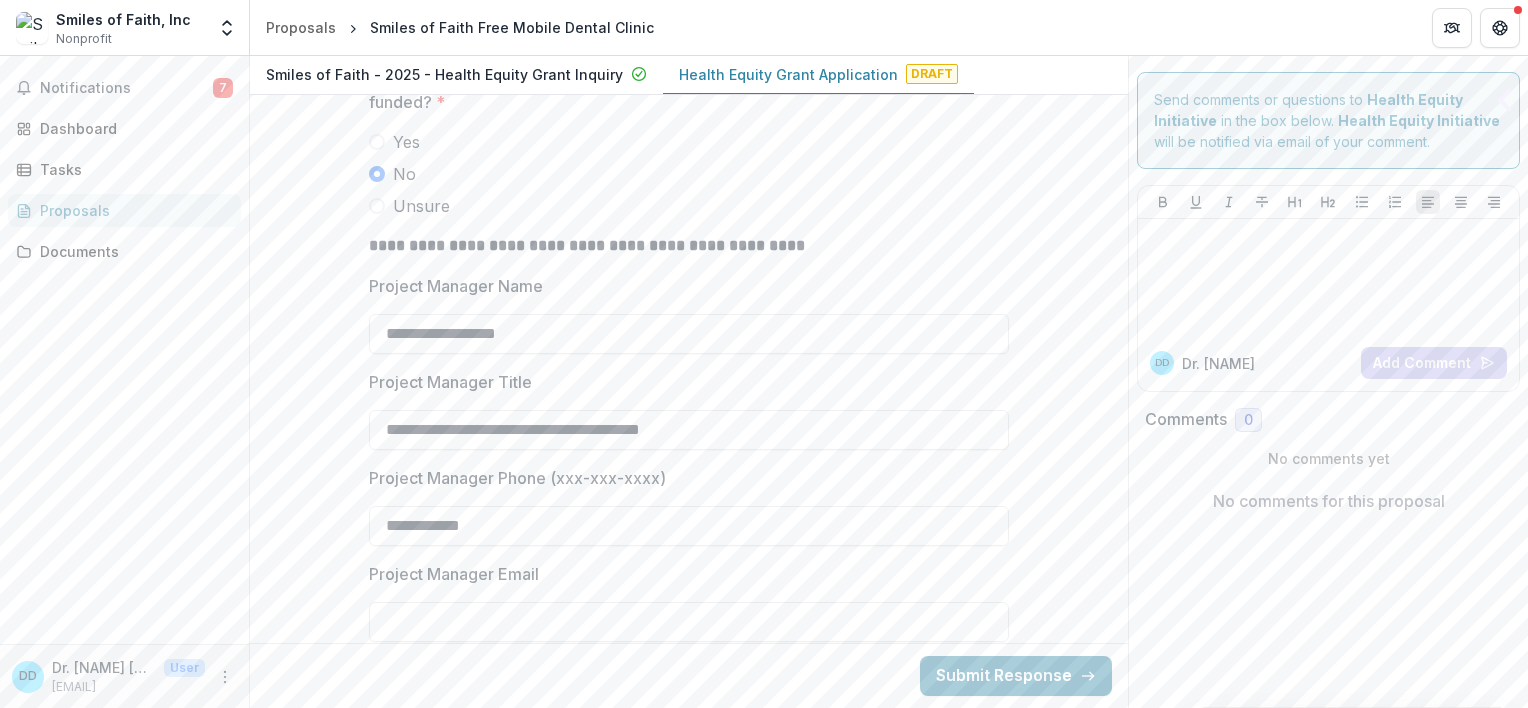 scroll, scrollTop: 2000, scrollLeft: 0, axis: vertical 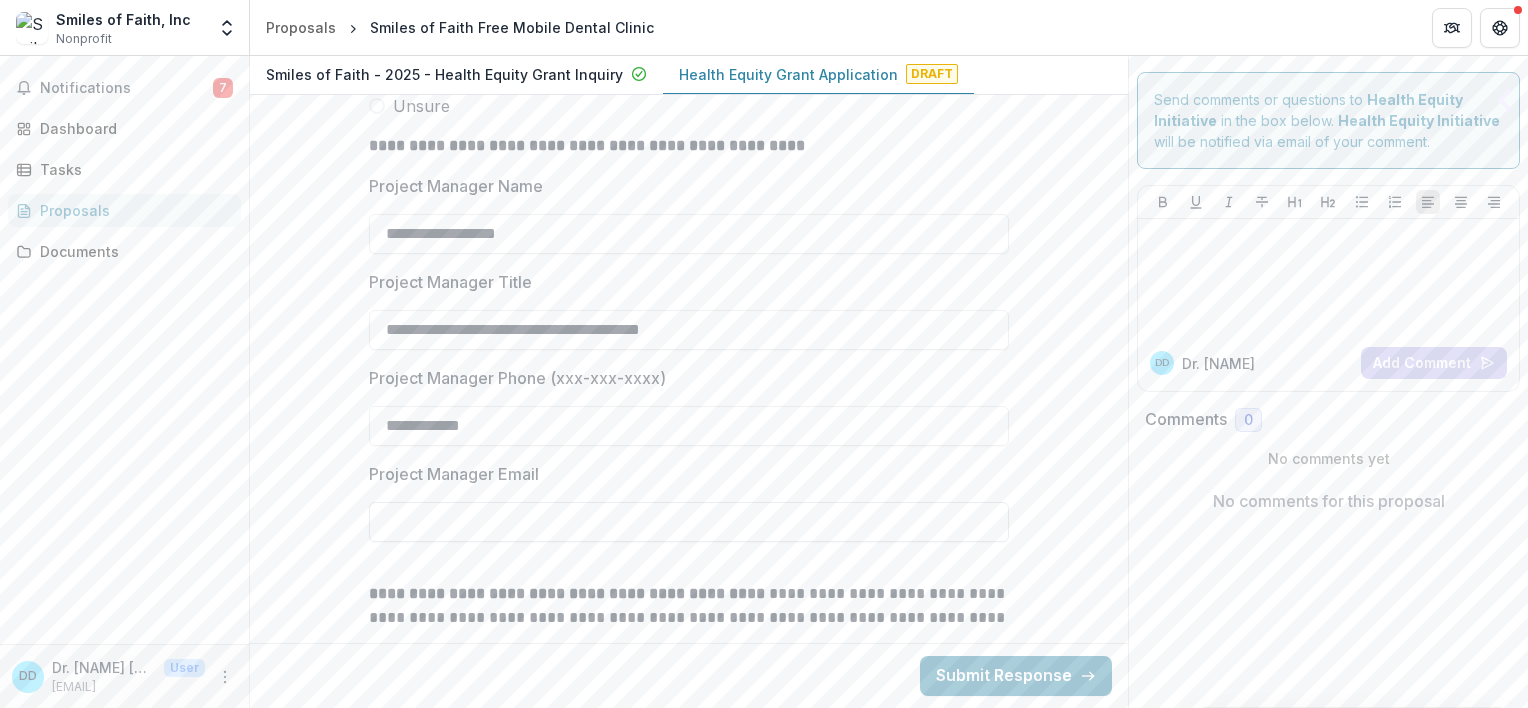 type on "**********" 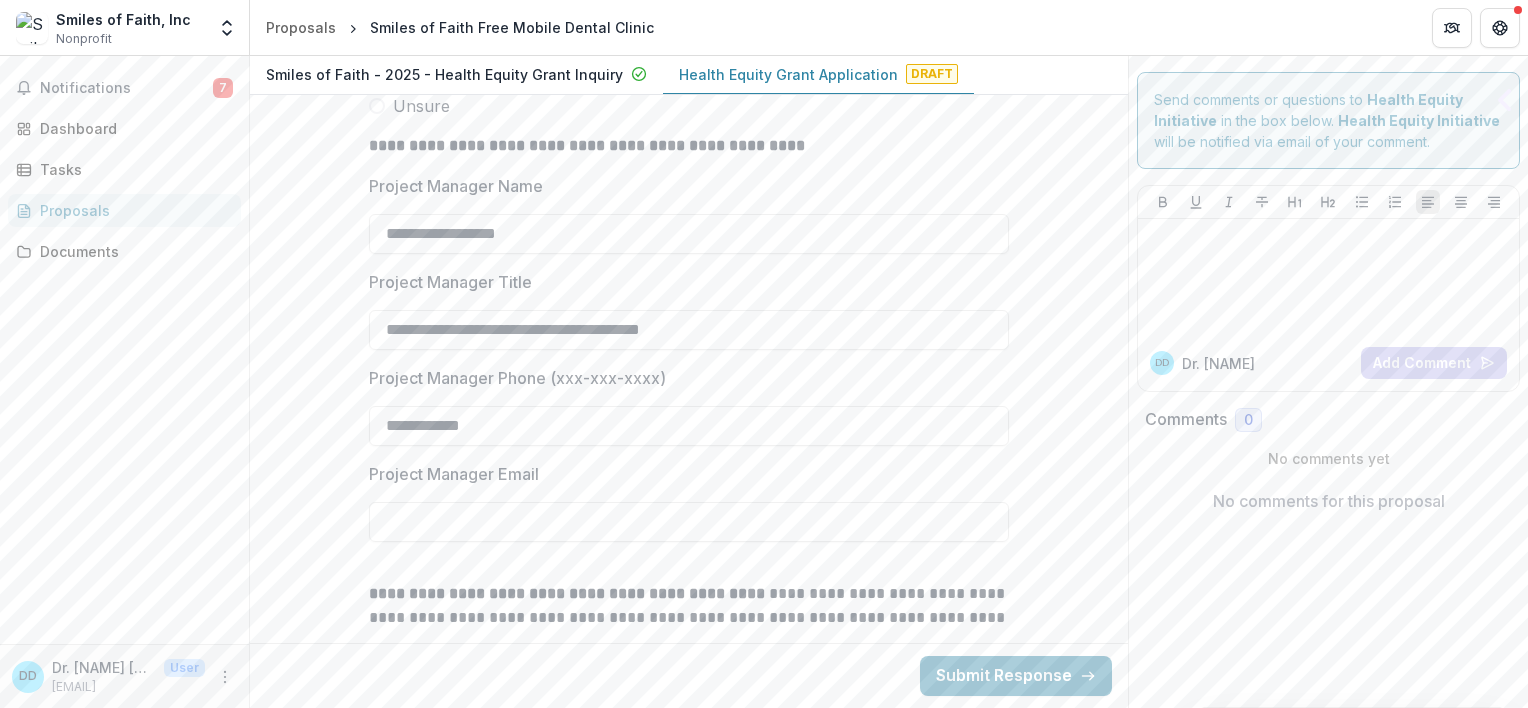 type on "**********" 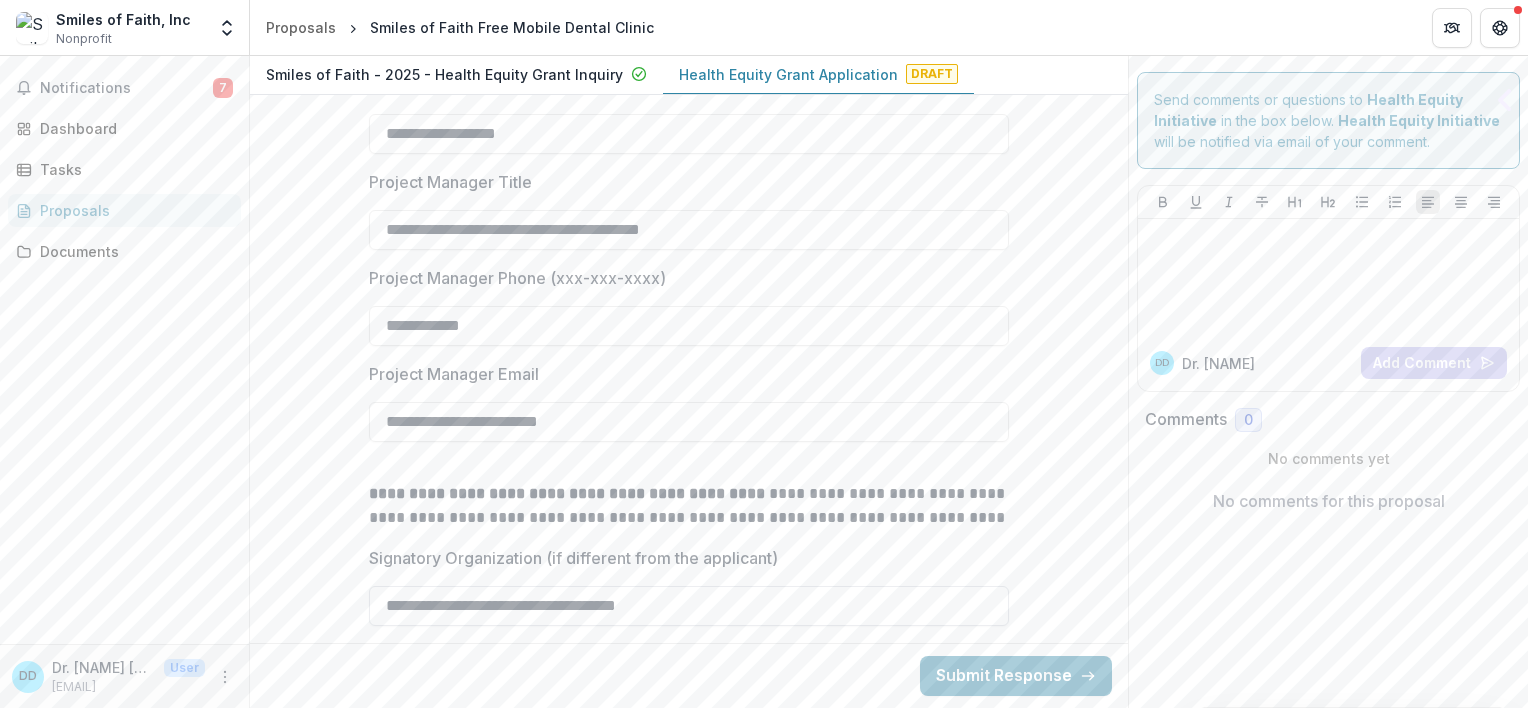 scroll, scrollTop: 2200, scrollLeft: 0, axis: vertical 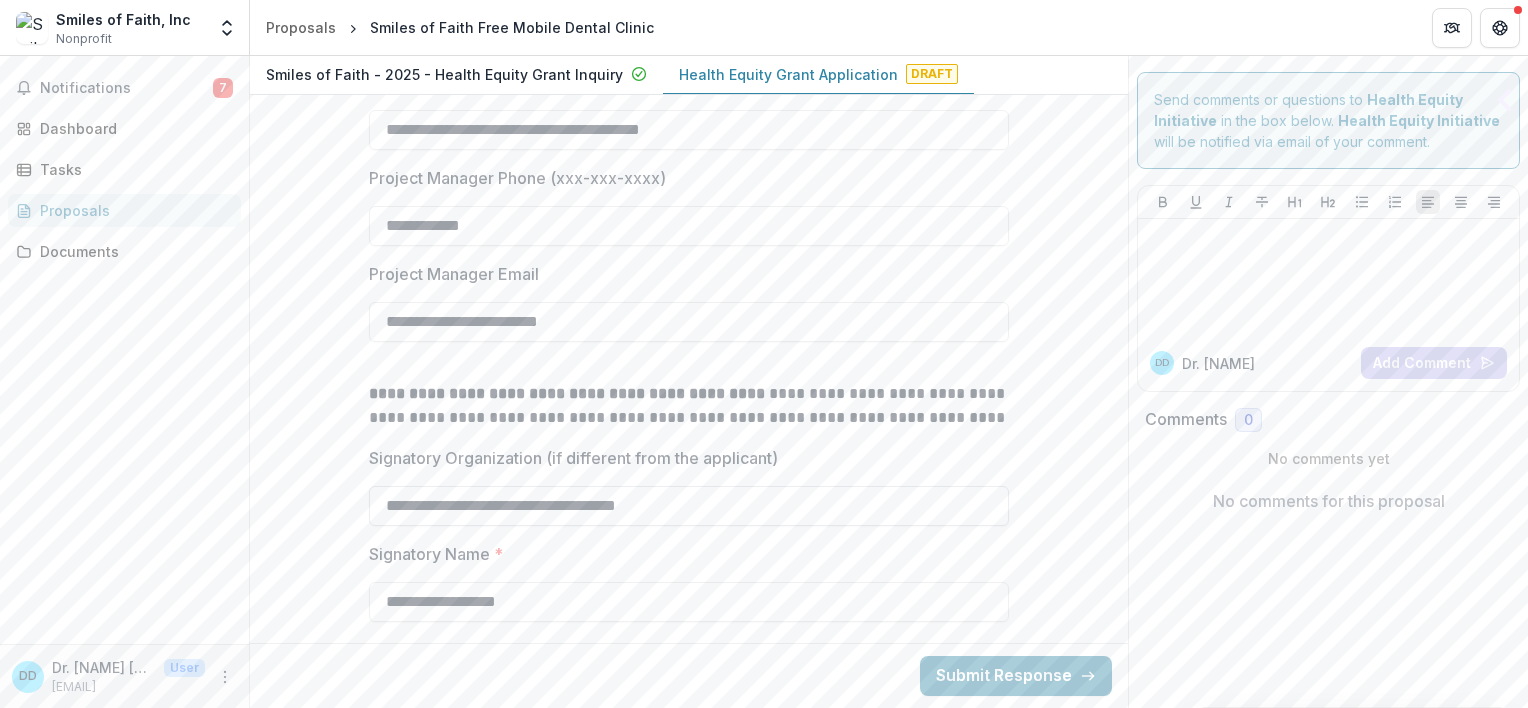 drag, startPoint x: 695, startPoint y: 504, endPoint x: 376, endPoint y: 513, distance: 319.12692 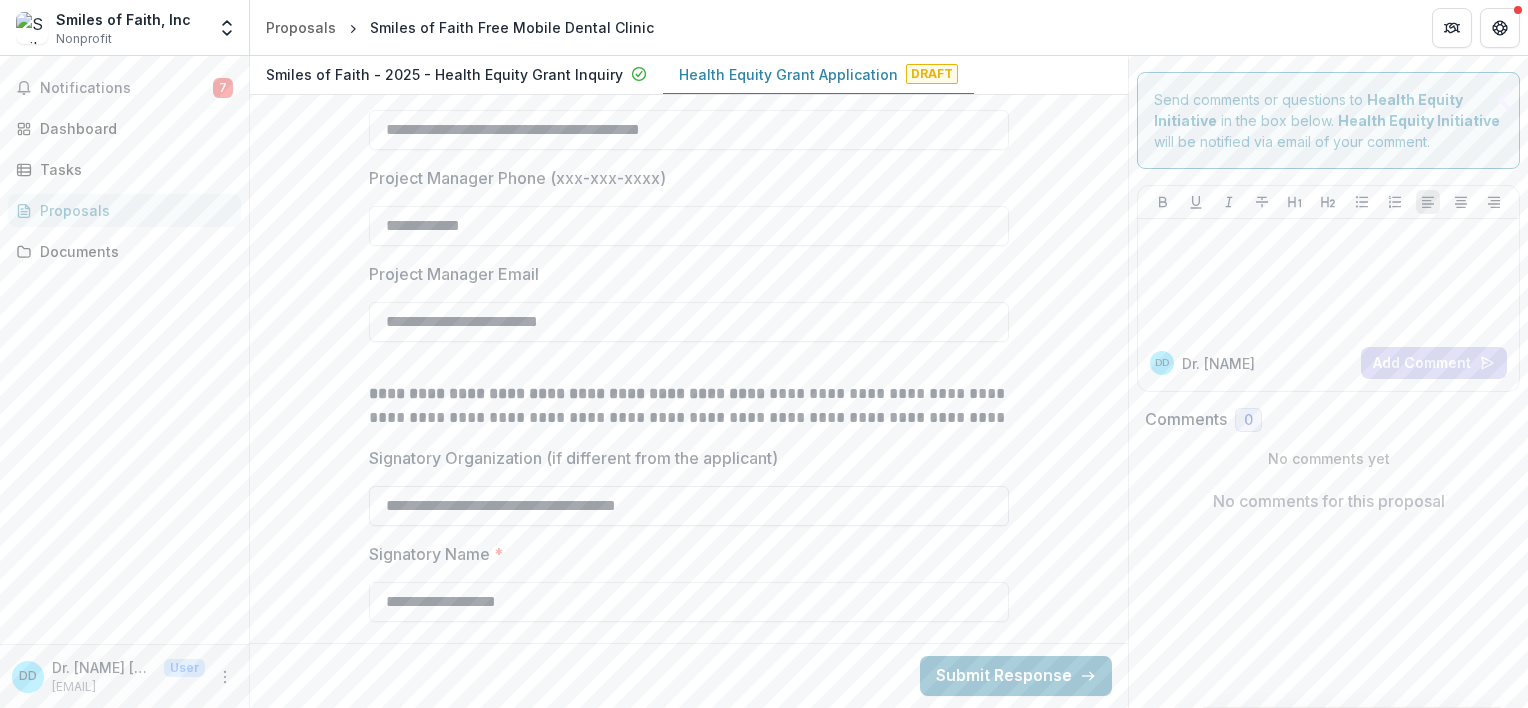 click on "**********" at bounding box center (689, 506) 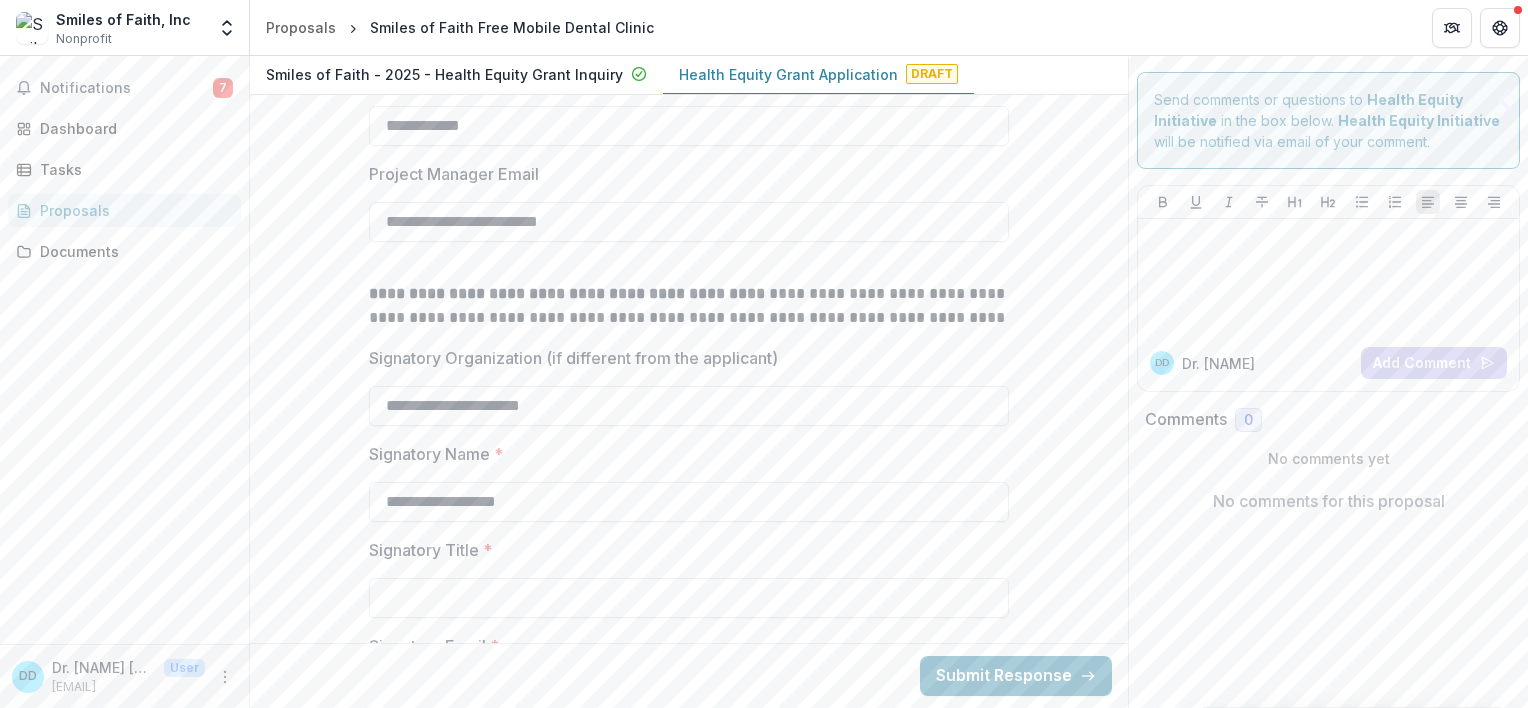 scroll, scrollTop: 2500, scrollLeft: 0, axis: vertical 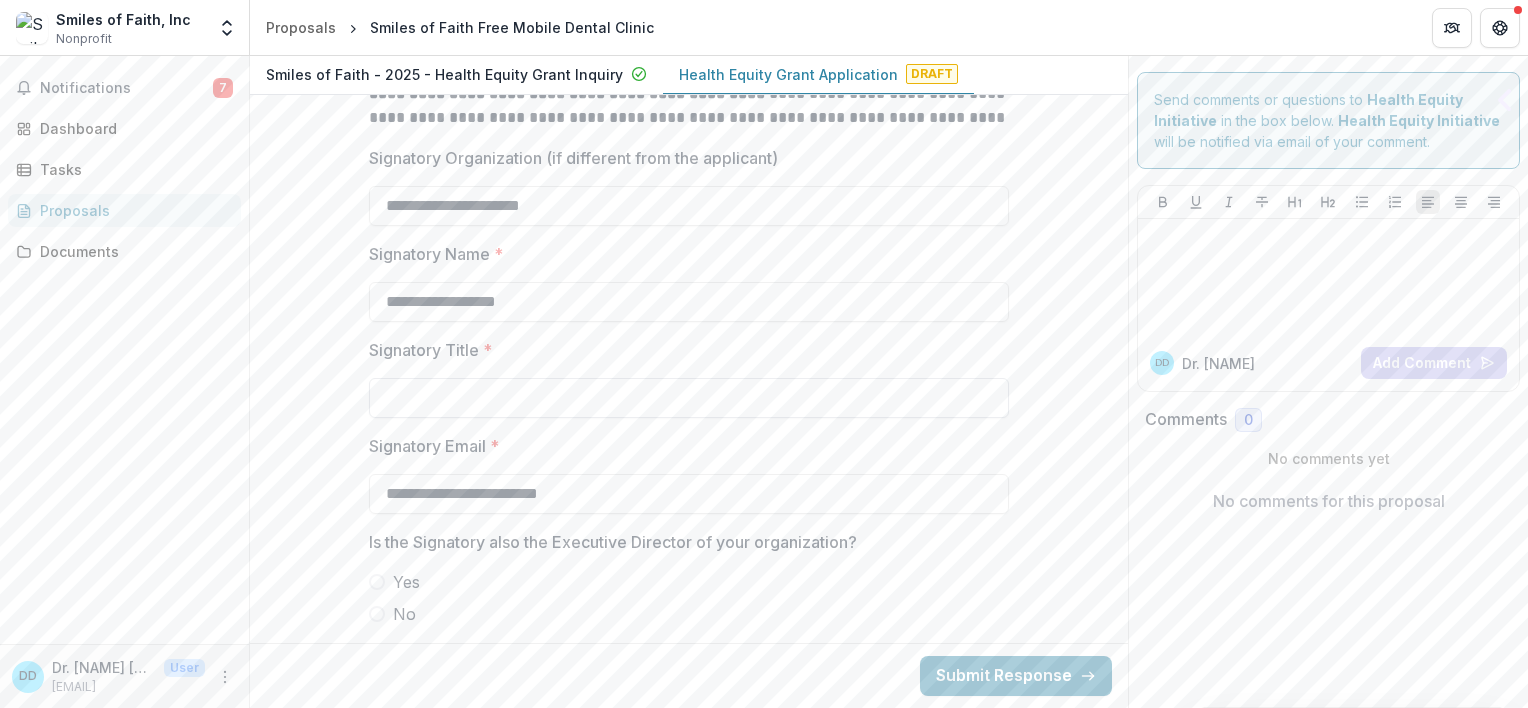 type on "**********" 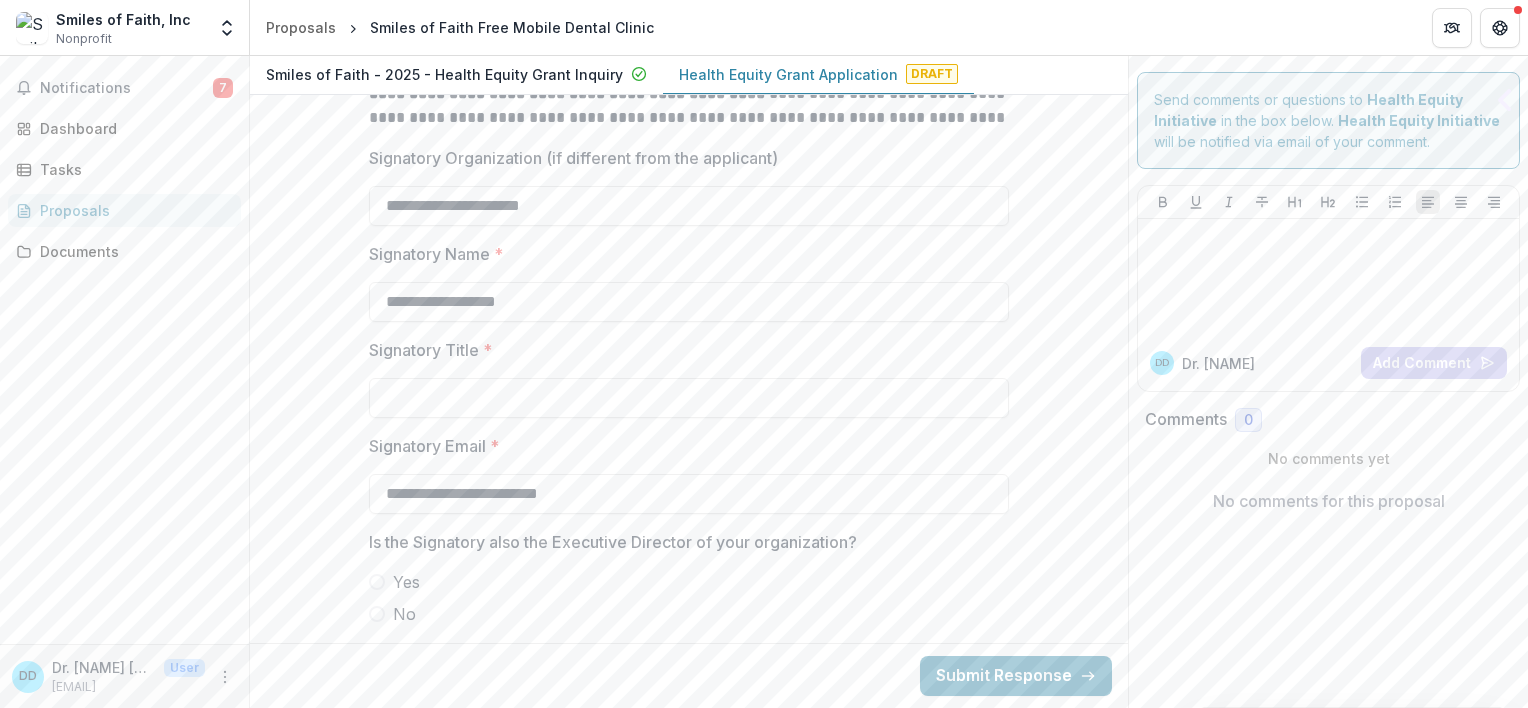 click at bounding box center [377, 582] 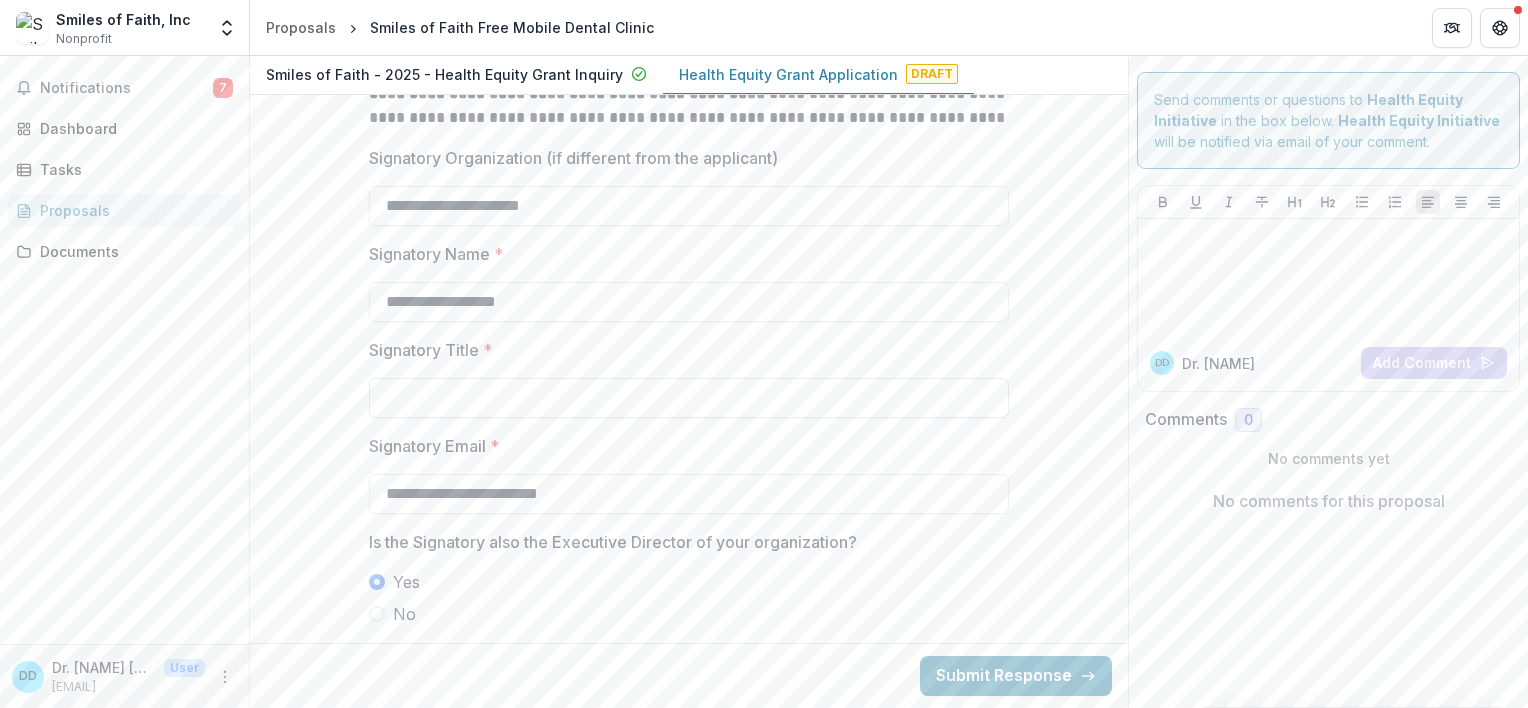 click on "Signatory Title *" at bounding box center (689, 398) 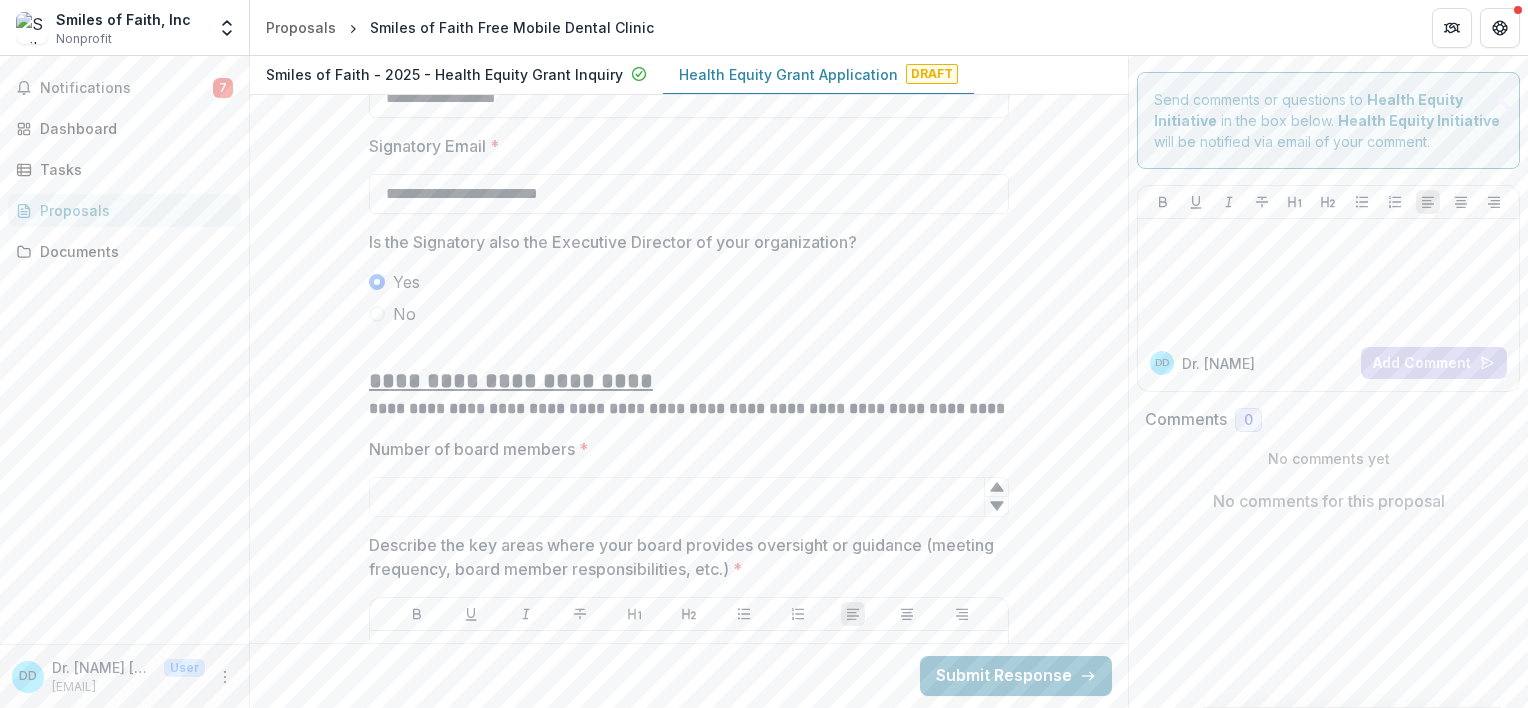 scroll, scrollTop: 2900, scrollLeft: 0, axis: vertical 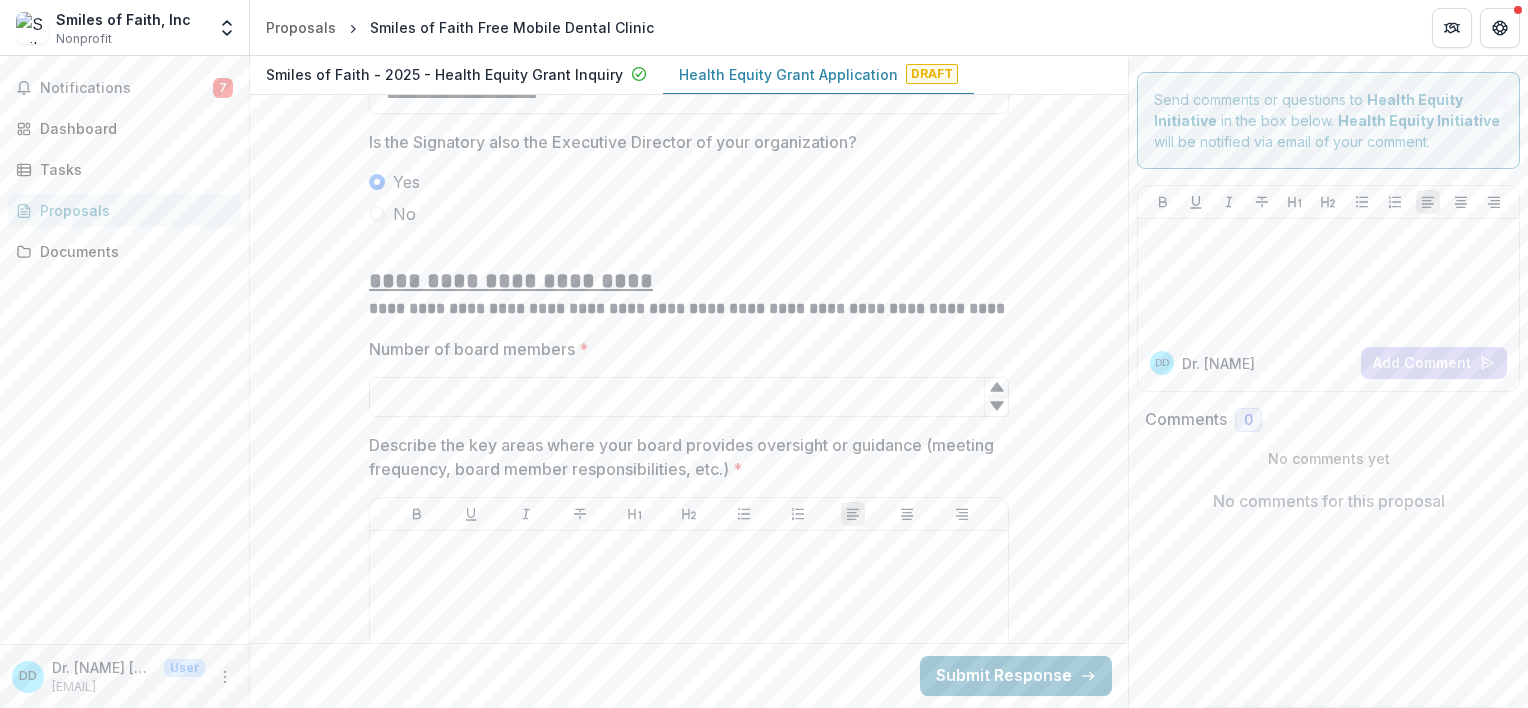 type on "**********" 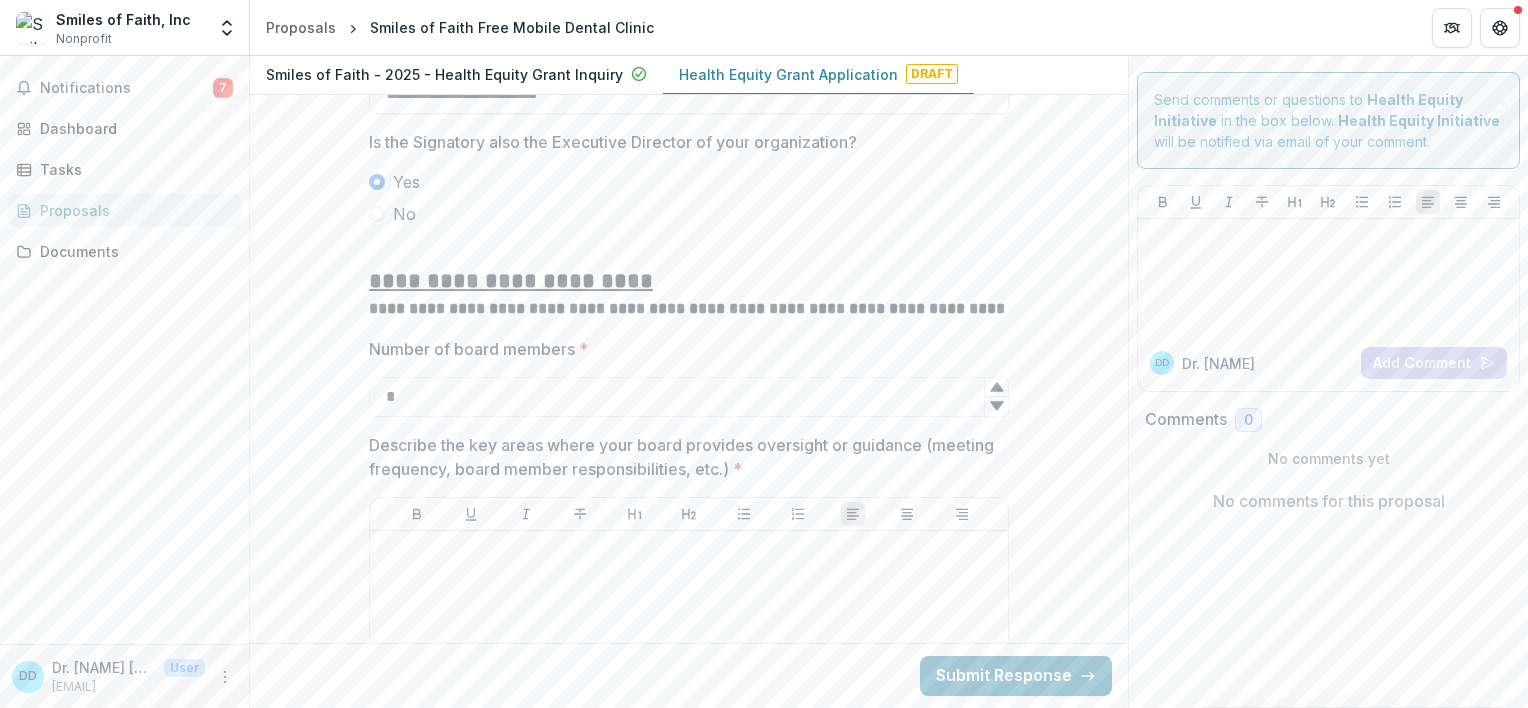 click 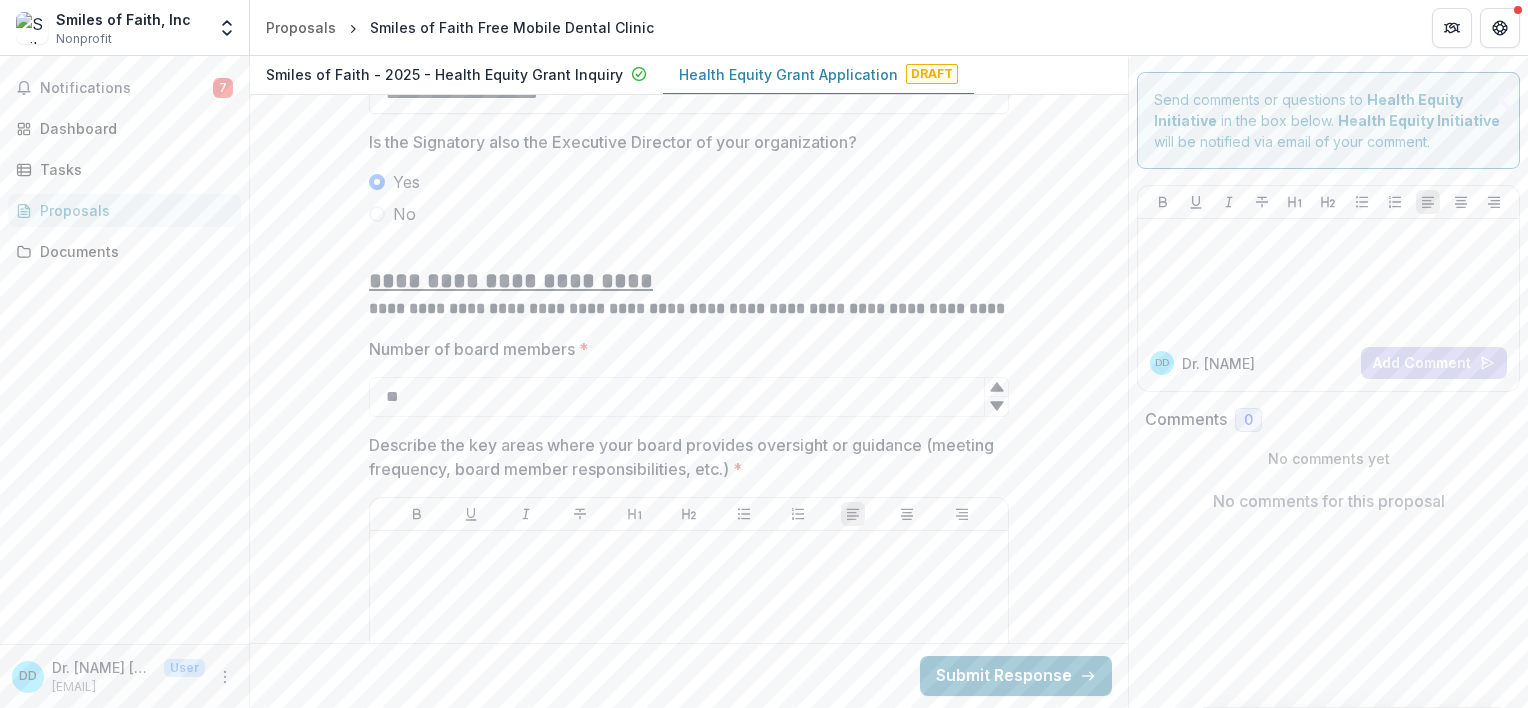 type on "**" 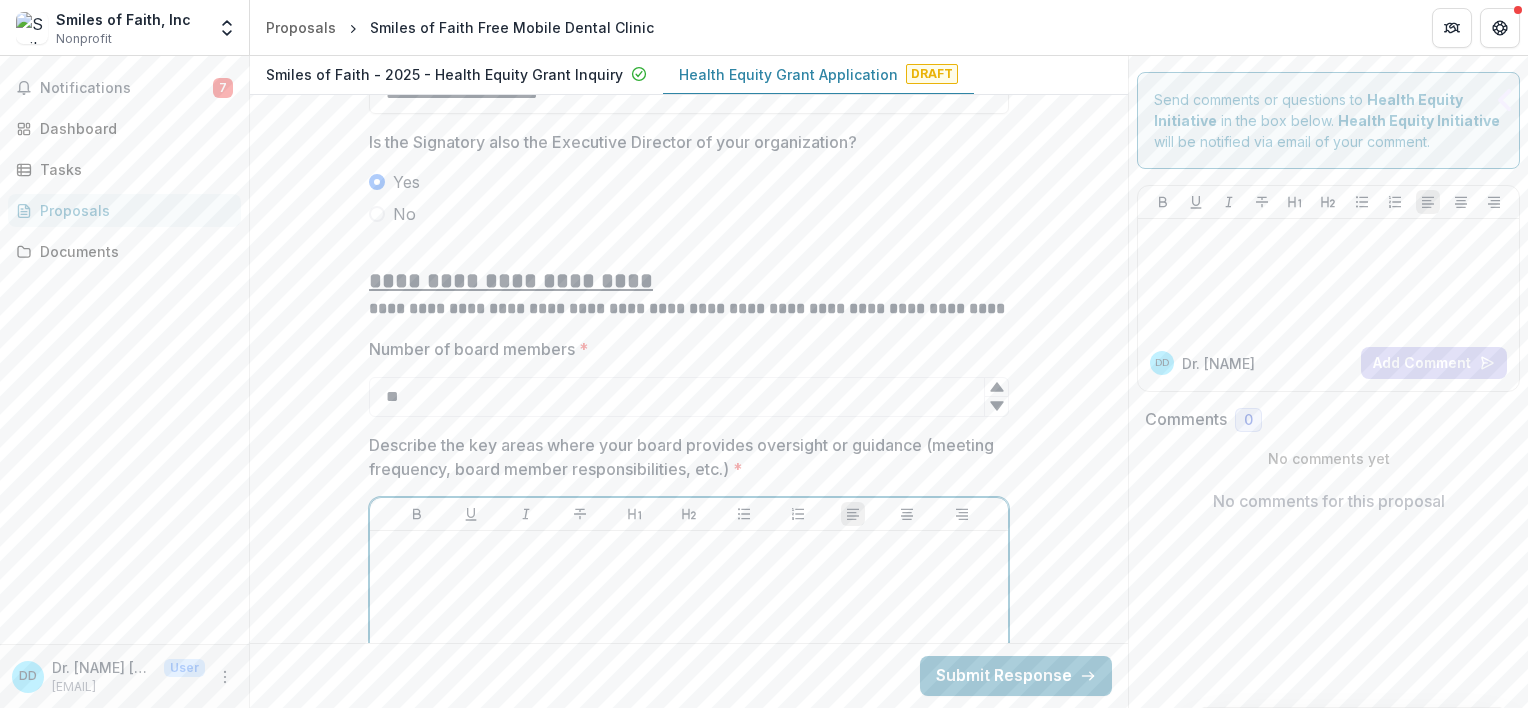 click at bounding box center (689, 550) 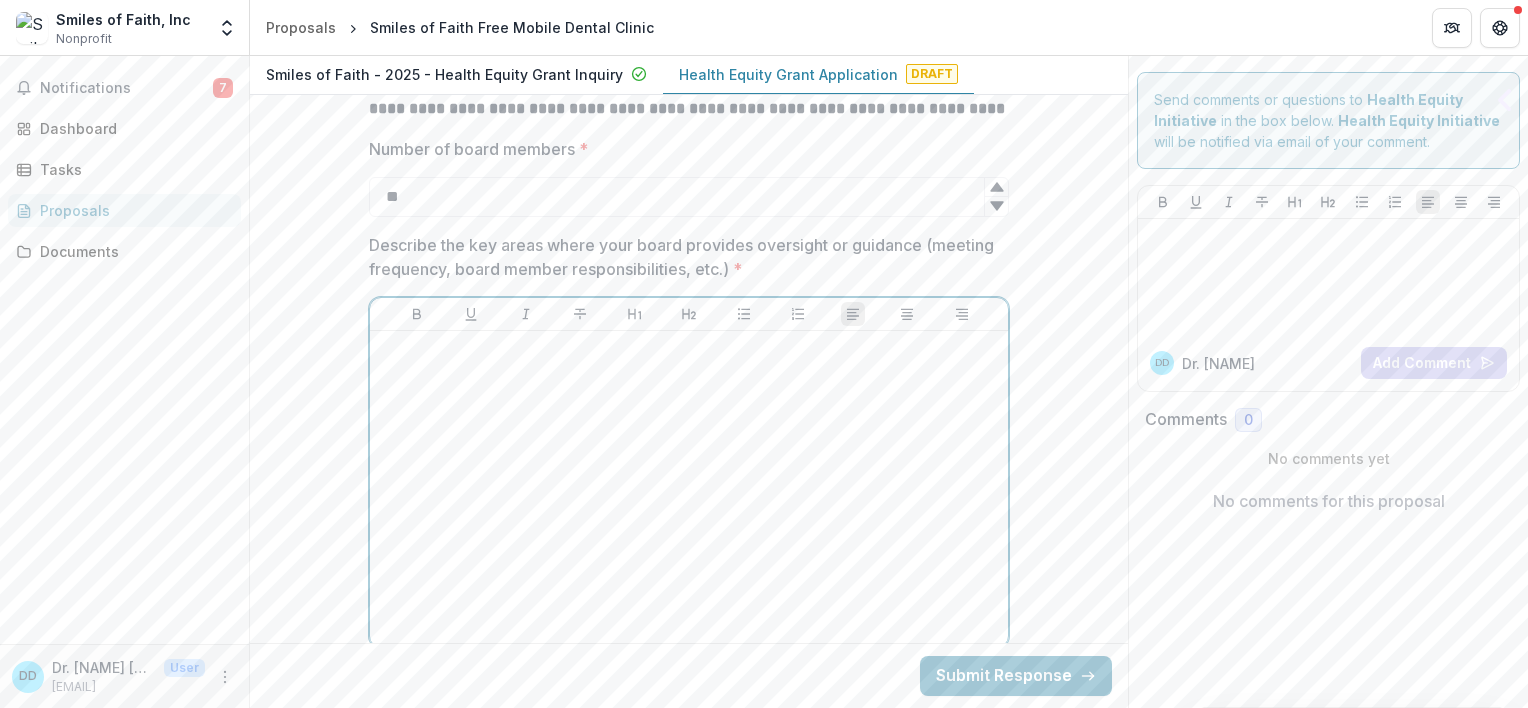 scroll, scrollTop: 3200, scrollLeft: 0, axis: vertical 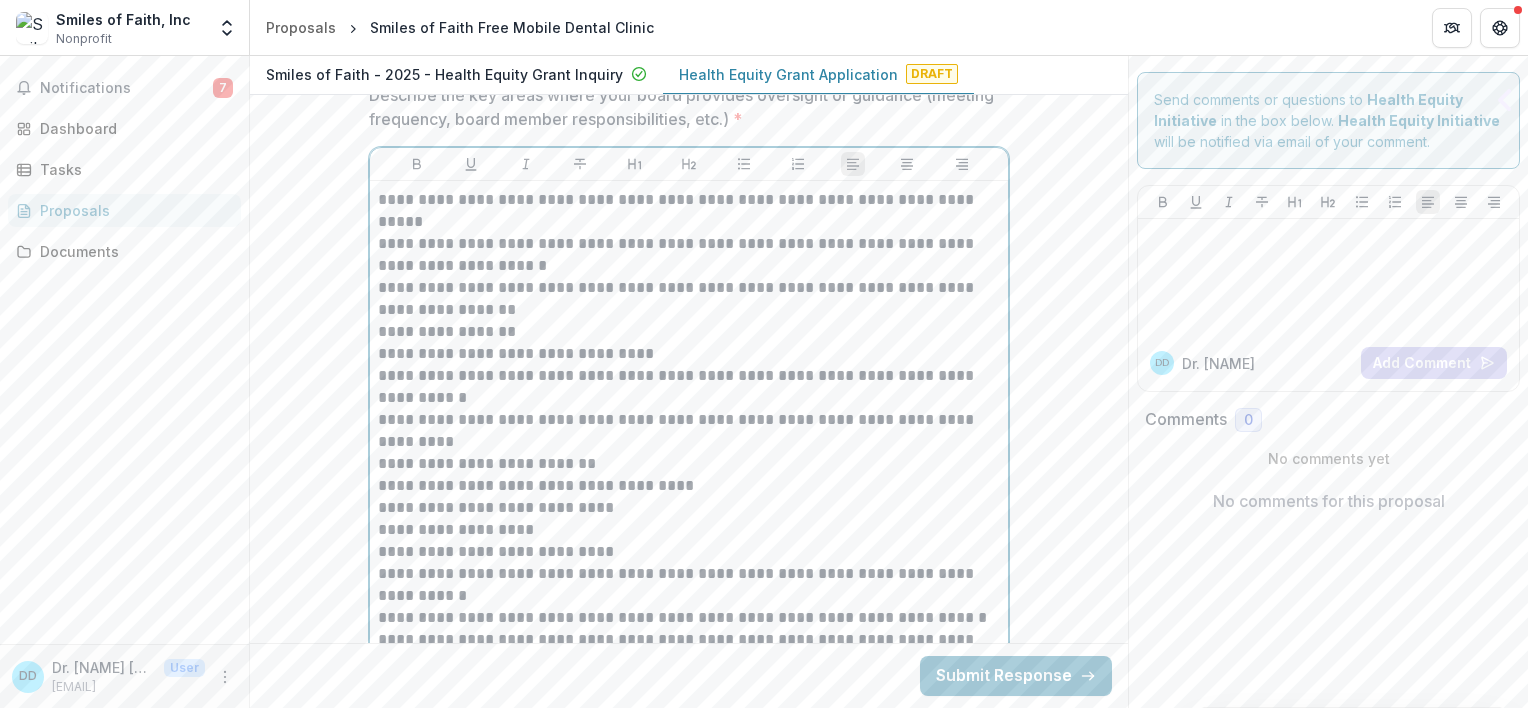 click on "**********" at bounding box center [689, 211] 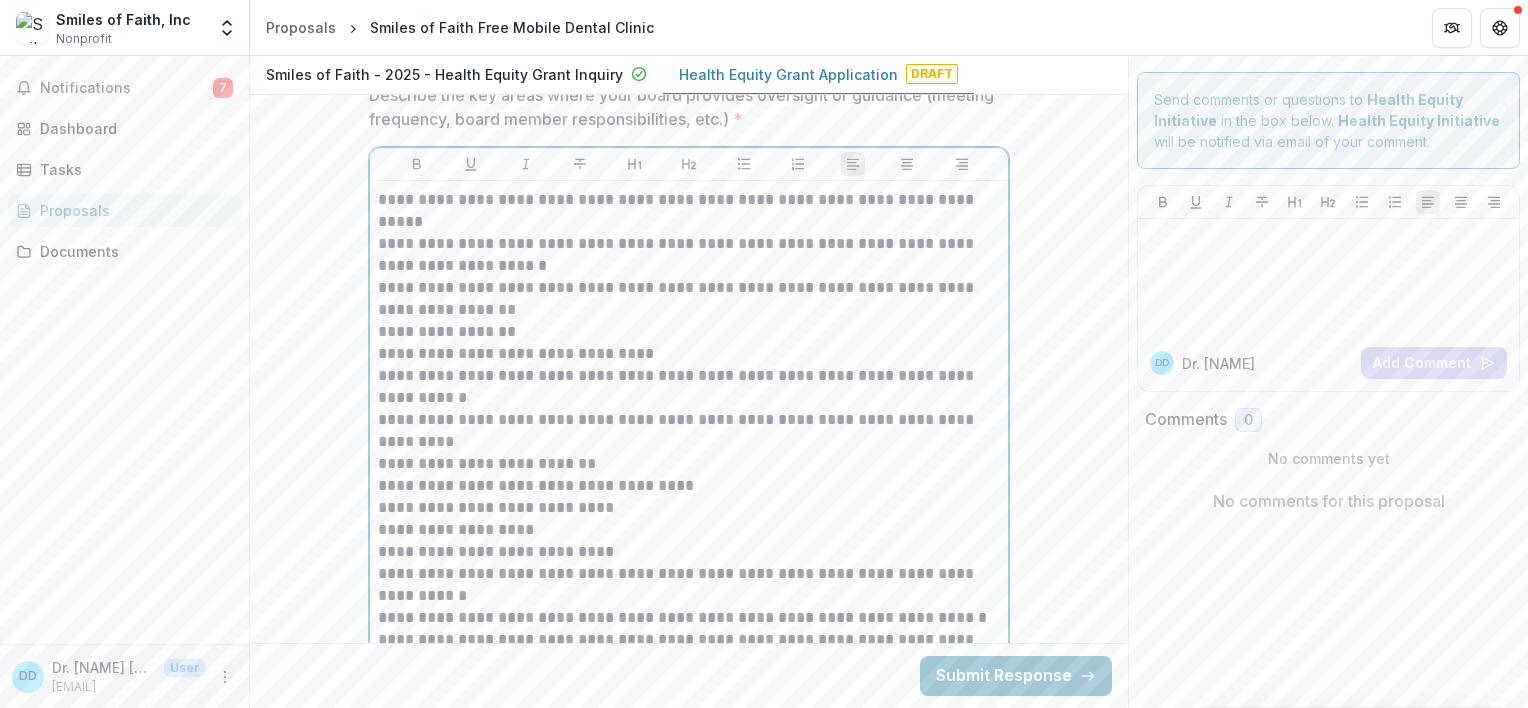 scroll, scrollTop: 3150, scrollLeft: 0, axis: vertical 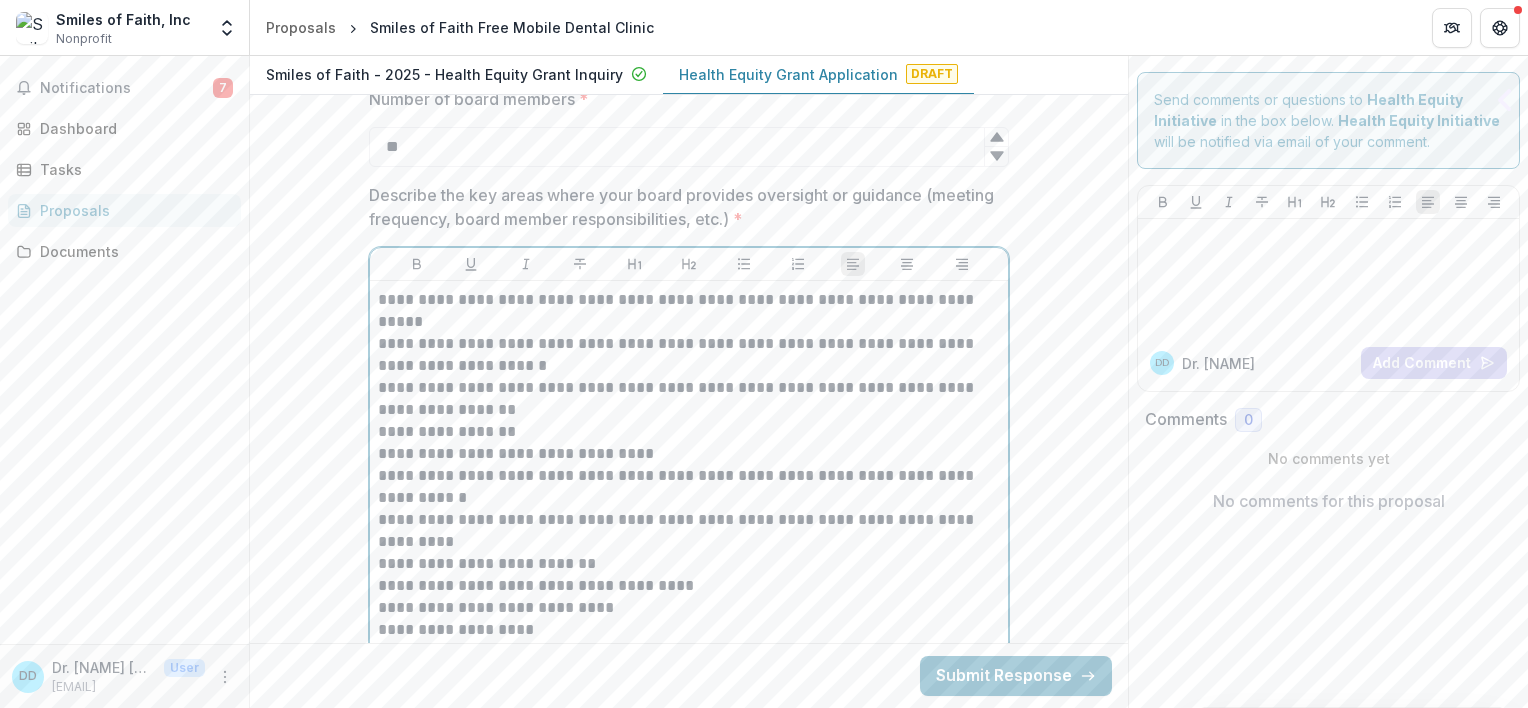 click on "**********" at bounding box center (689, 311) 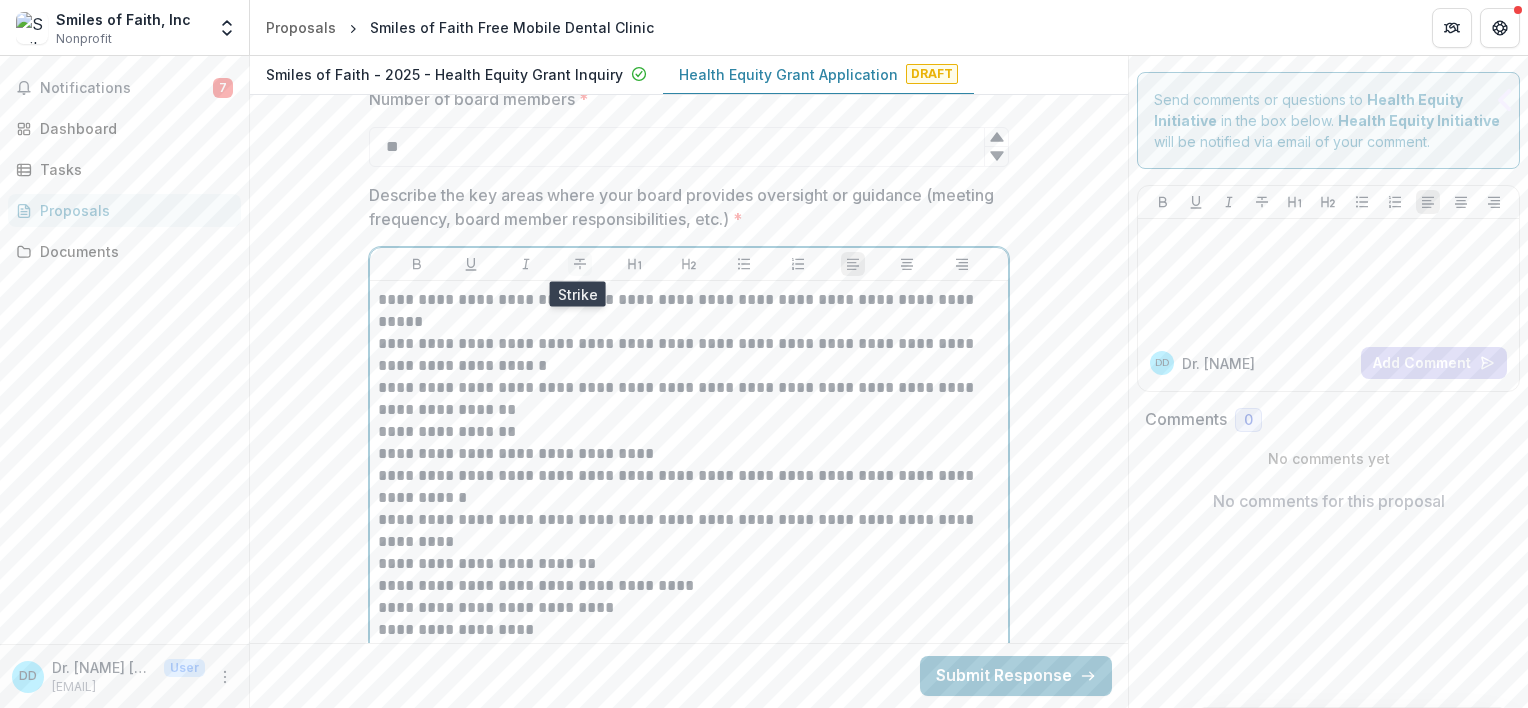 type 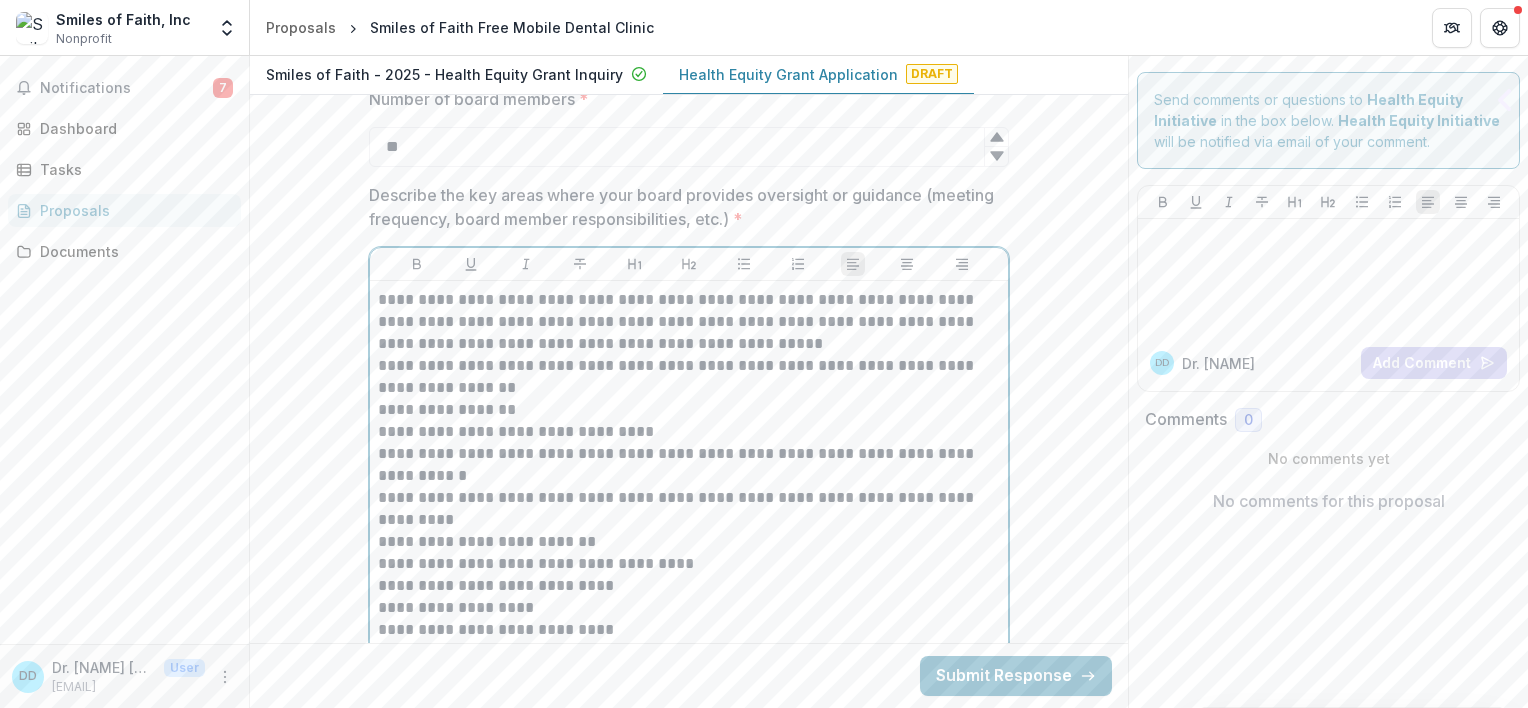 click on "**********" at bounding box center [689, 322] 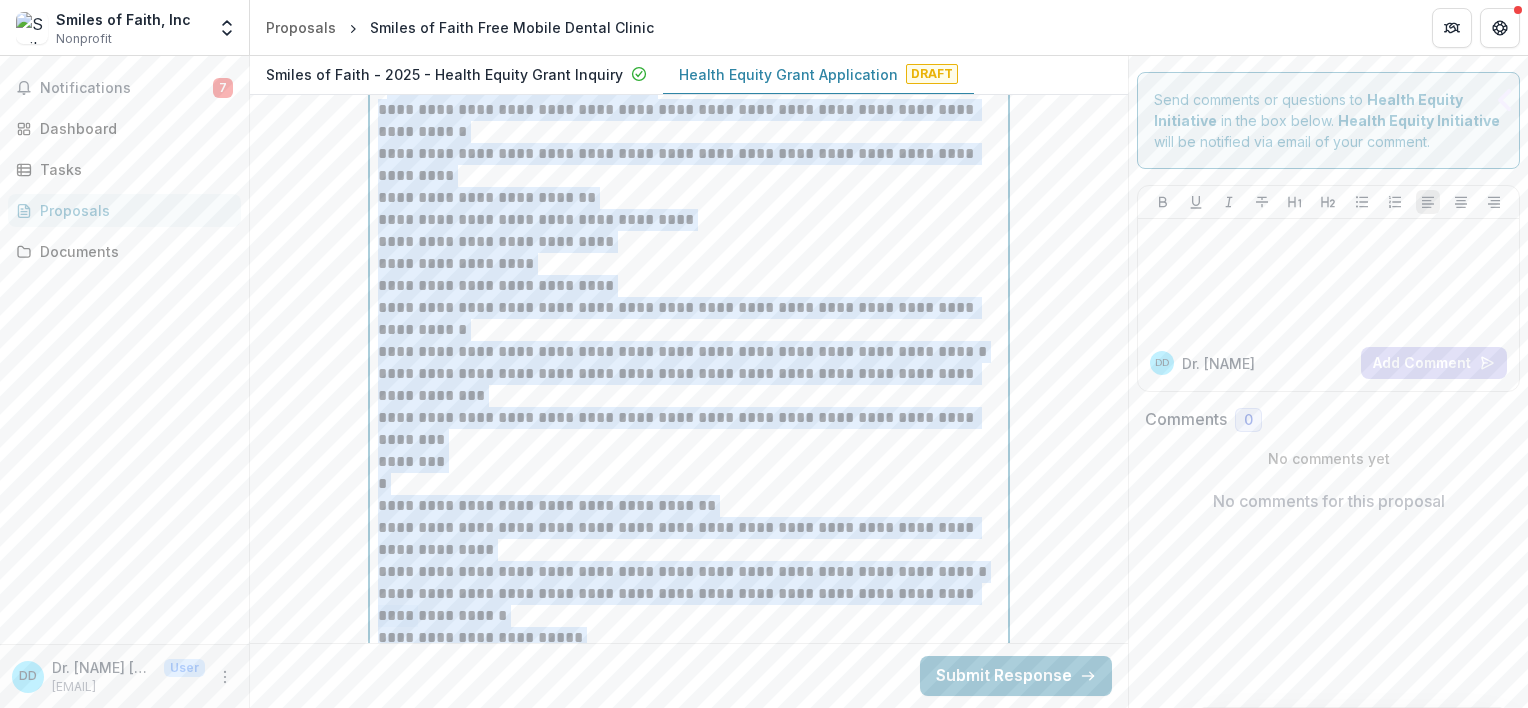 scroll, scrollTop: 3650, scrollLeft: 0, axis: vertical 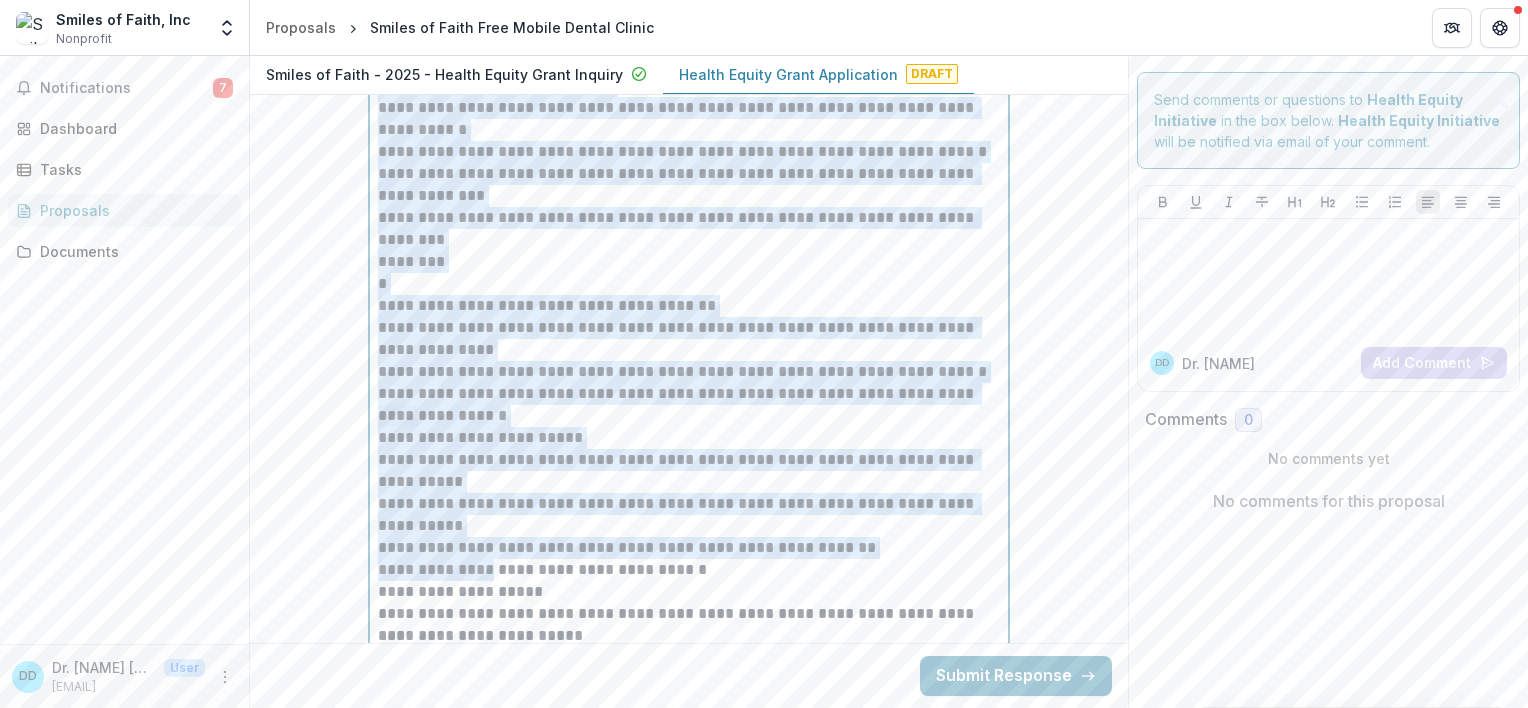 drag, startPoint x: 381, startPoint y: 382, endPoint x: 479, endPoint y: 571, distance: 212.89668 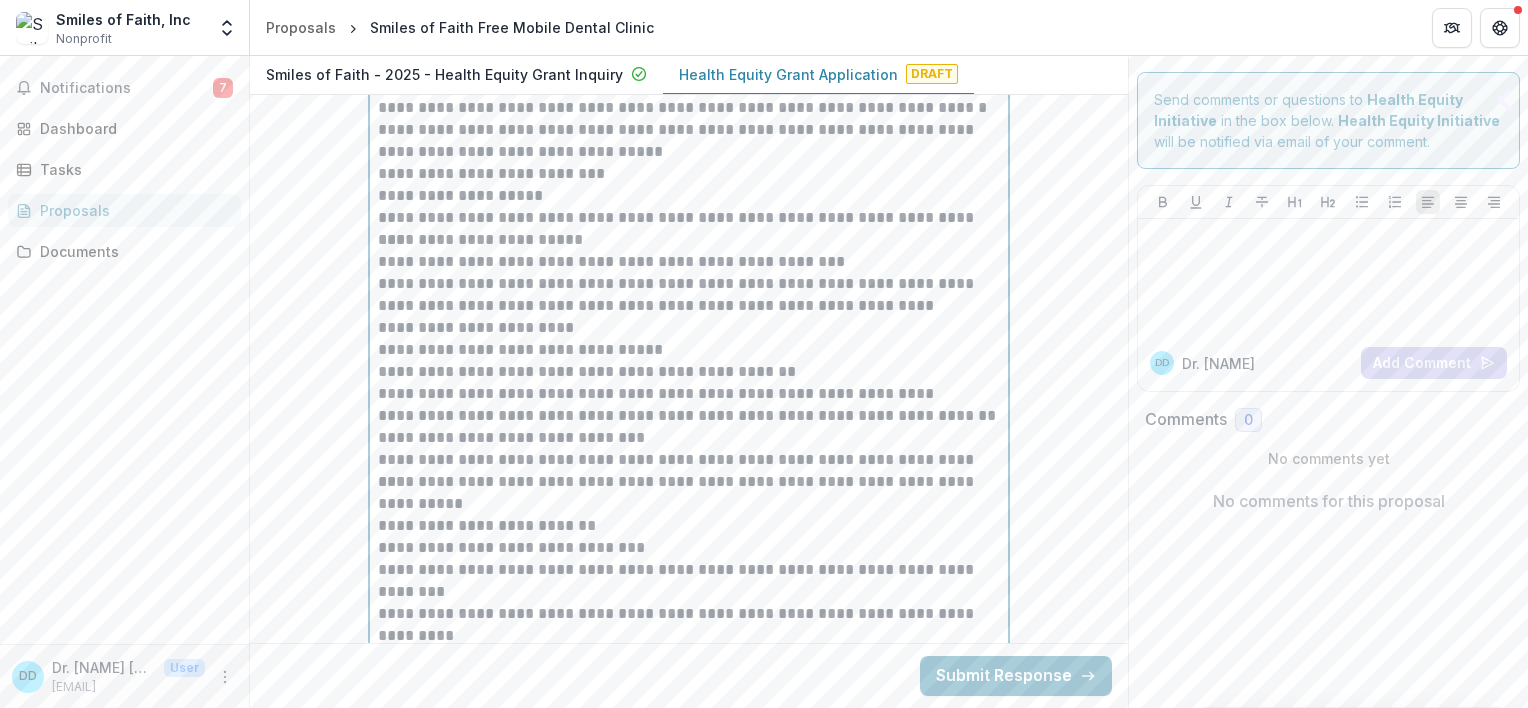 scroll, scrollTop: 3264, scrollLeft: 0, axis: vertical 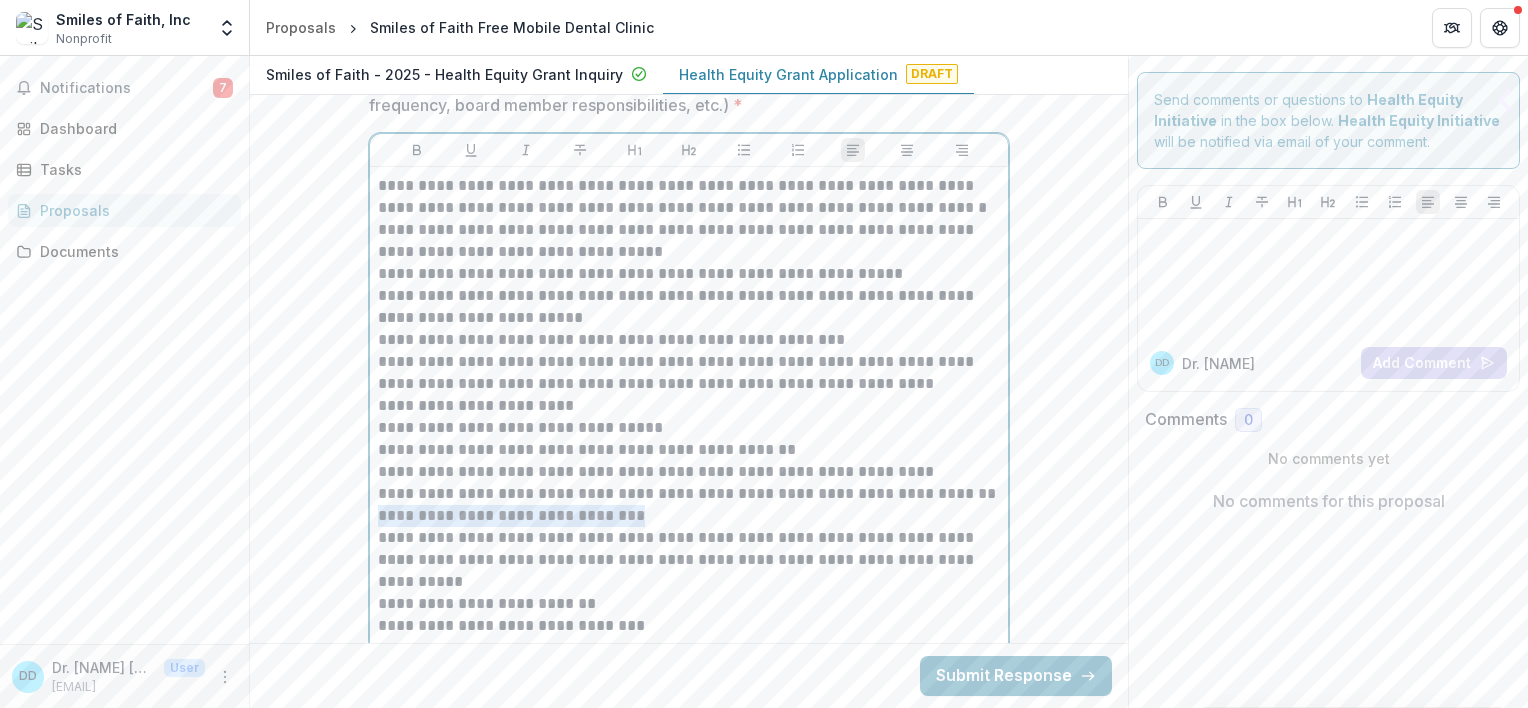 drag, startPoint x: 374, startPoint y: 511, endPoint x: 655, endPoint y: 519, distance: 281.11386 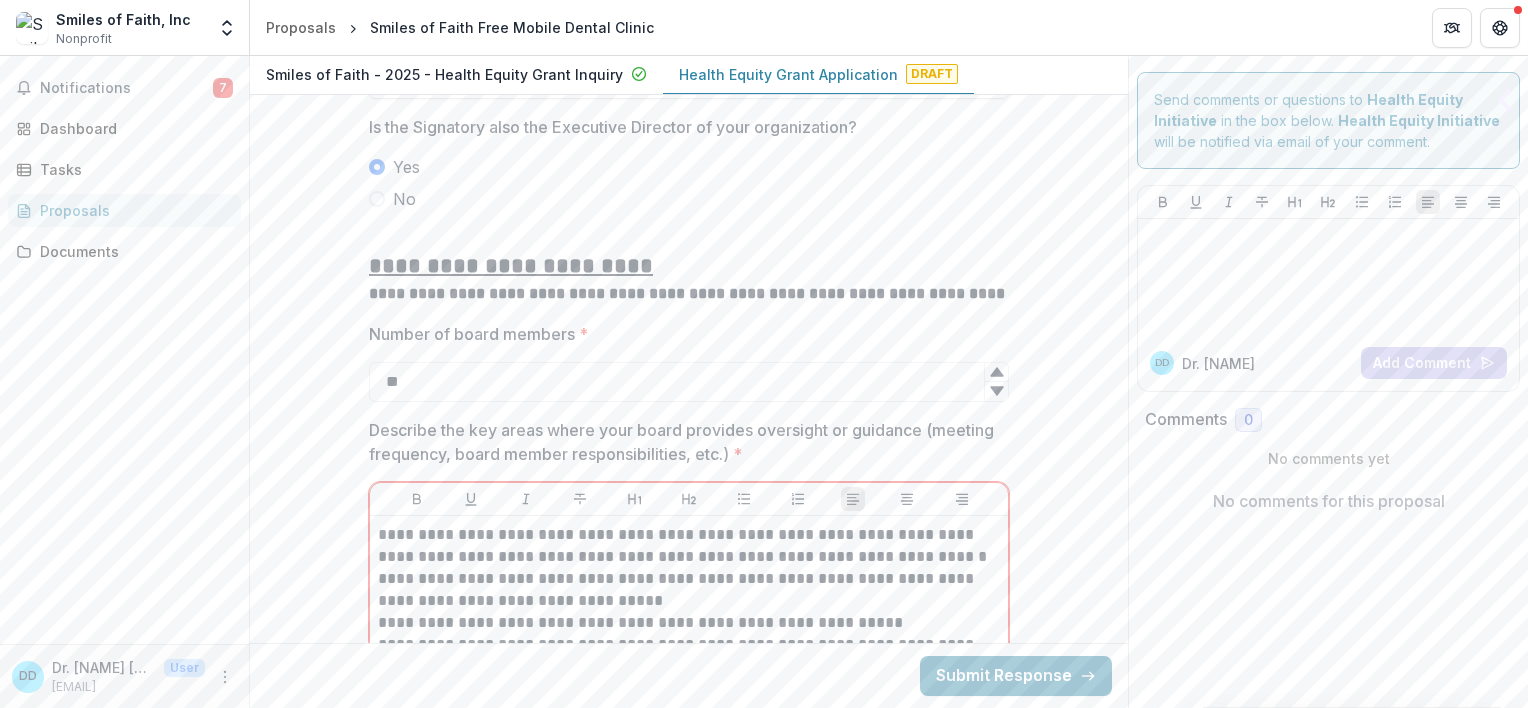 scroll, scrollTop: 3215, scrollLeft: 0, axis: vertical 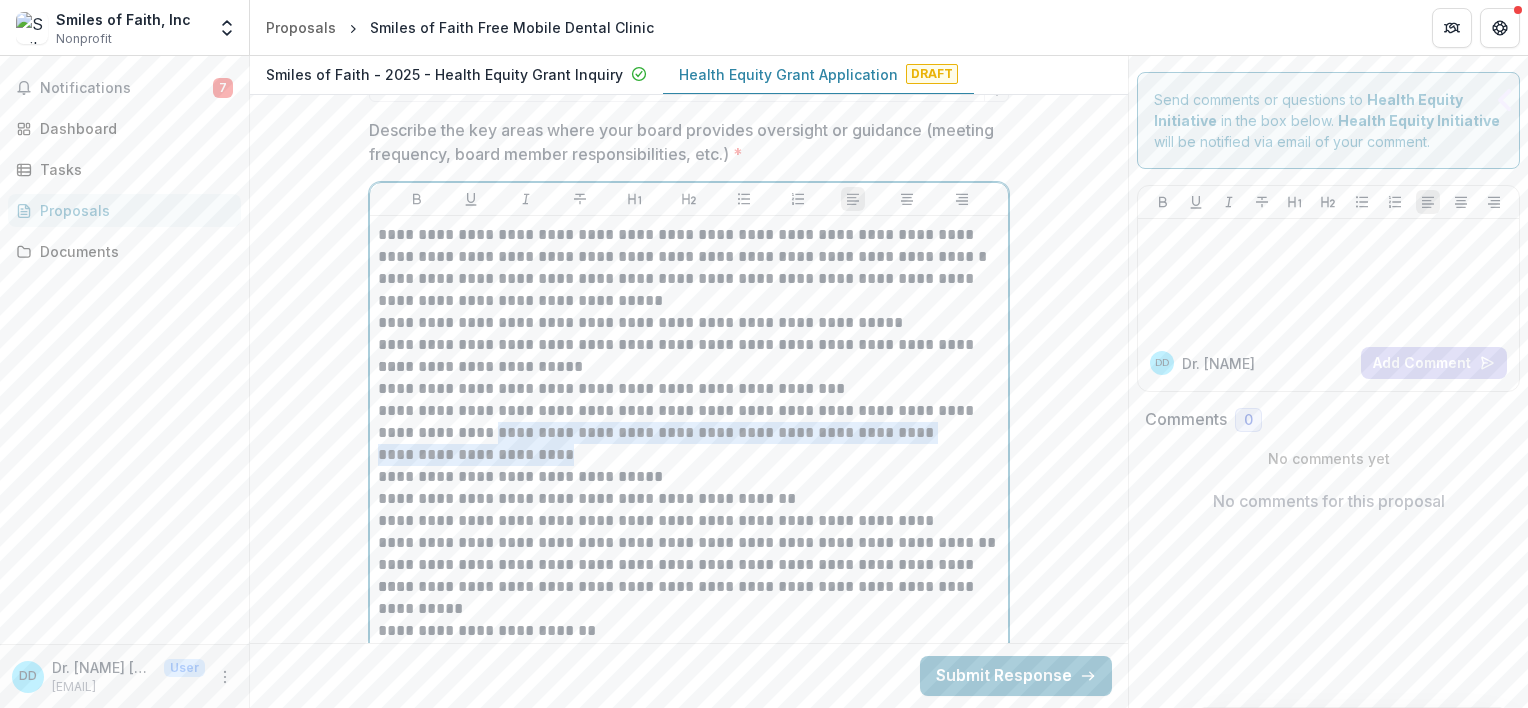 drag, startPoint x: 485, startPoint y: 430, endPoint x: 577, endPoint y: 445, distance: 93.214806 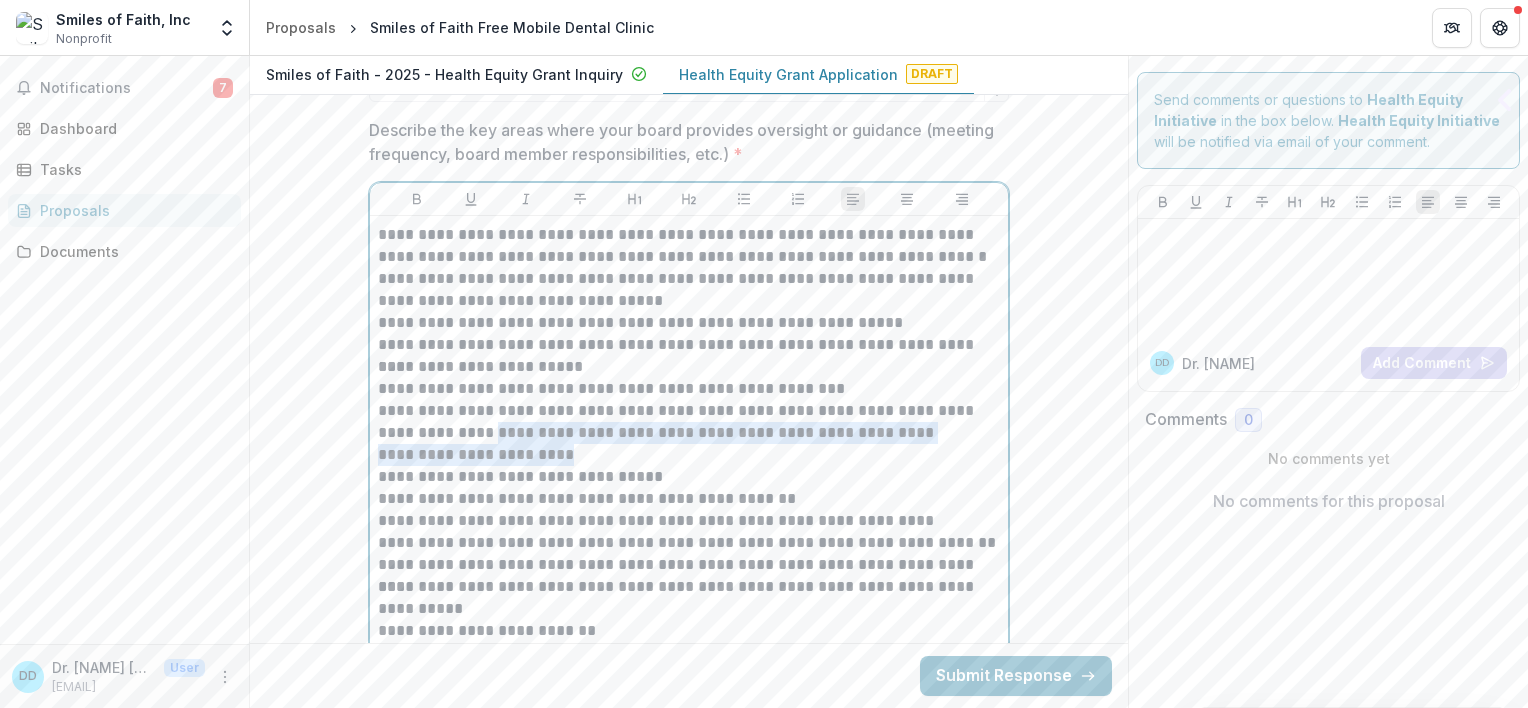 click on "**********" at bounding box center (689, 587) 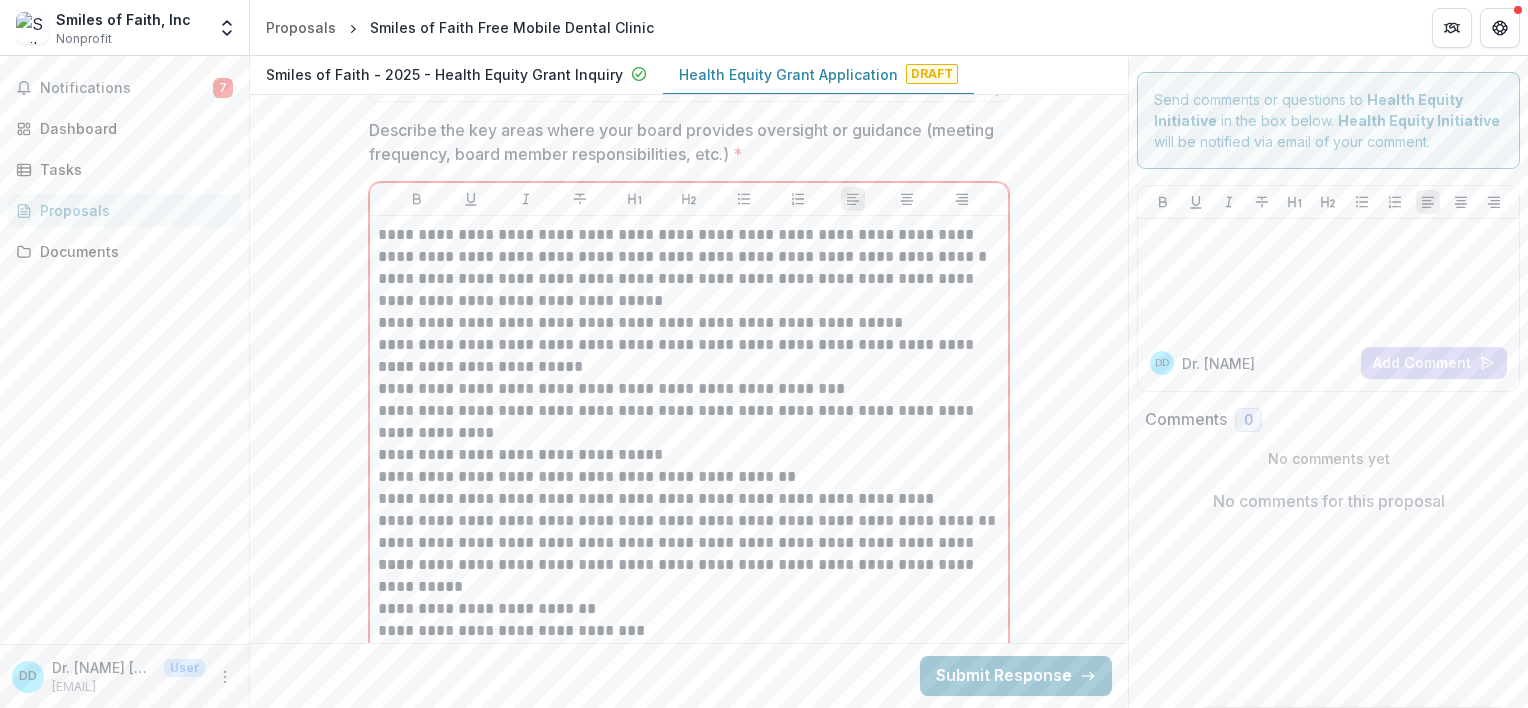click on "**********" at bounding box center (689, 576) 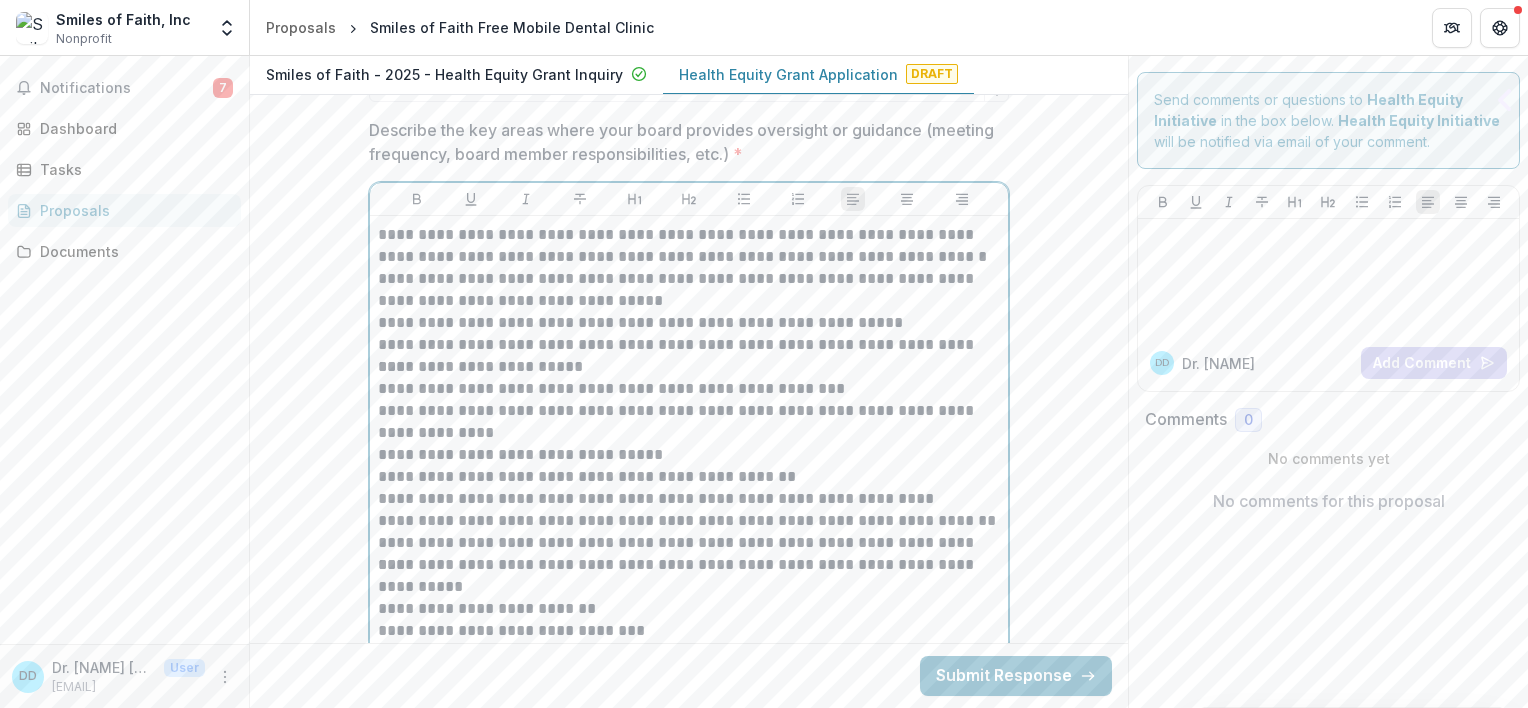 click on "**********" at bounding box center [689, 323] 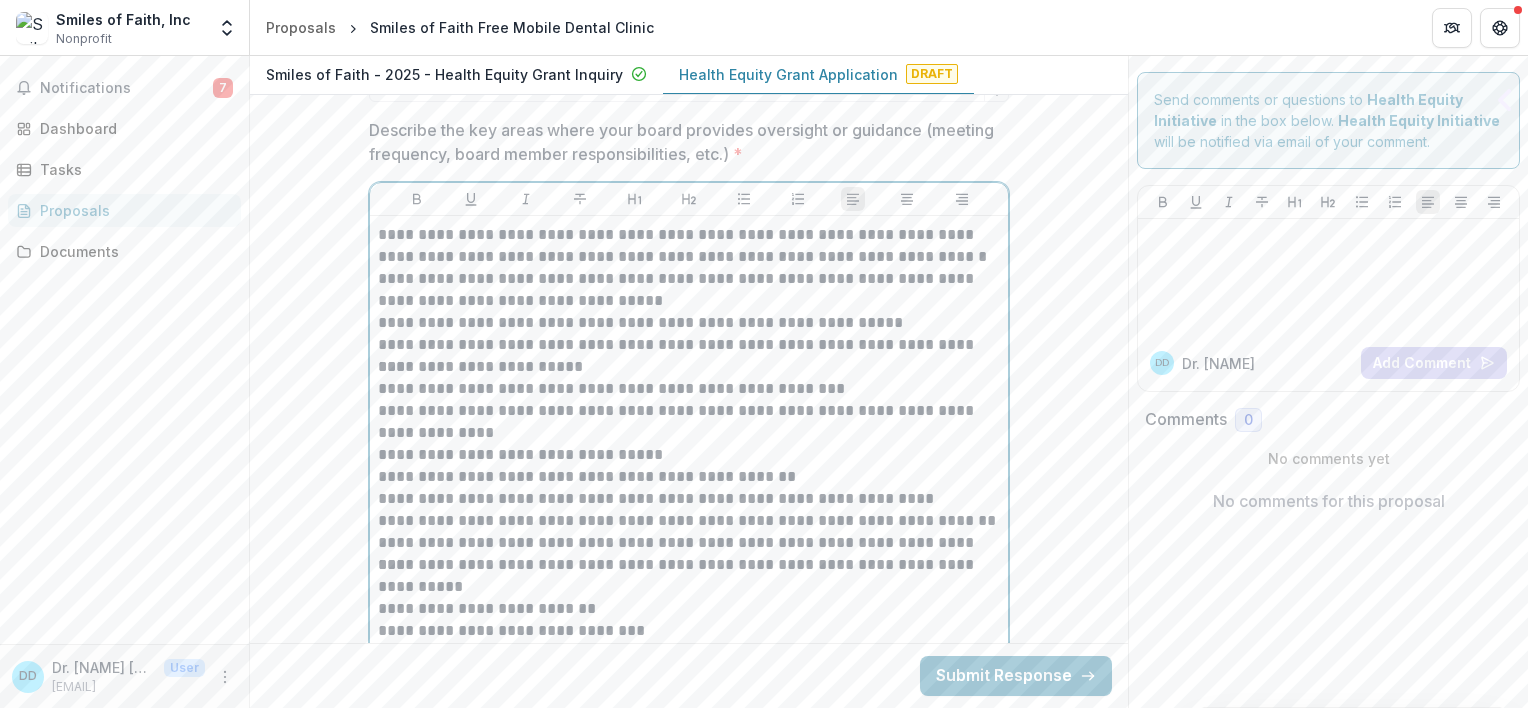 click on "**********" at bounding box center [689, 323] 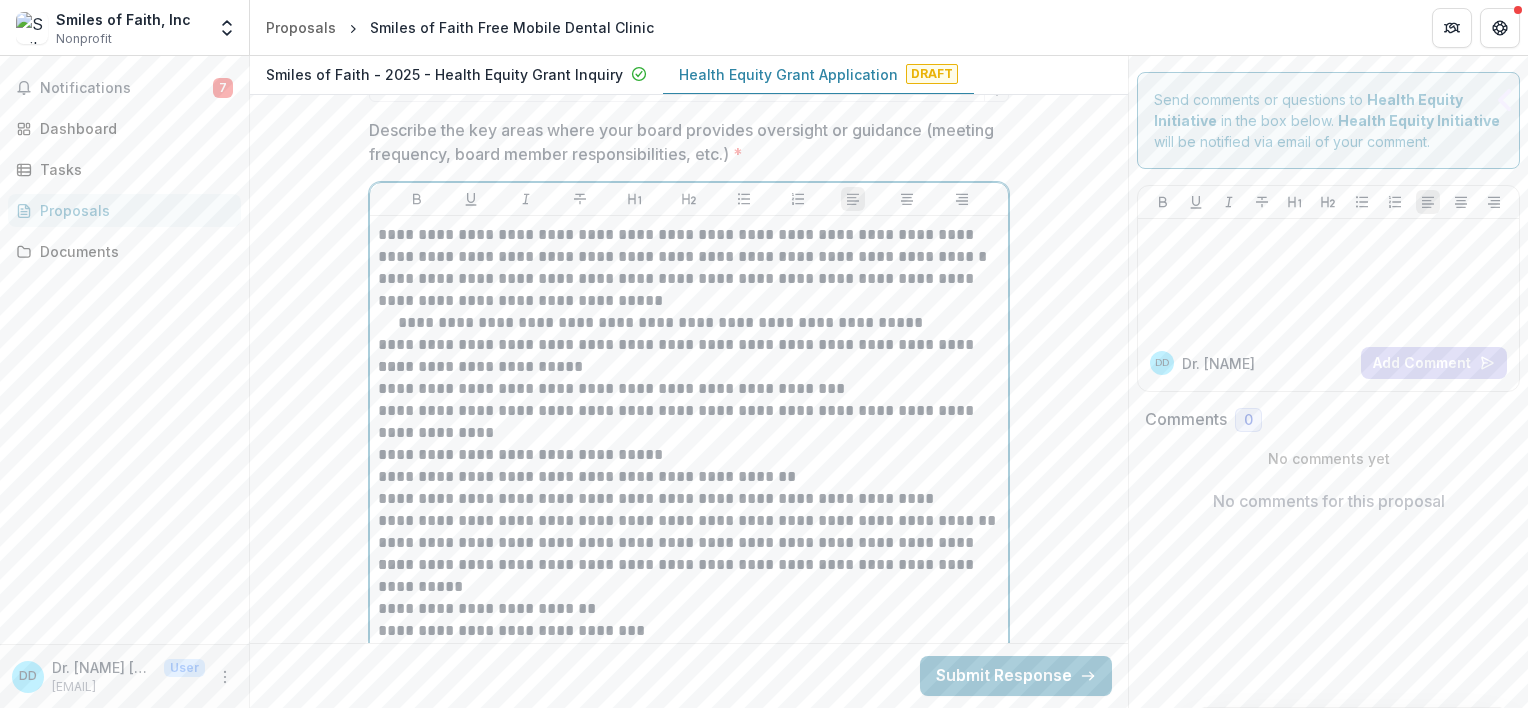 scroll, scrollTop: 3315, scrollLeft: 0, axis: vertical 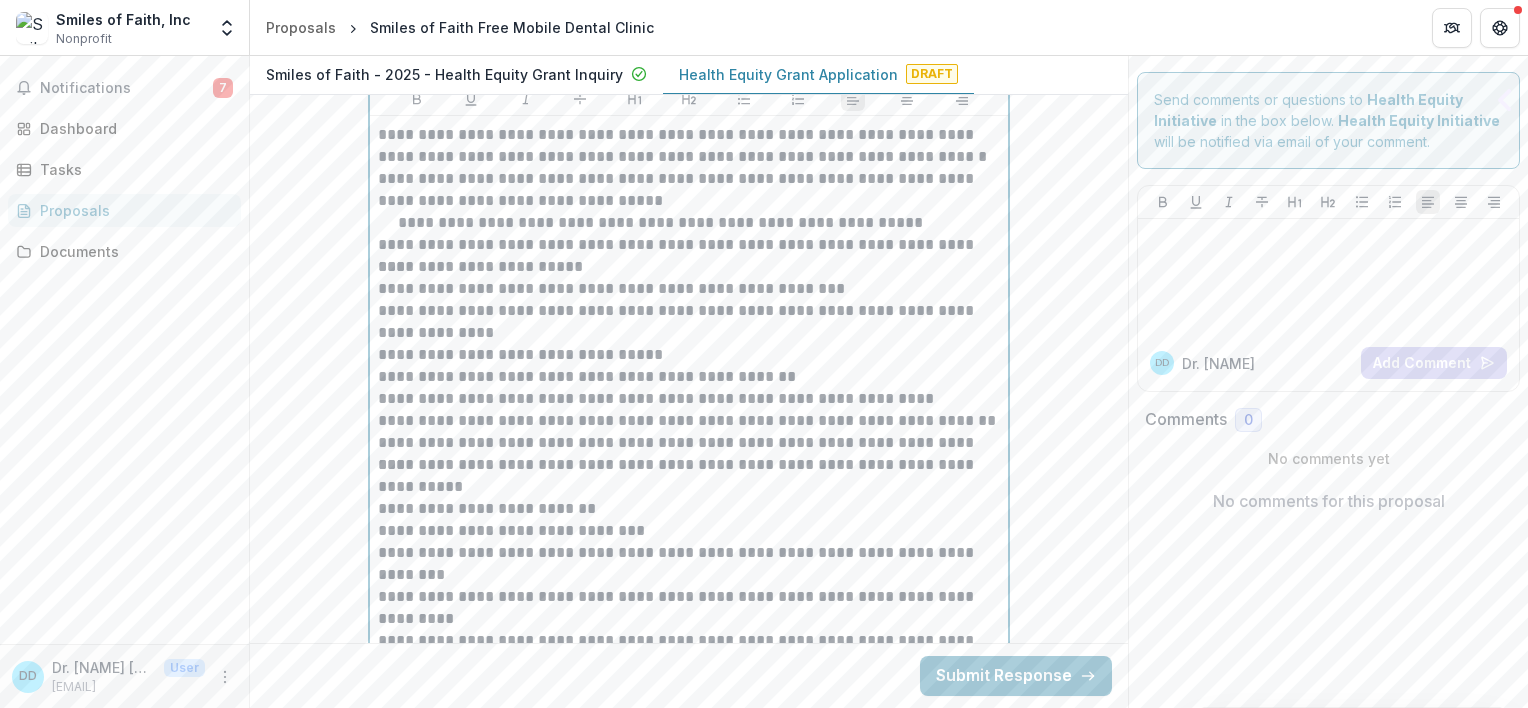click on "**********" at bounding box center (689, 443) 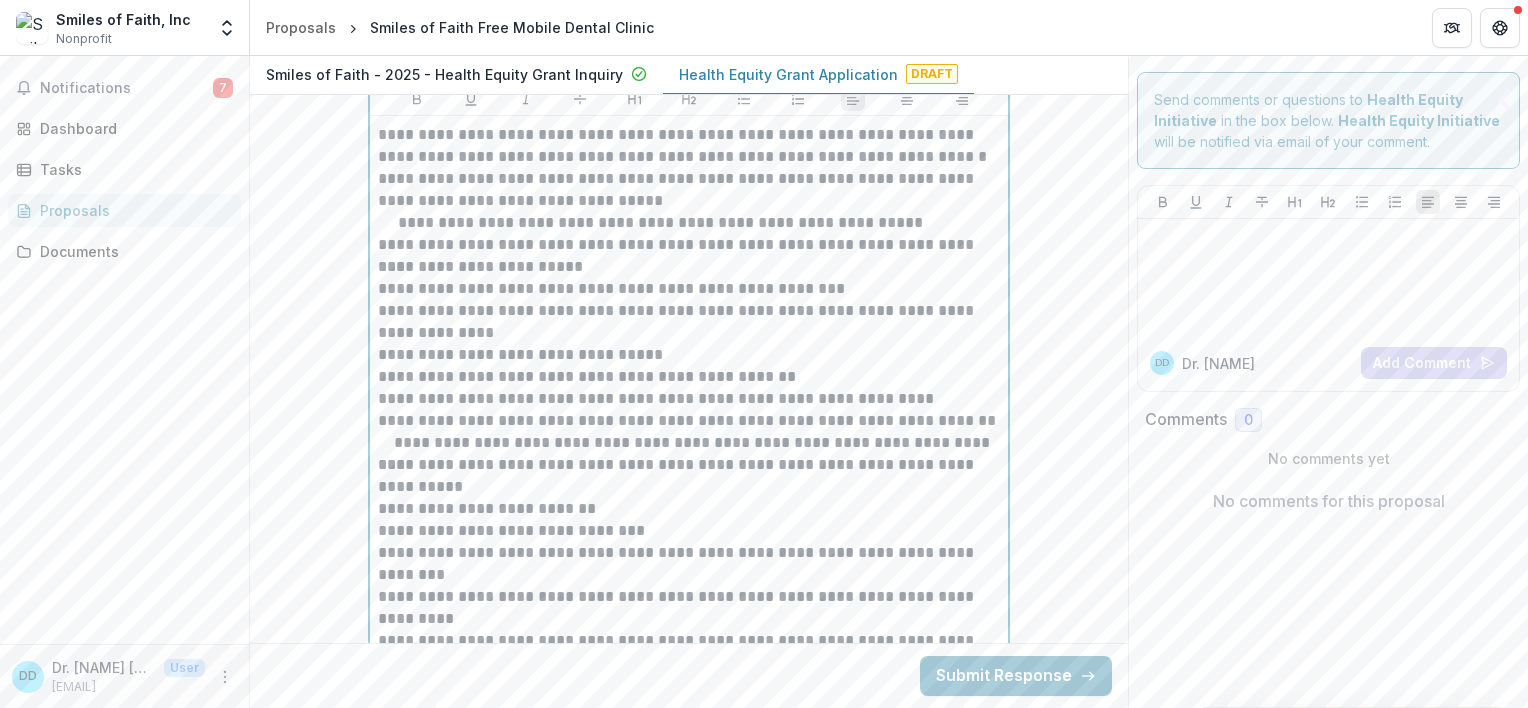 click on "**********" at bounding box center (689, 476) 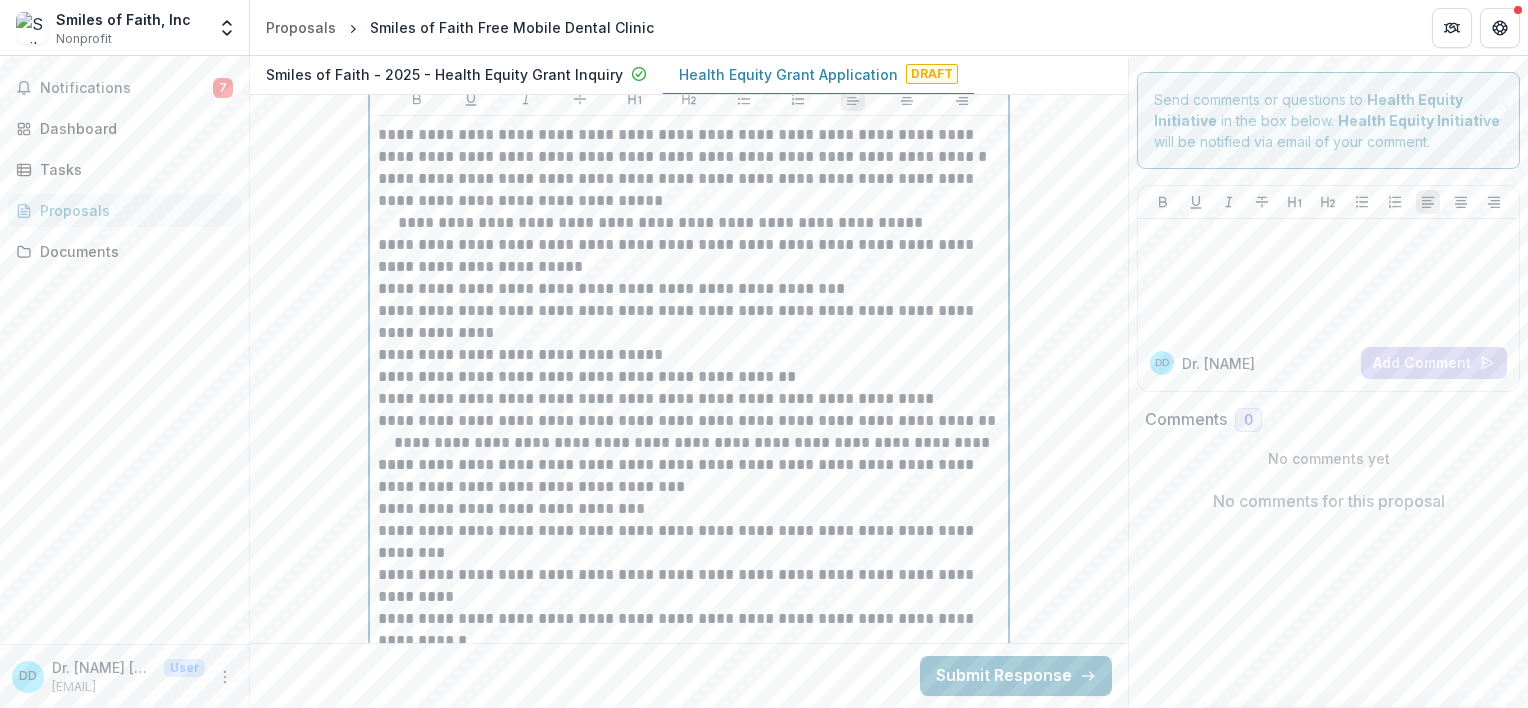 click on "**********" at bounding box center (689, 476) 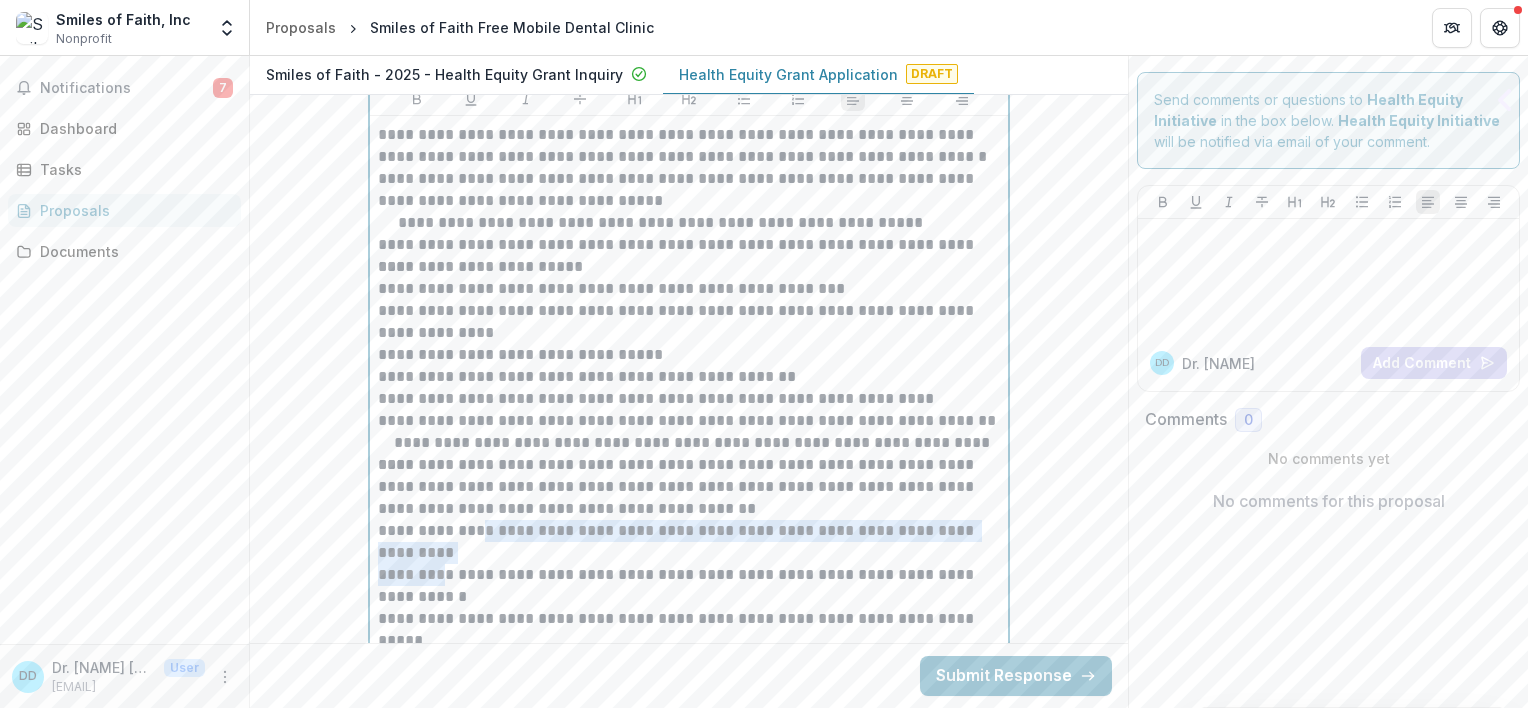 drag, startPoint x: 473, startPoint y: 528, endPoint x: 432, endPoint y: 576, distance: 63.126858 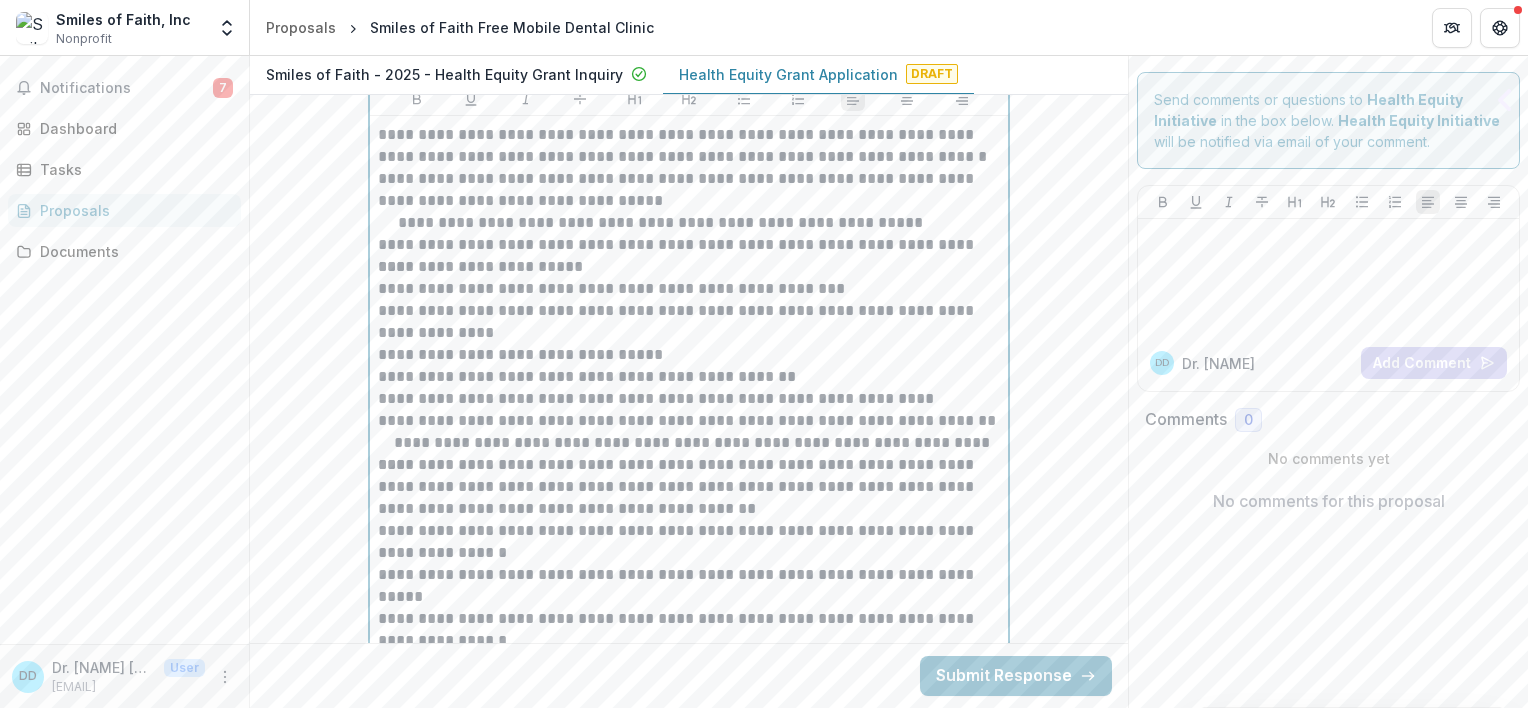 click on "**********" at bounding box center [689, 487] 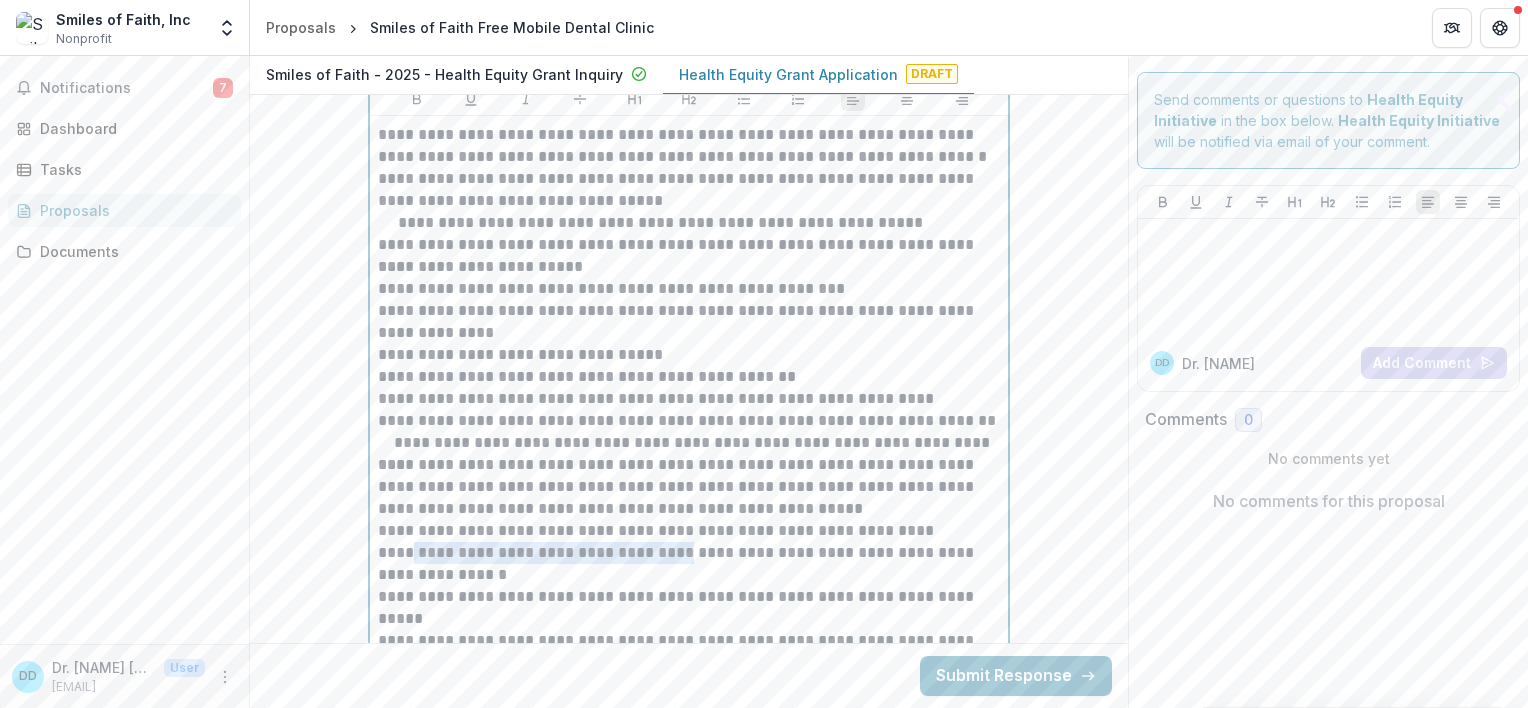 drag, startPoint x: 409, startPoint y: 549, endPoint x: 676, endPoint y: 549, distance: 267 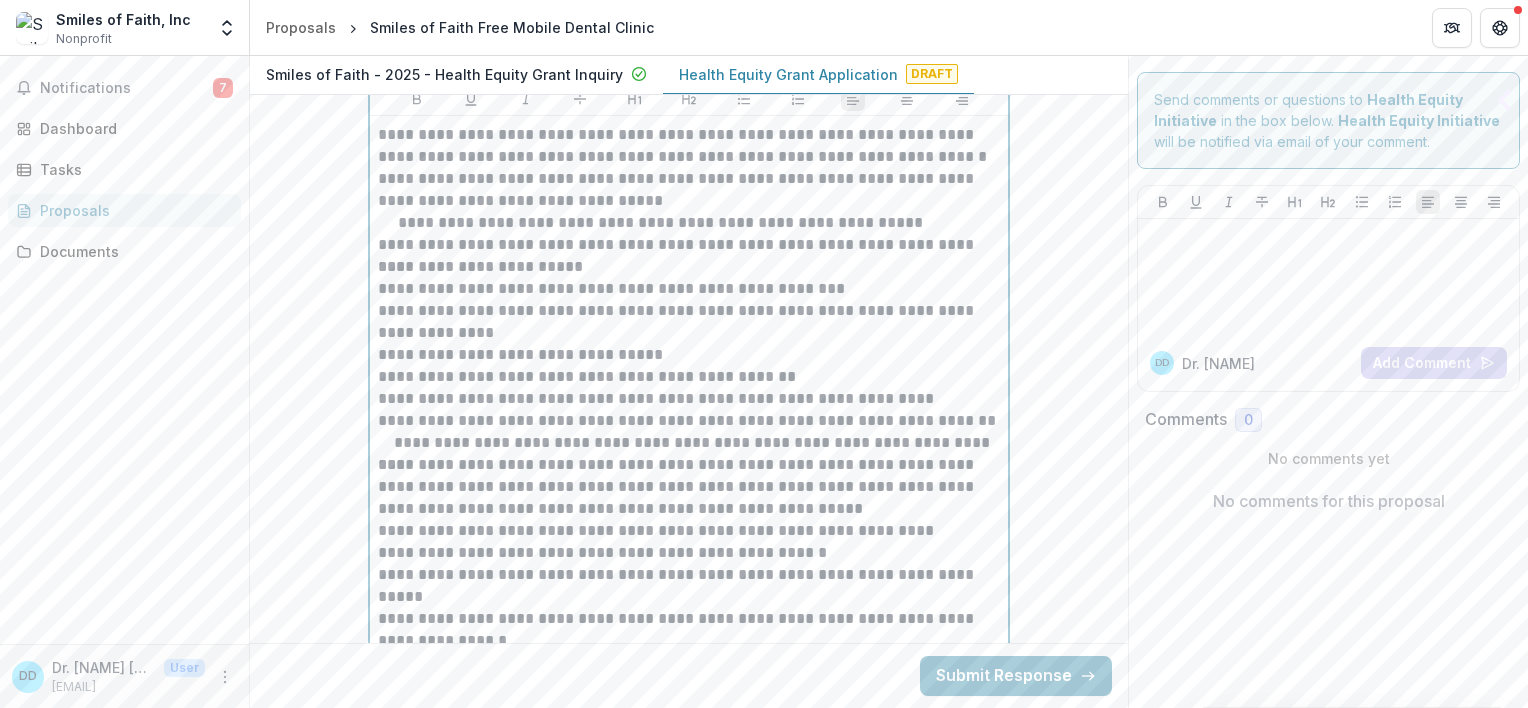 click on "**********" at bounding box center (689, 586) 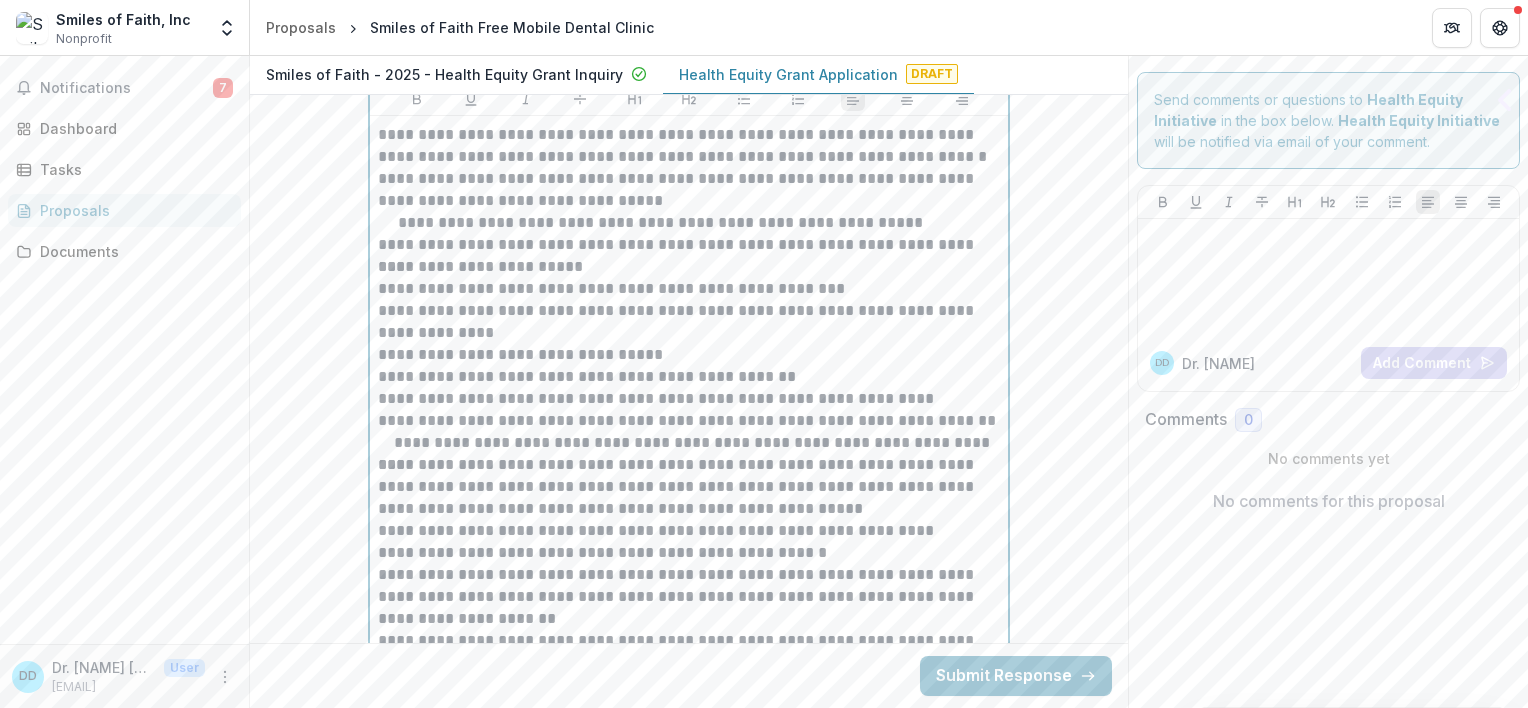 click on "**********" at bounding box center [689, 597] 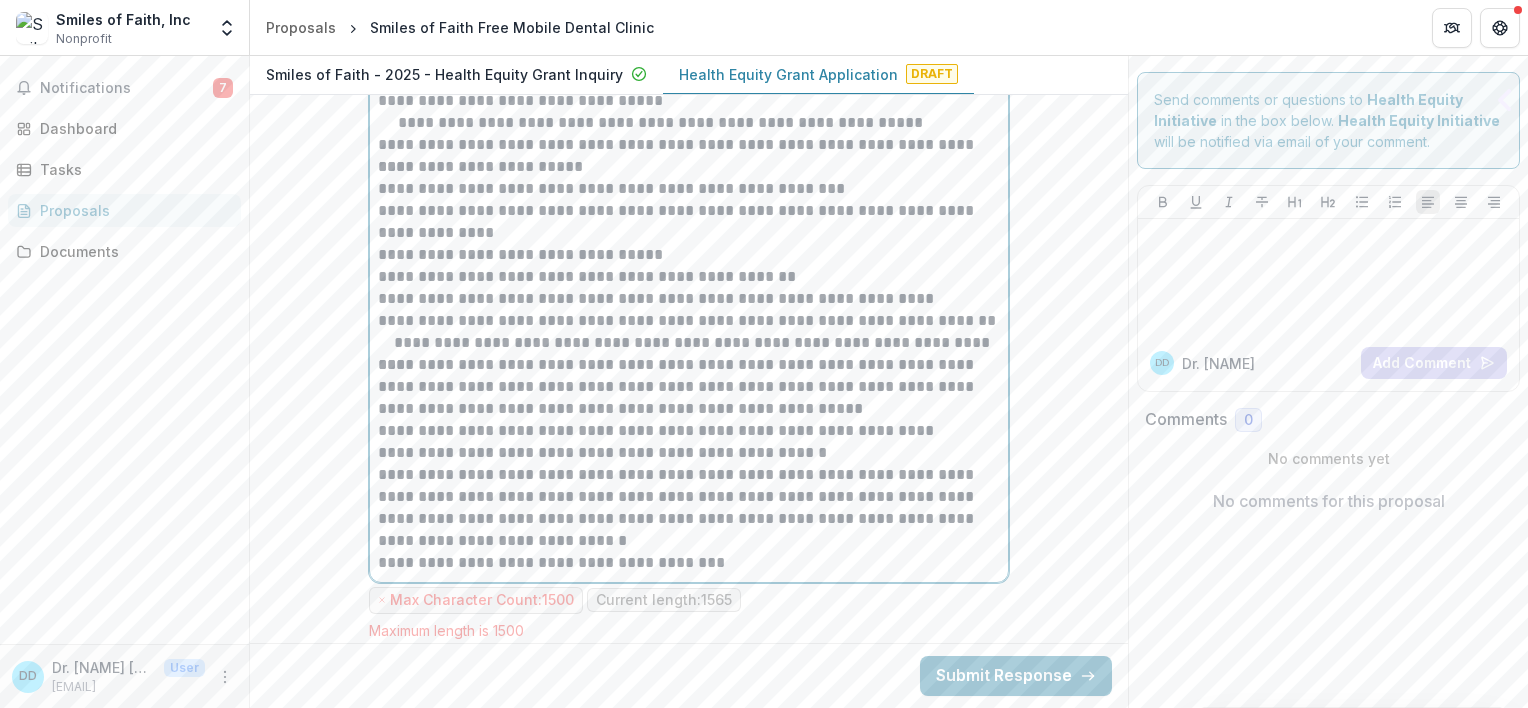 scroll, scrollTop: 3515, scrollLeft: 0, axis: vertical 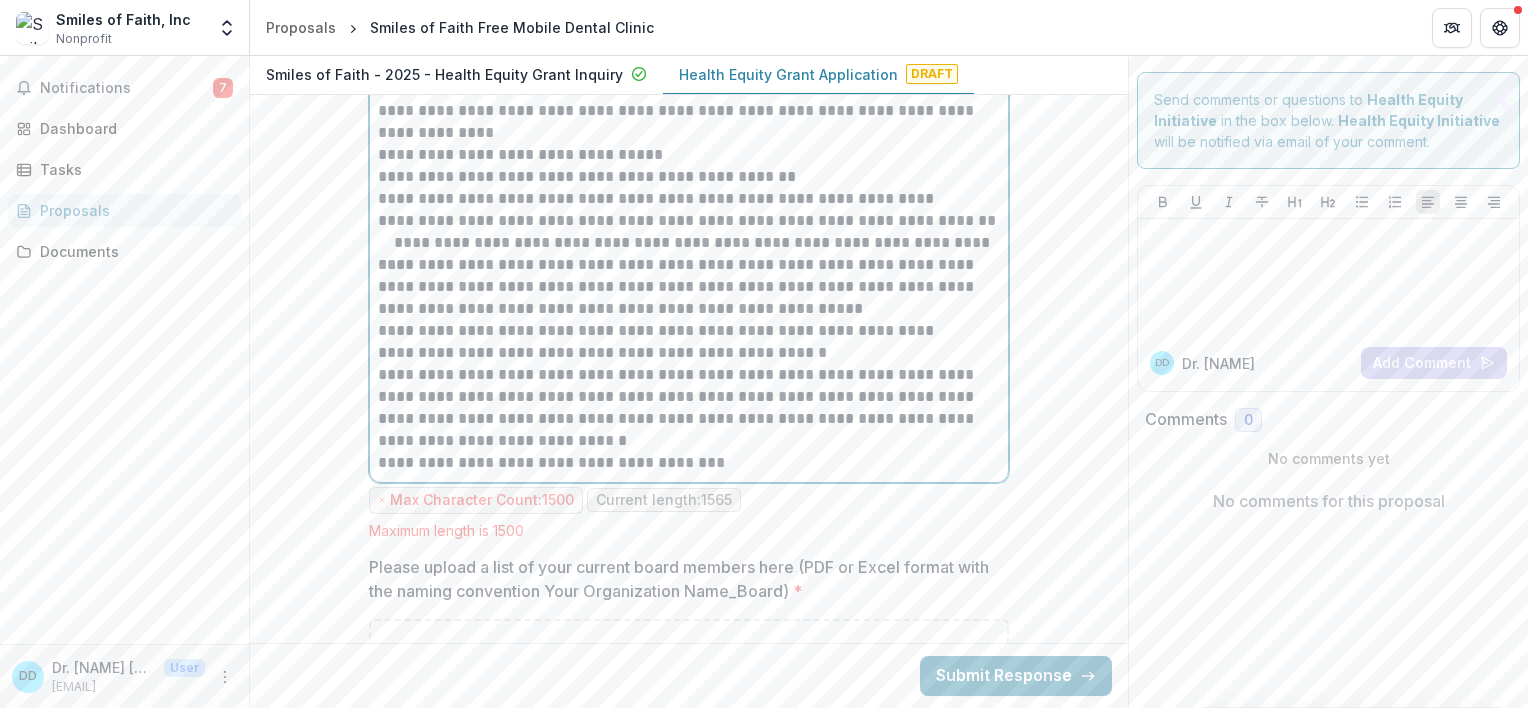 click on "**********" at bounding box center [689, 408] 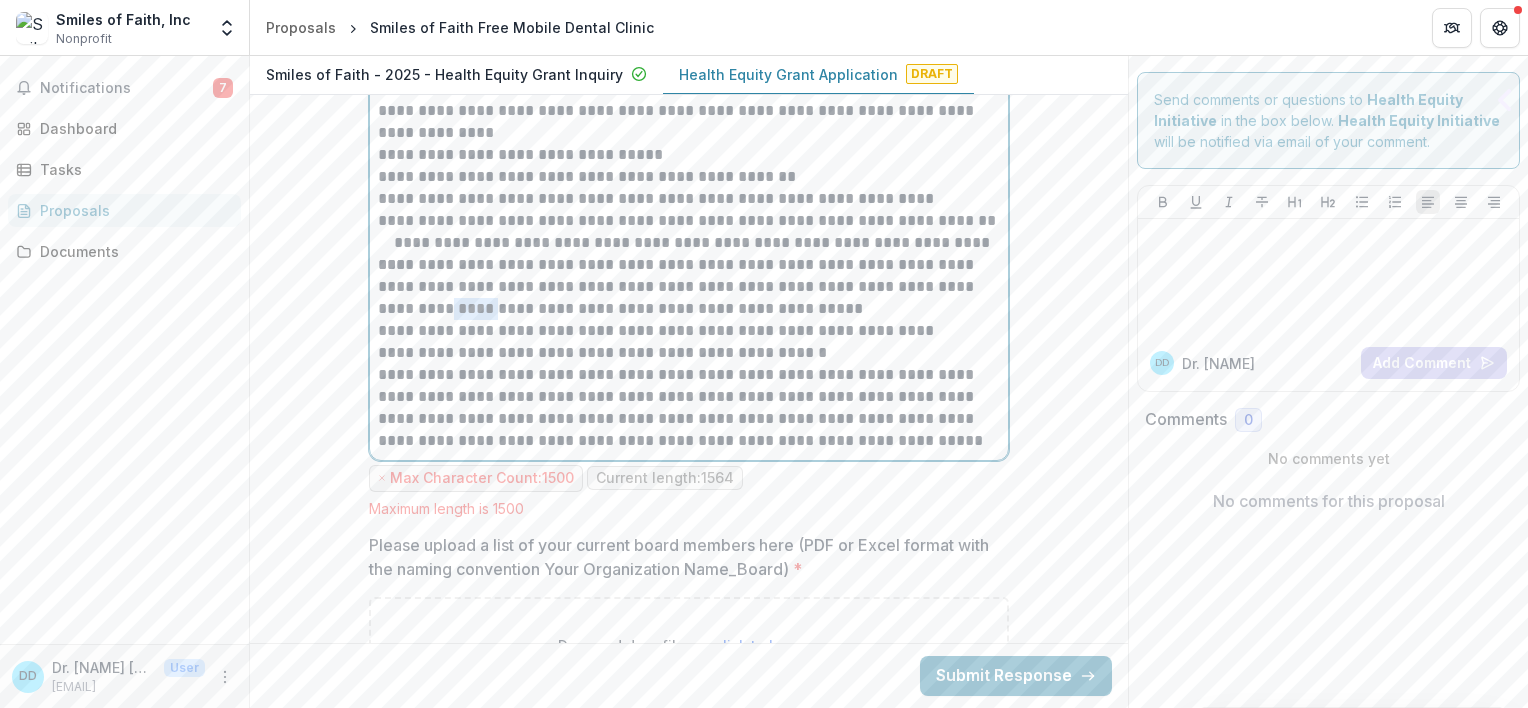 drag, startPoint x: 400, startPoint y: 305, endPoint x: 448, endPoint y: 308, distance: 48.09366 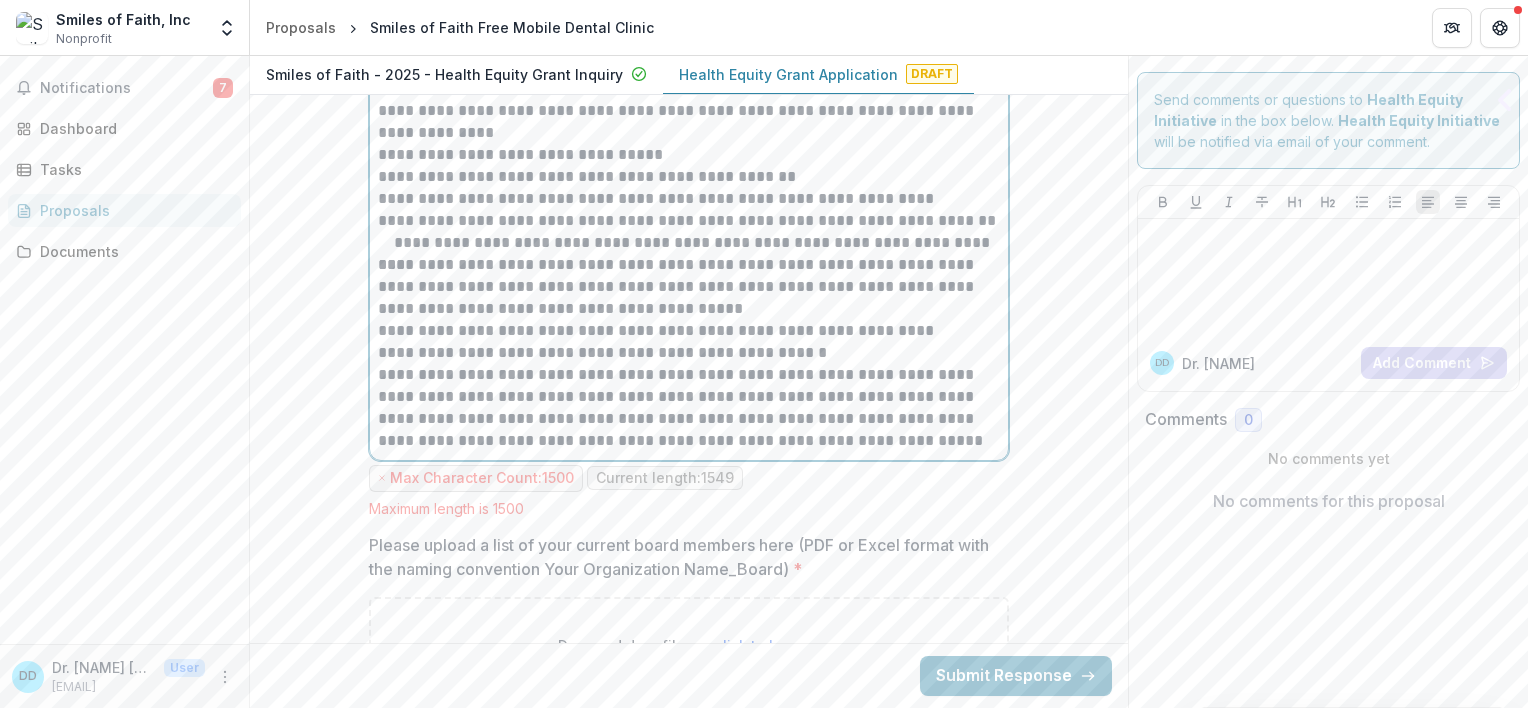 click on "**********" at bounding box center [689, 287] 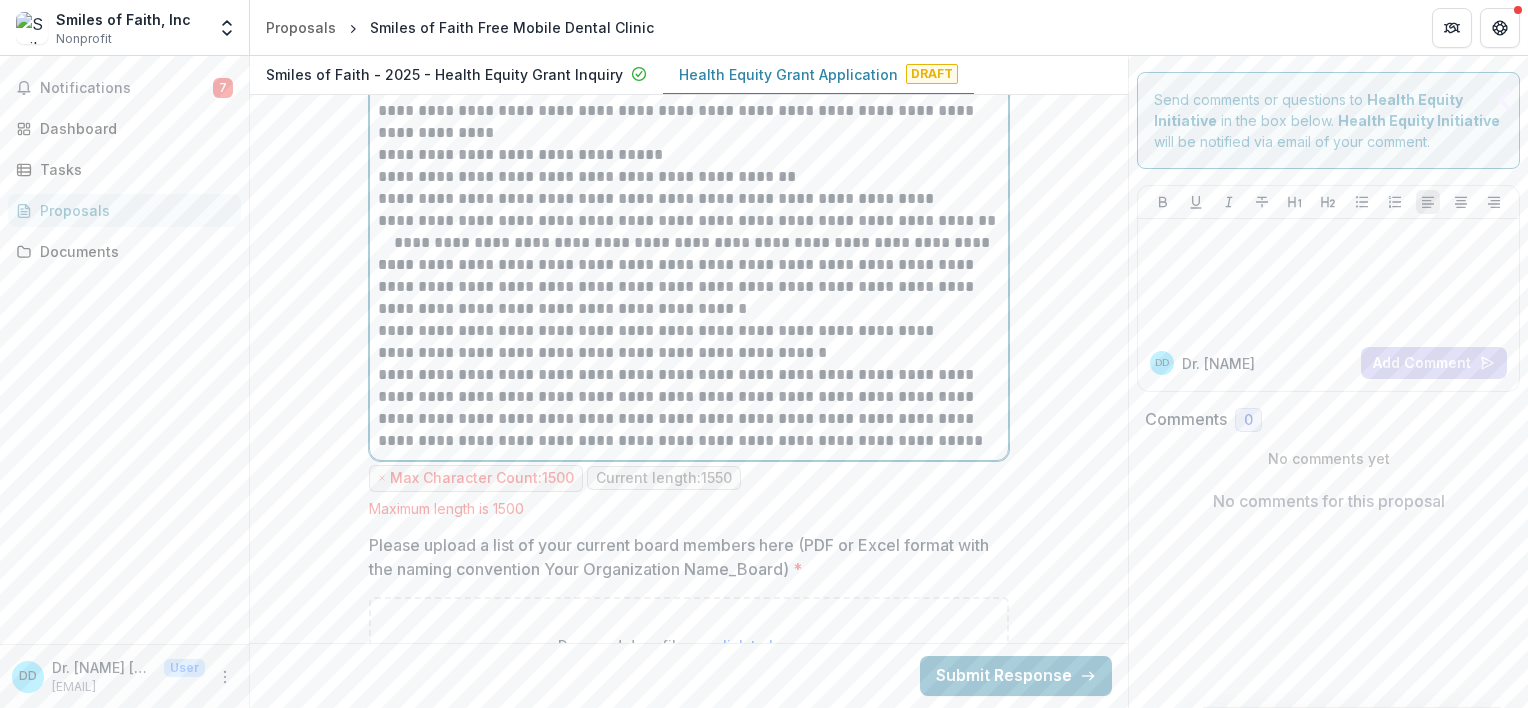 click on "**********" at bounding box center [689, 287] 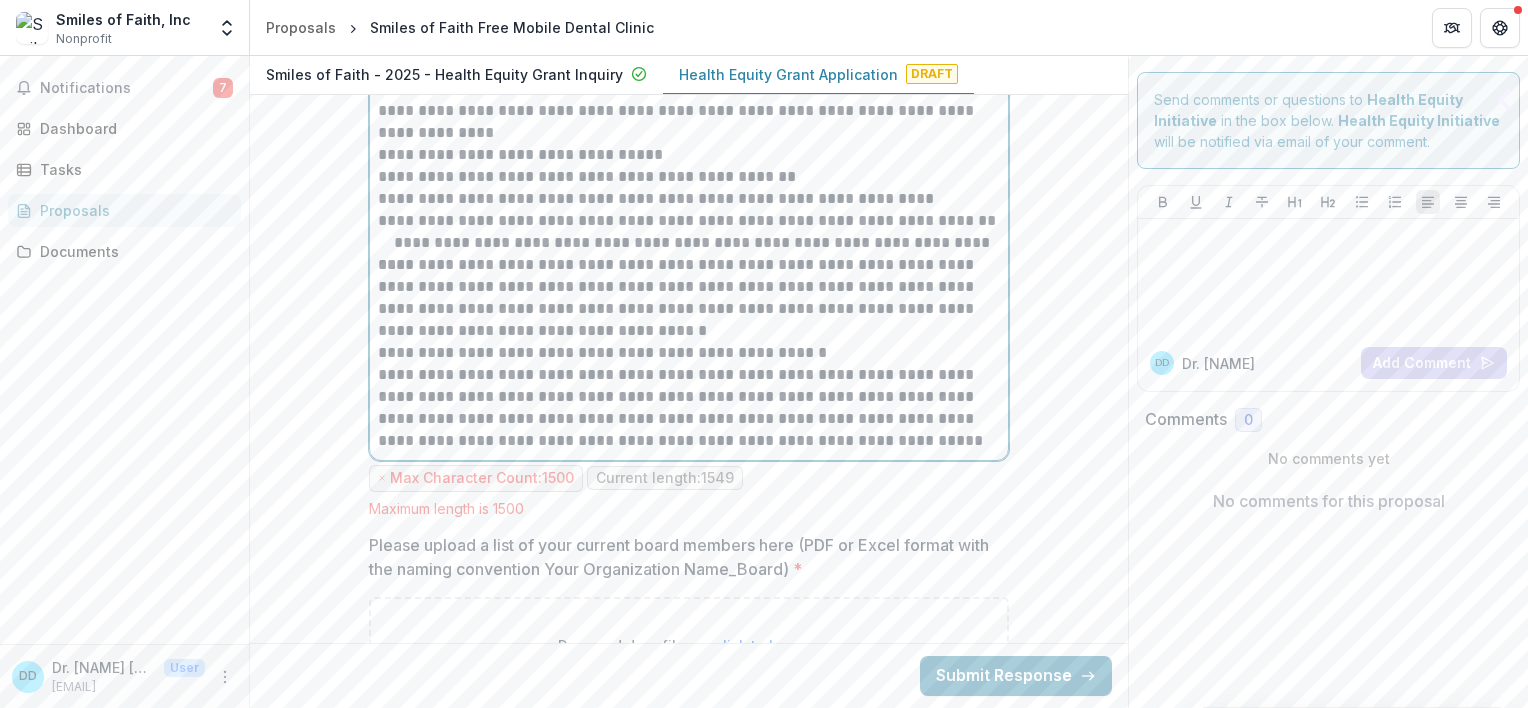 click on "**********" at bounding box center [689, 298] 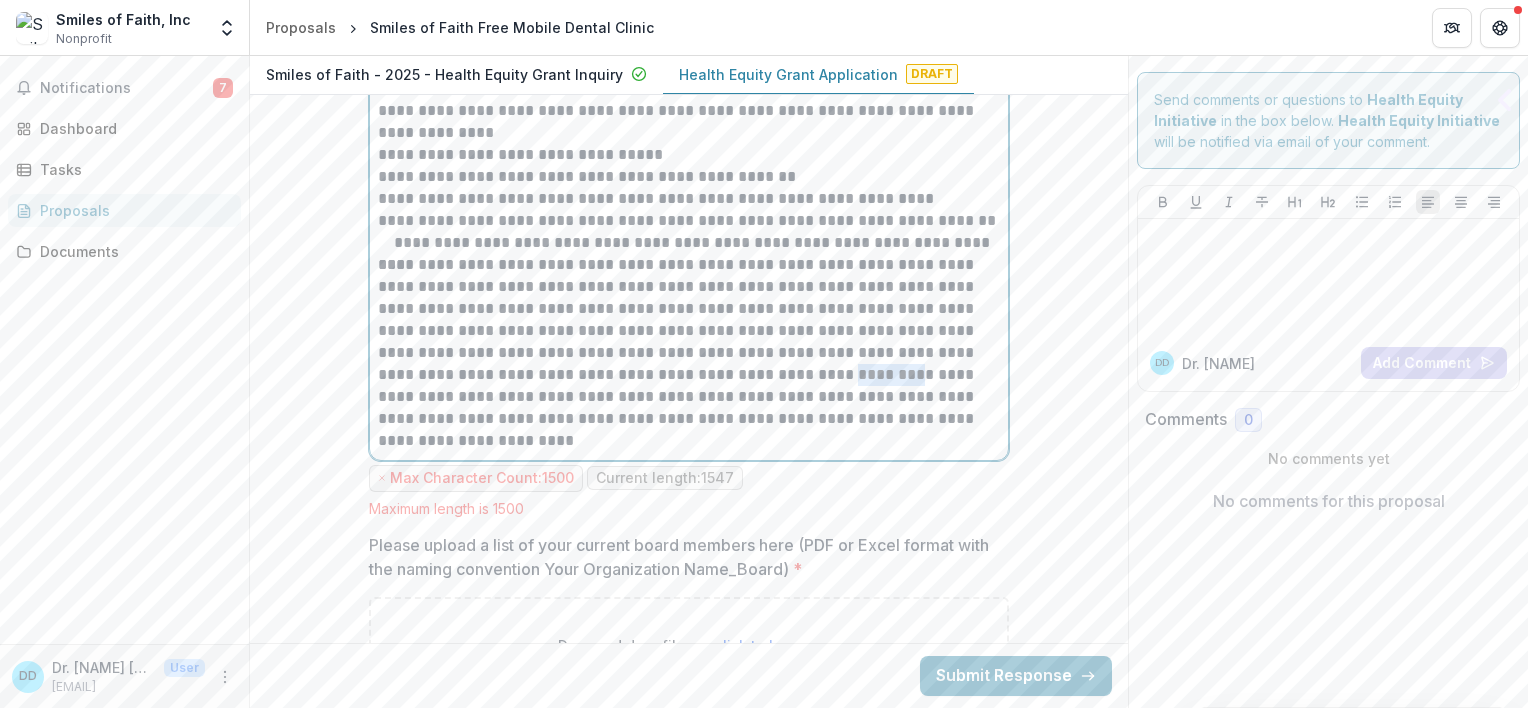 drag, startPoint x: 739, startPoint y: 365, endPoint x: 797, endPoint y: 372, distance: 58.420887 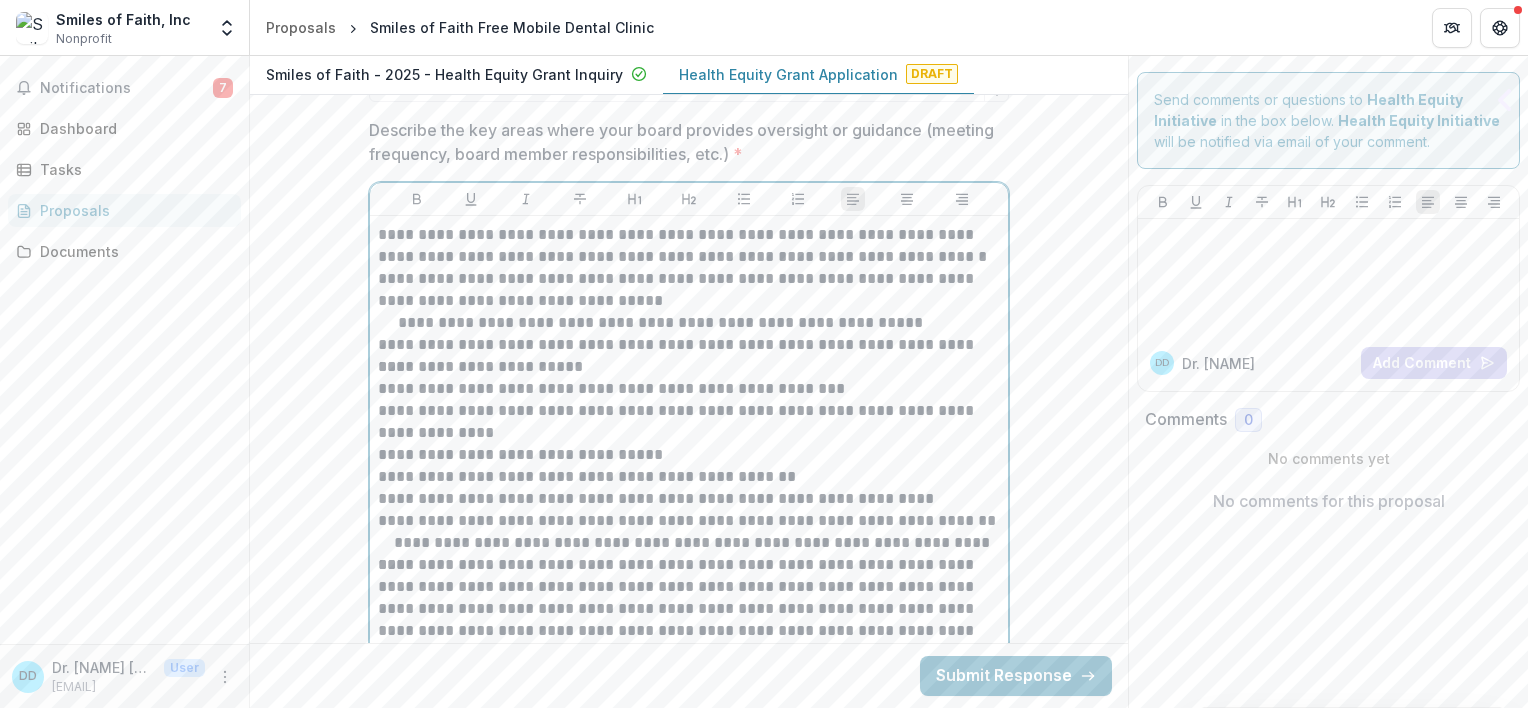 scroll, scrollTop: 3115, scrollLeft: 0, axis: vertical 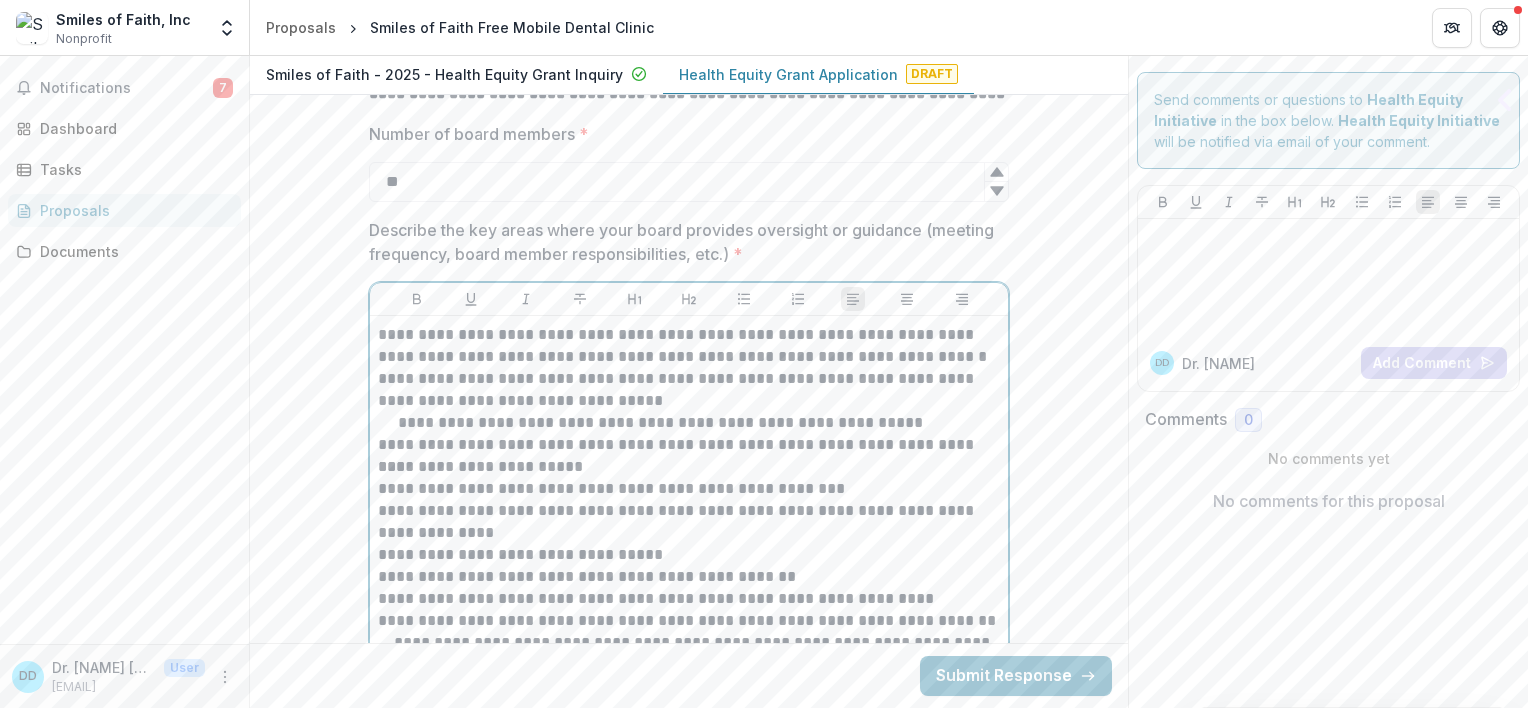 click on "**********" at bounding box center [689, 423] 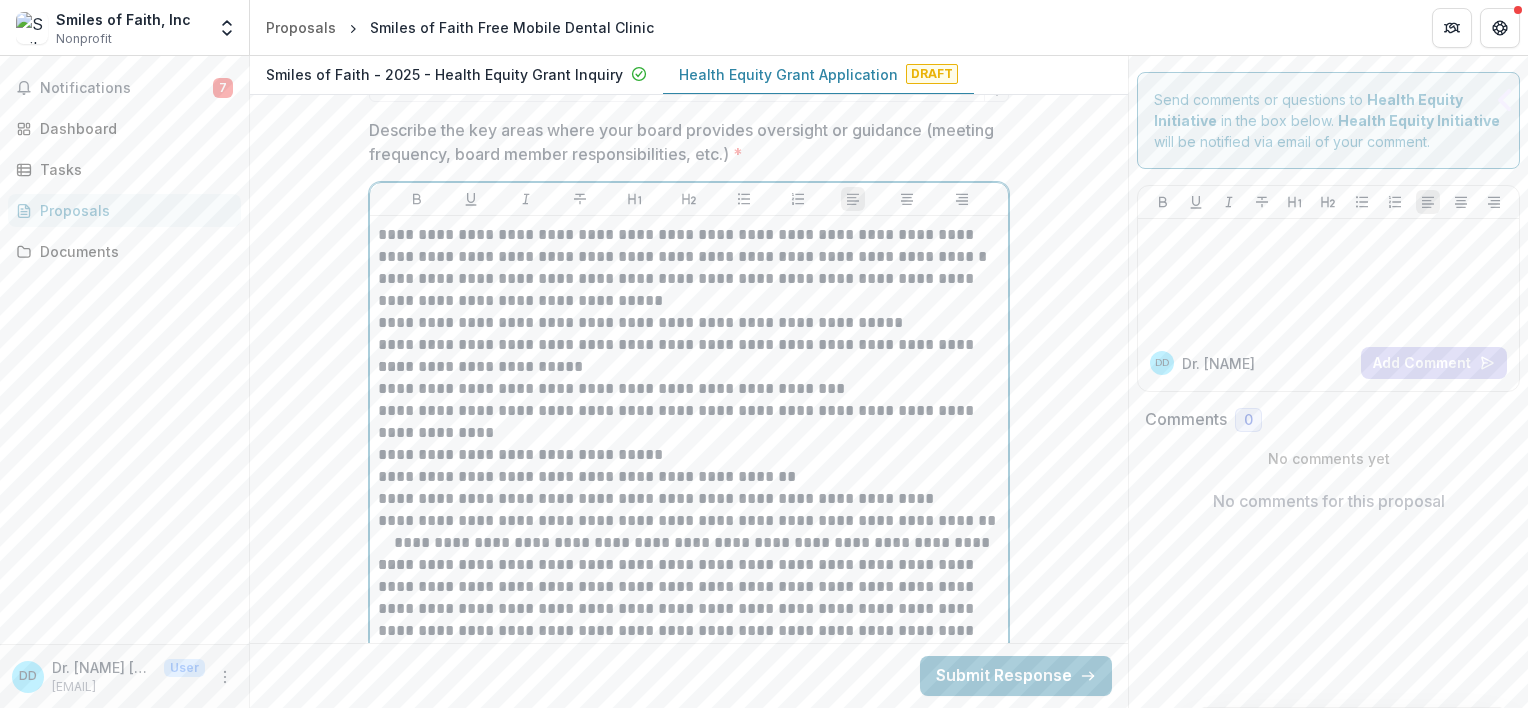 scroll, scrollTop: 3115, scrollLeft: 0, axis: vertical 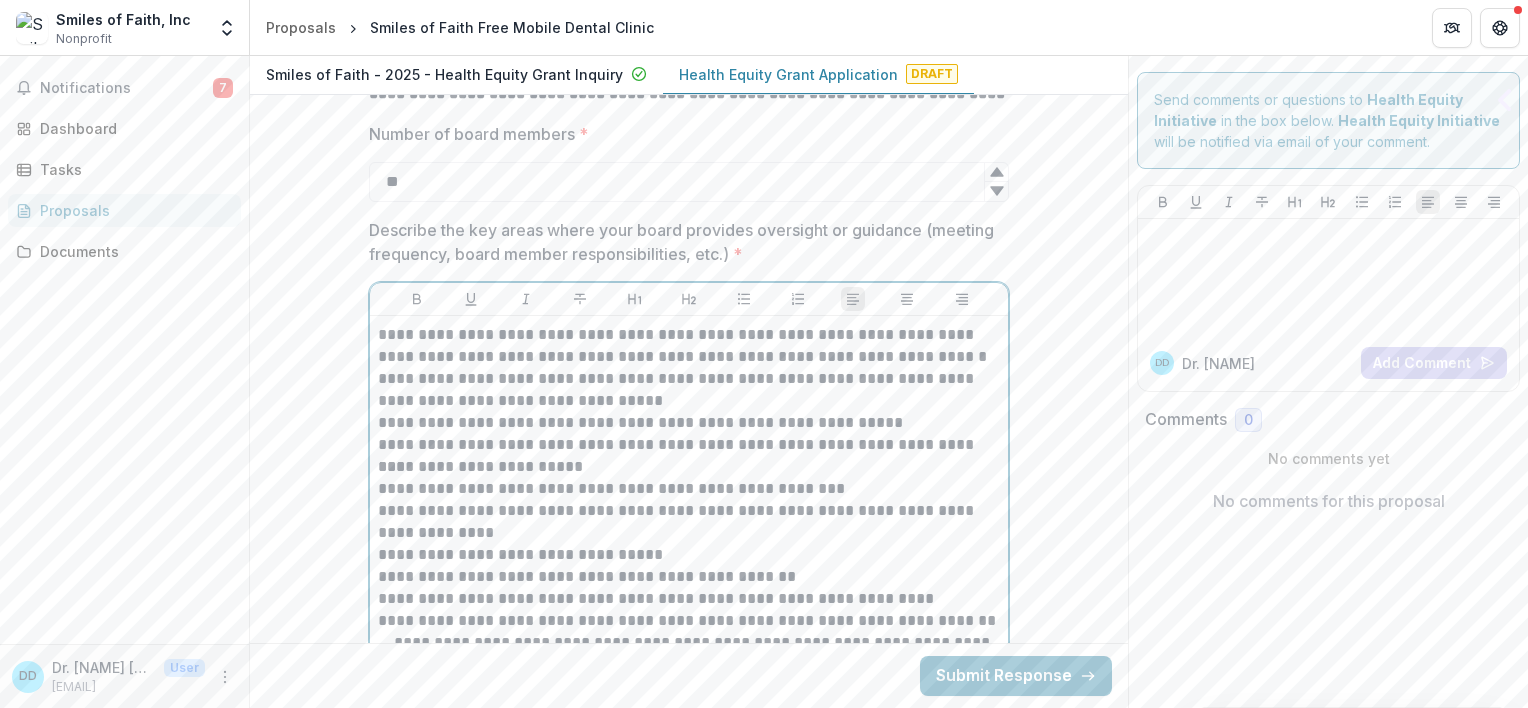 click on "**********" at bounding box center [689, 346] 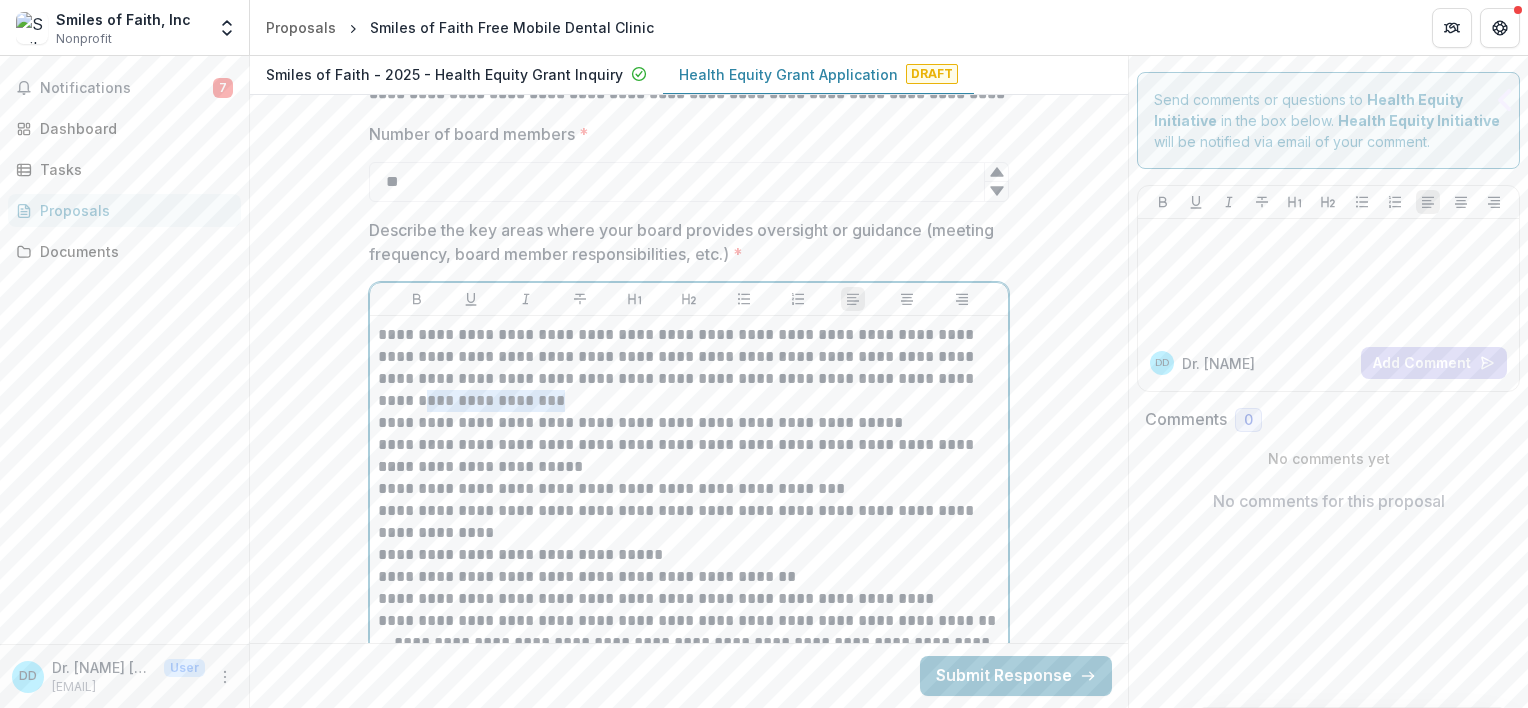 drag, startPoint x: 932, startPoint y: 372, endPoint x: 942, endPoint y: 392, distance: 22.36068 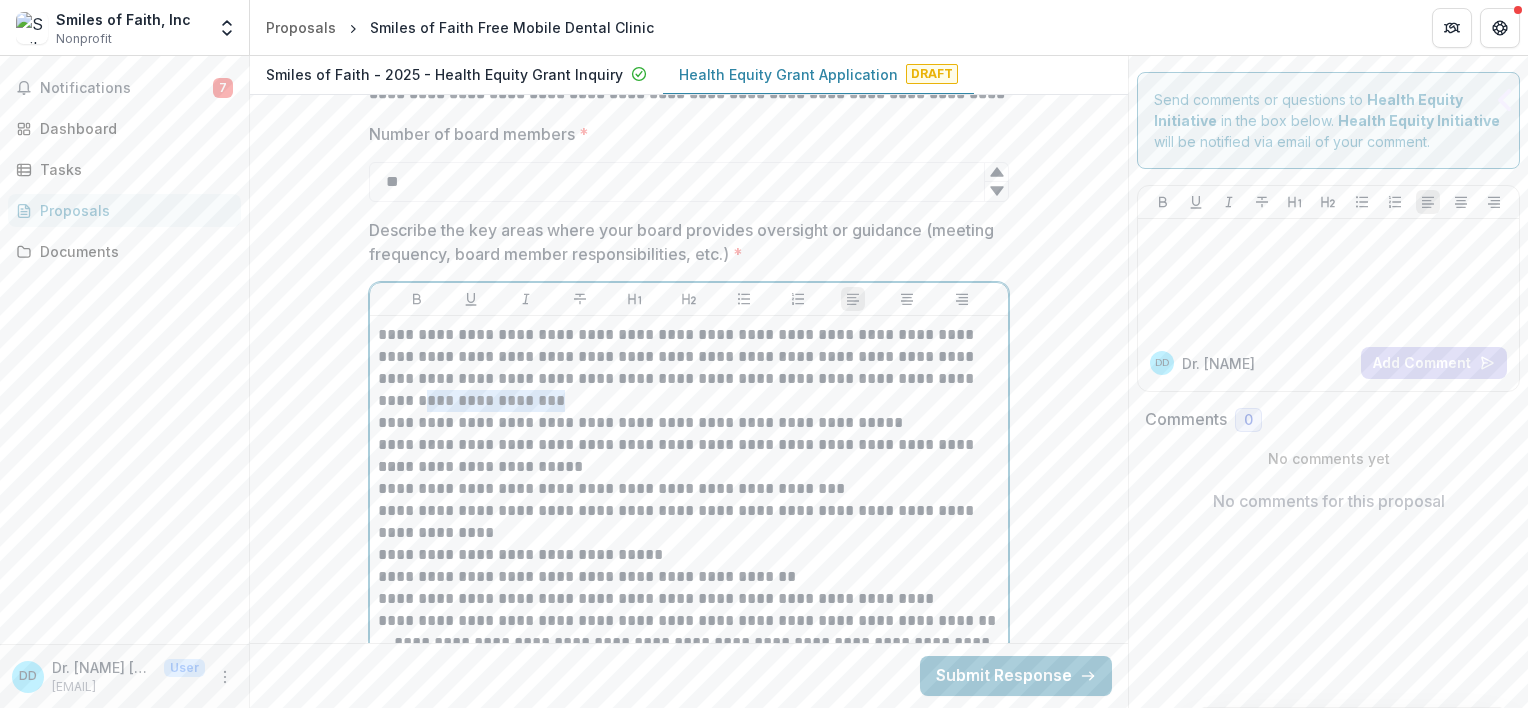 click on "**********" at bounding box center [689, 368] 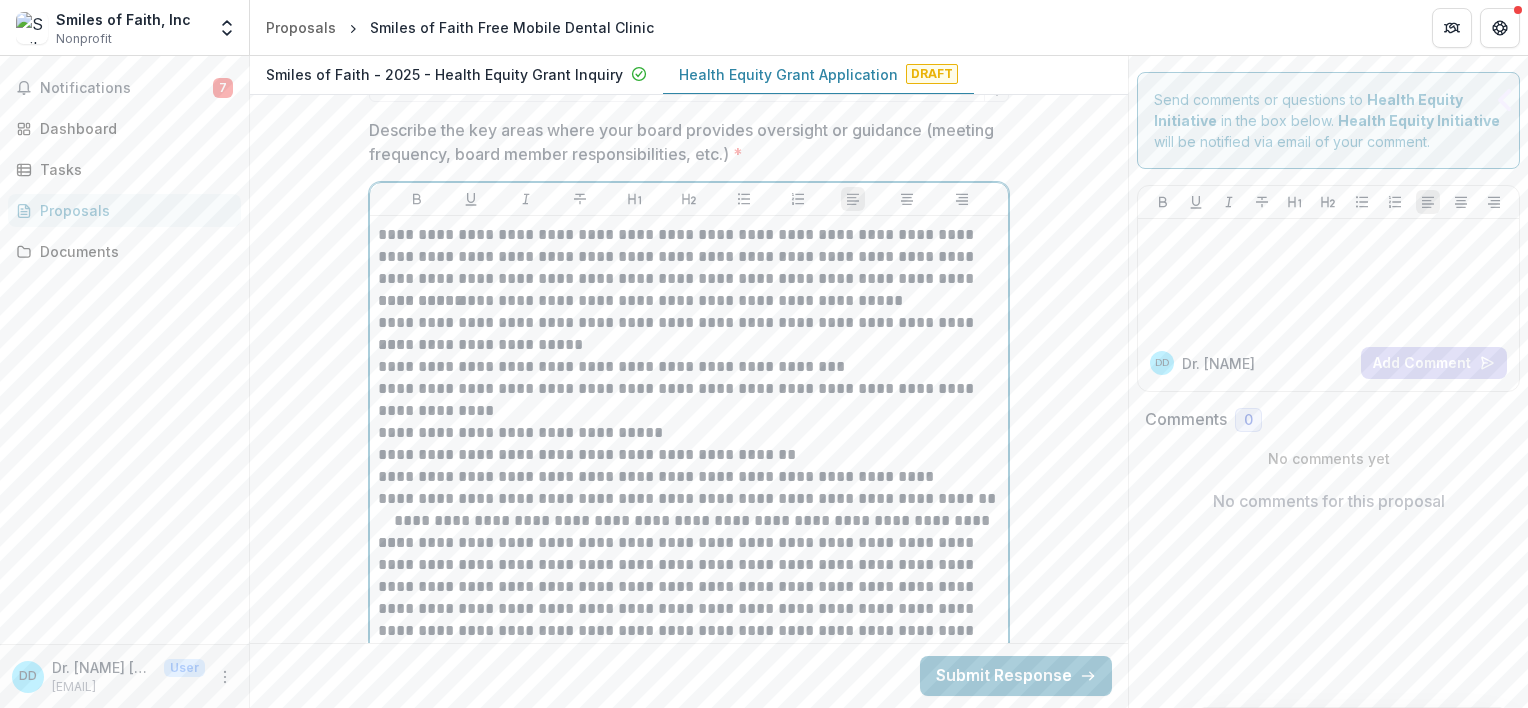 scroll, scrollTop: 3315, scrollLeft: 0, axis: vertical 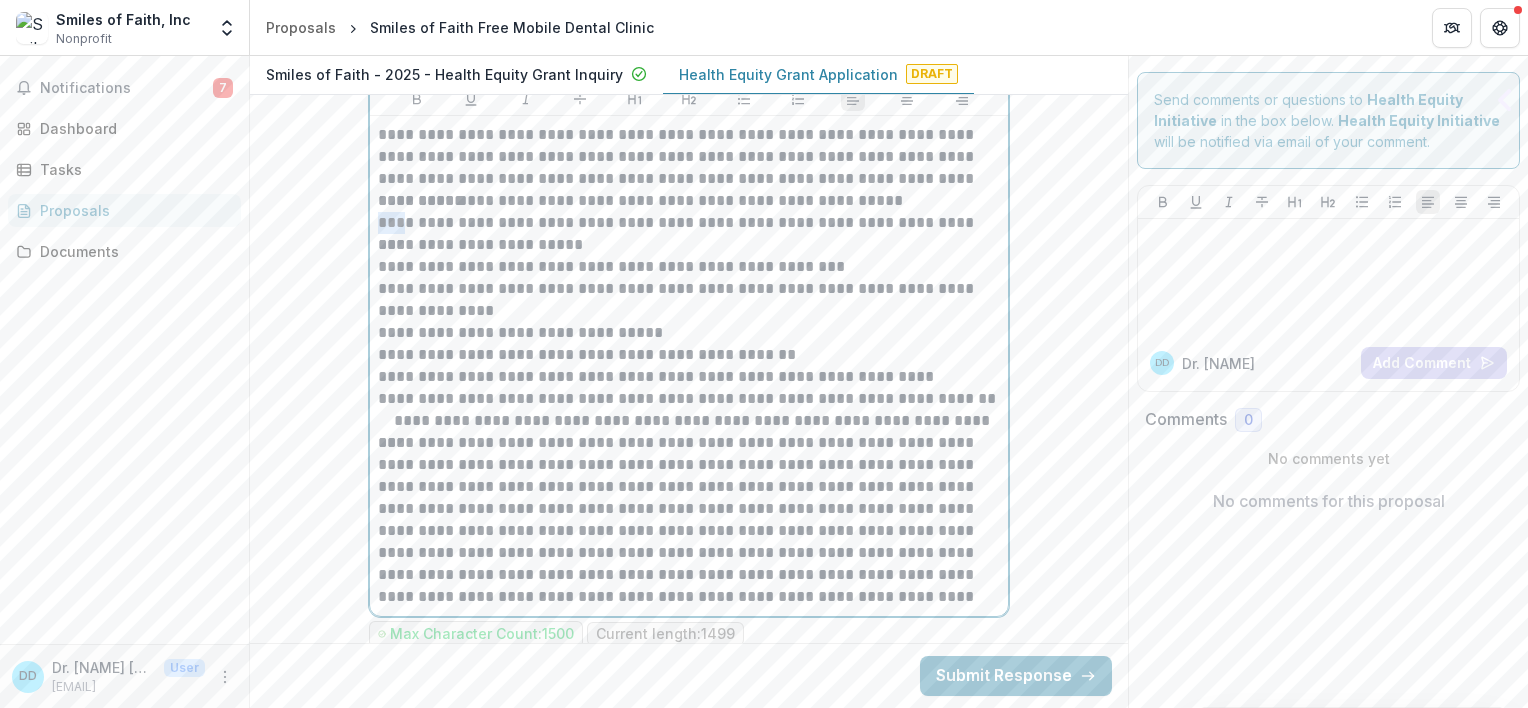 drag, startPoint x: 392, startPoint y: 223, endPoint x: 376, endPoint y: 226, distance: 16.27882 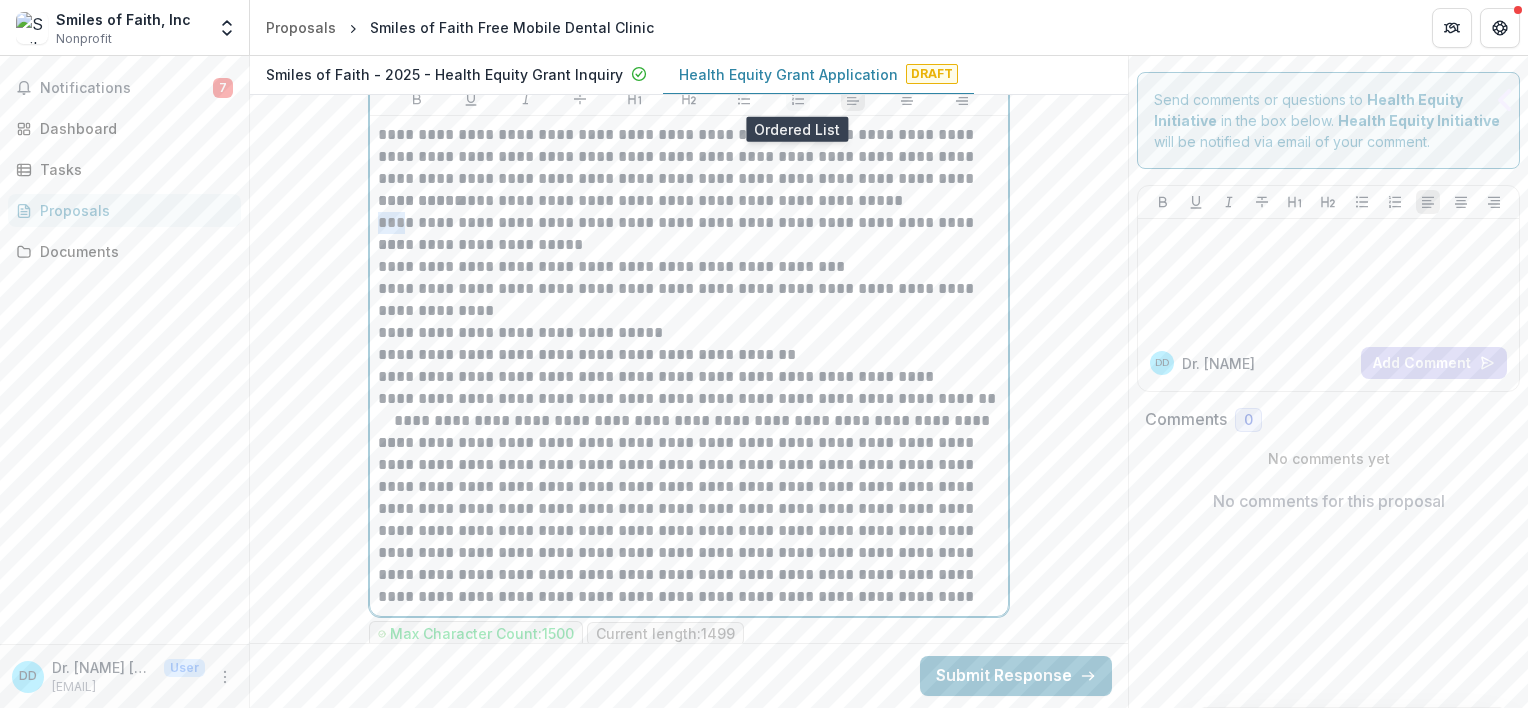 click 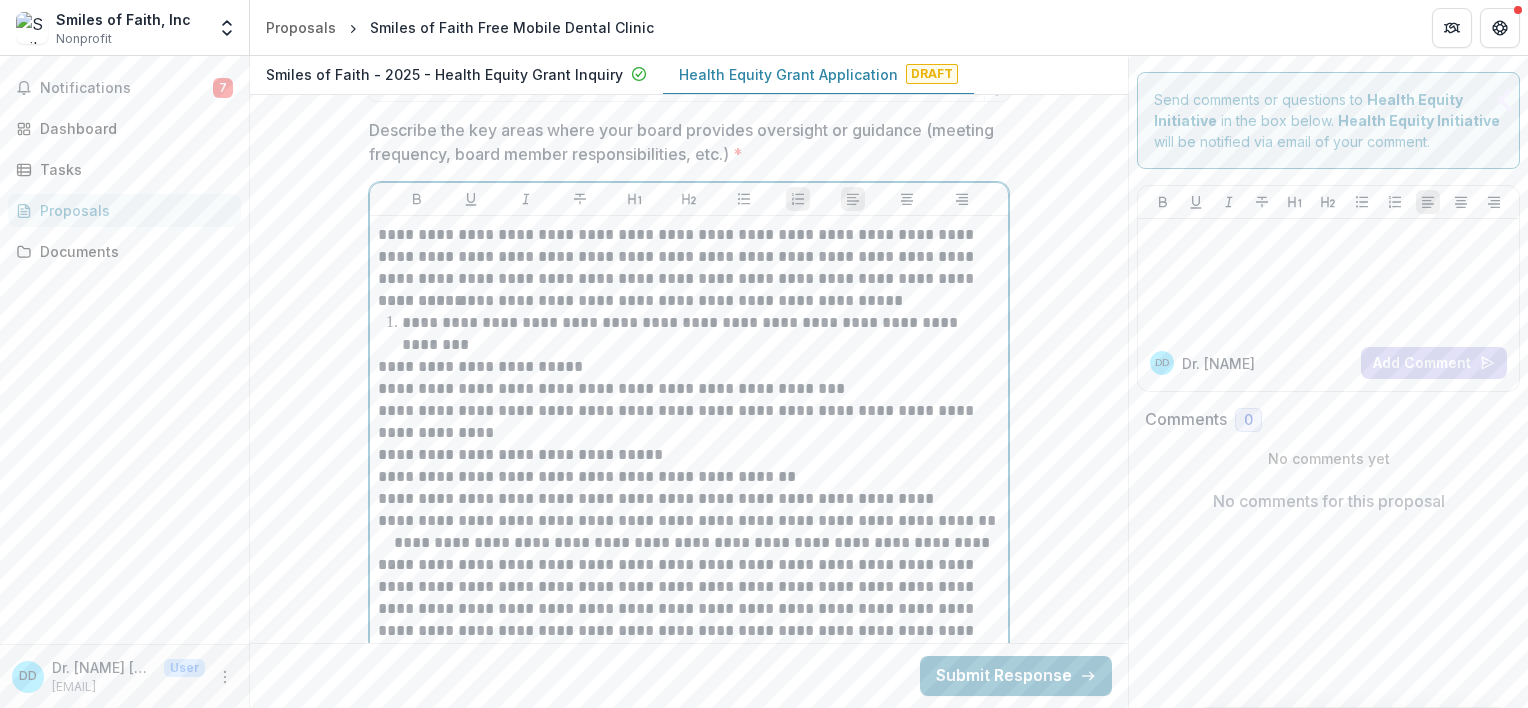 scroll, scrollTop: 3115, scrollLeft: 0, axis: vertical 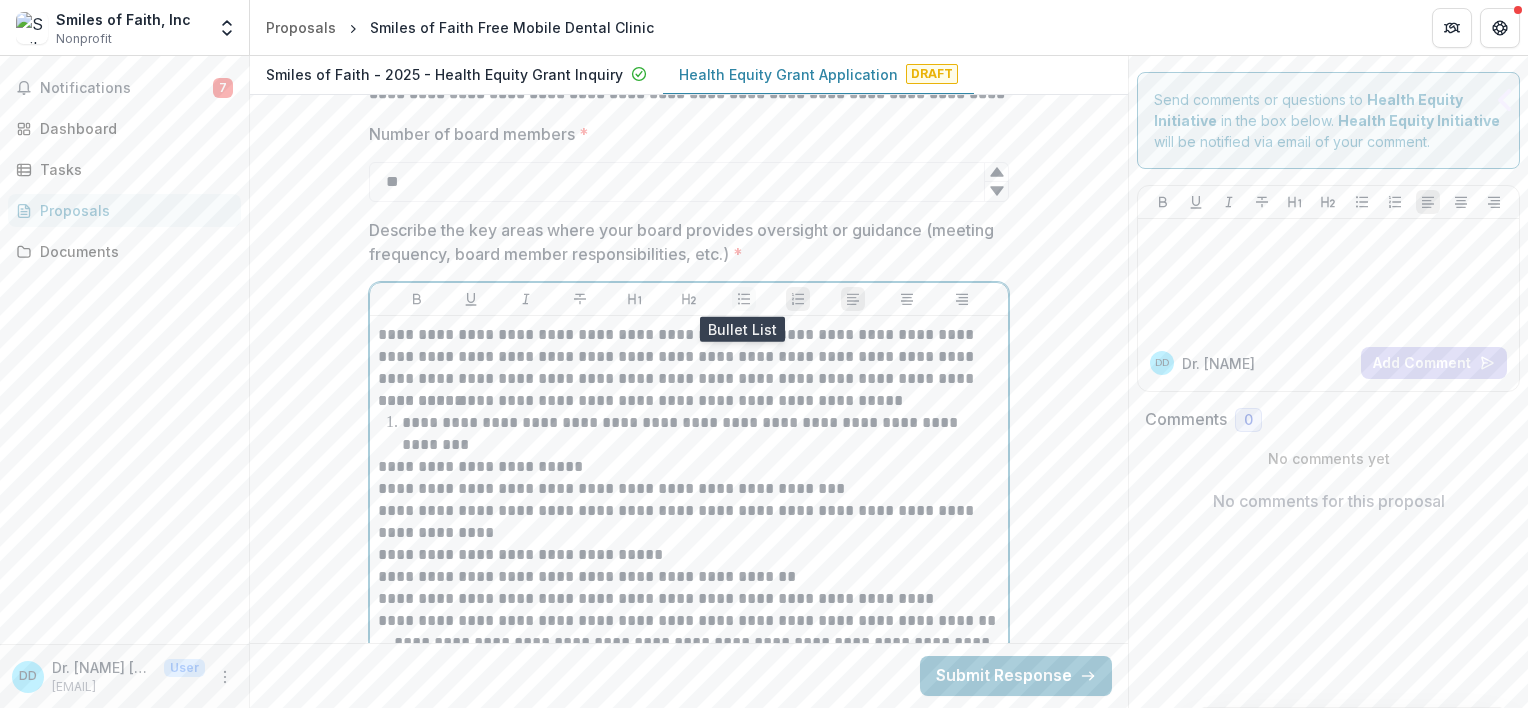 click 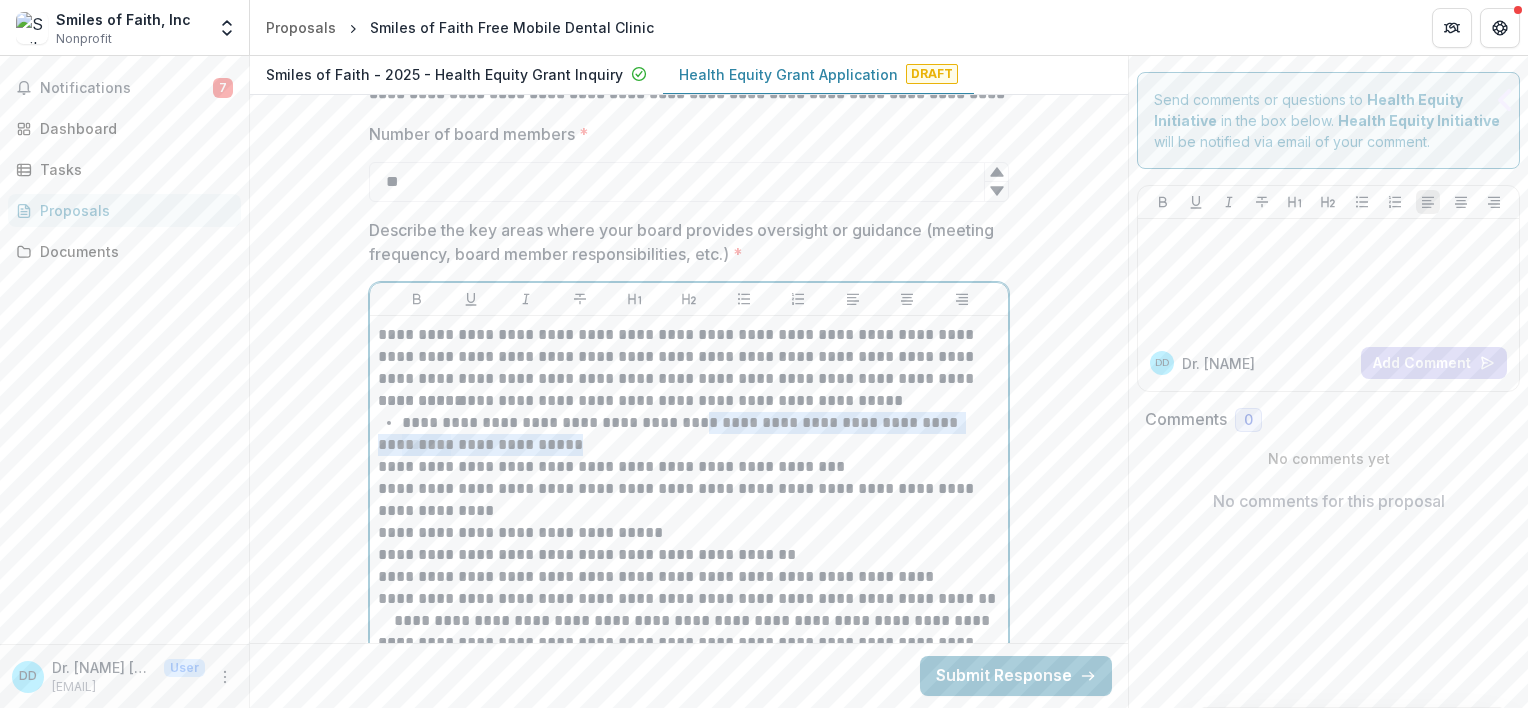 drag, startPoint x: 697, startPoint y: 420, endPoint x: 715, endPoint y: 432, distance: 21.633308 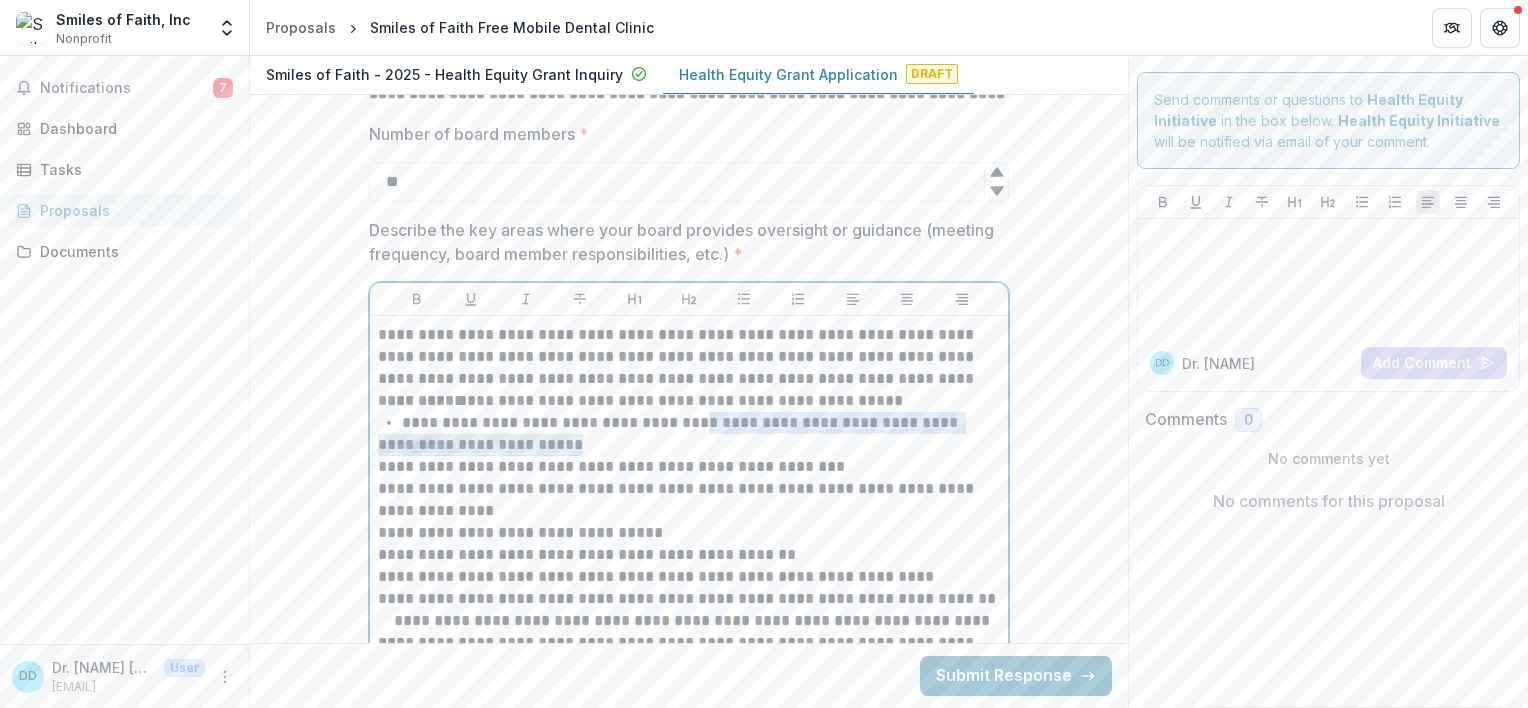 click on "**********" at bounding box center (689, 566) 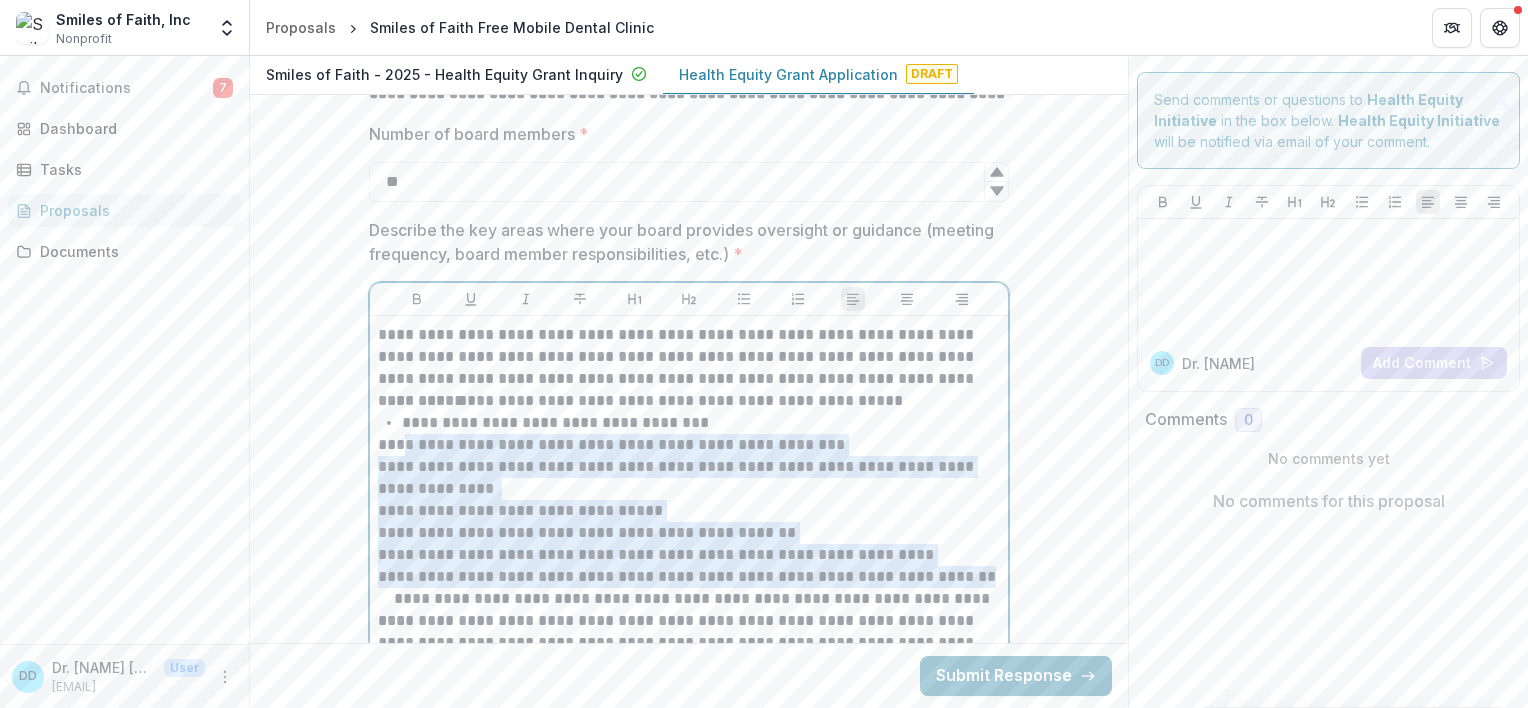 drag, startPoint x: 396, startPoint y: 440, endPoint x: 977, endPoint y: 574, distance: 596.25244 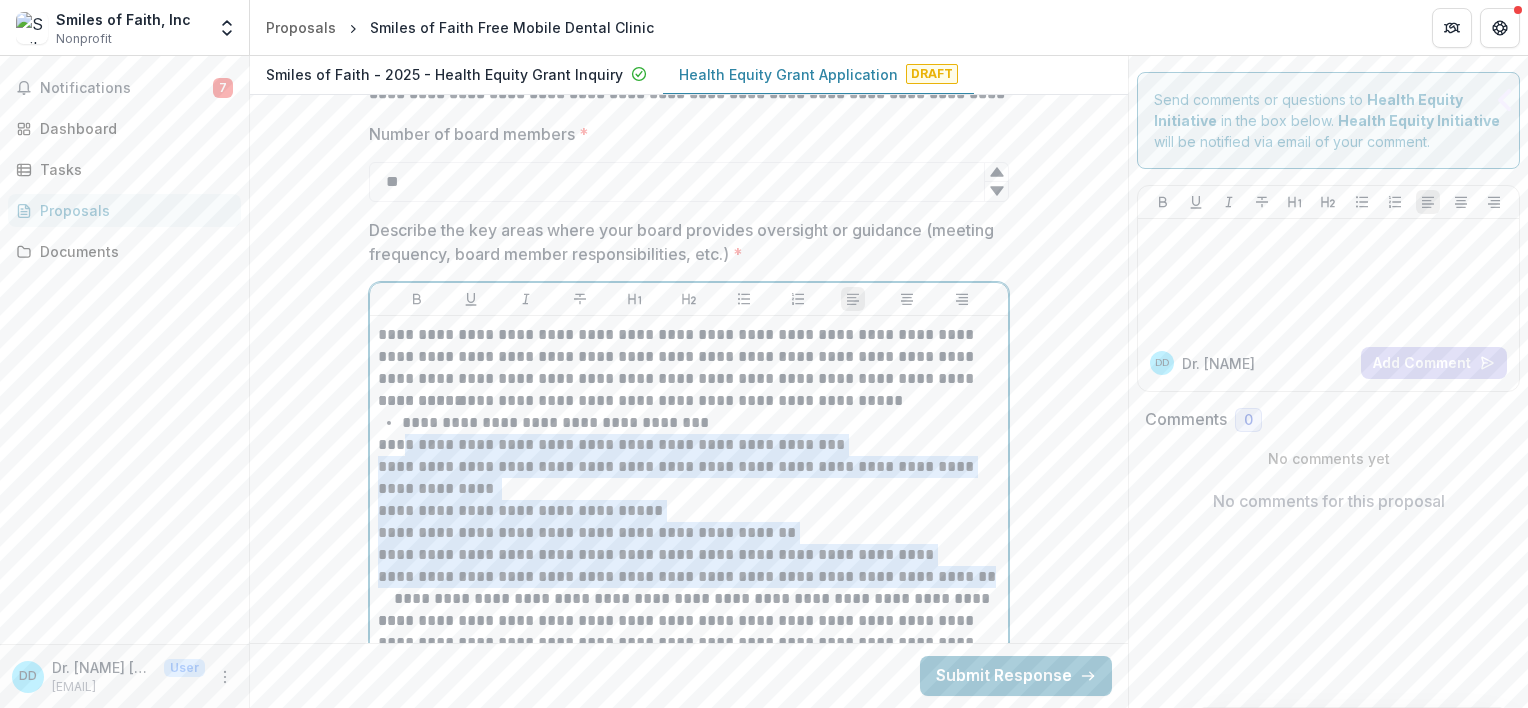 click on "**********" at bounding box center (689, 555) 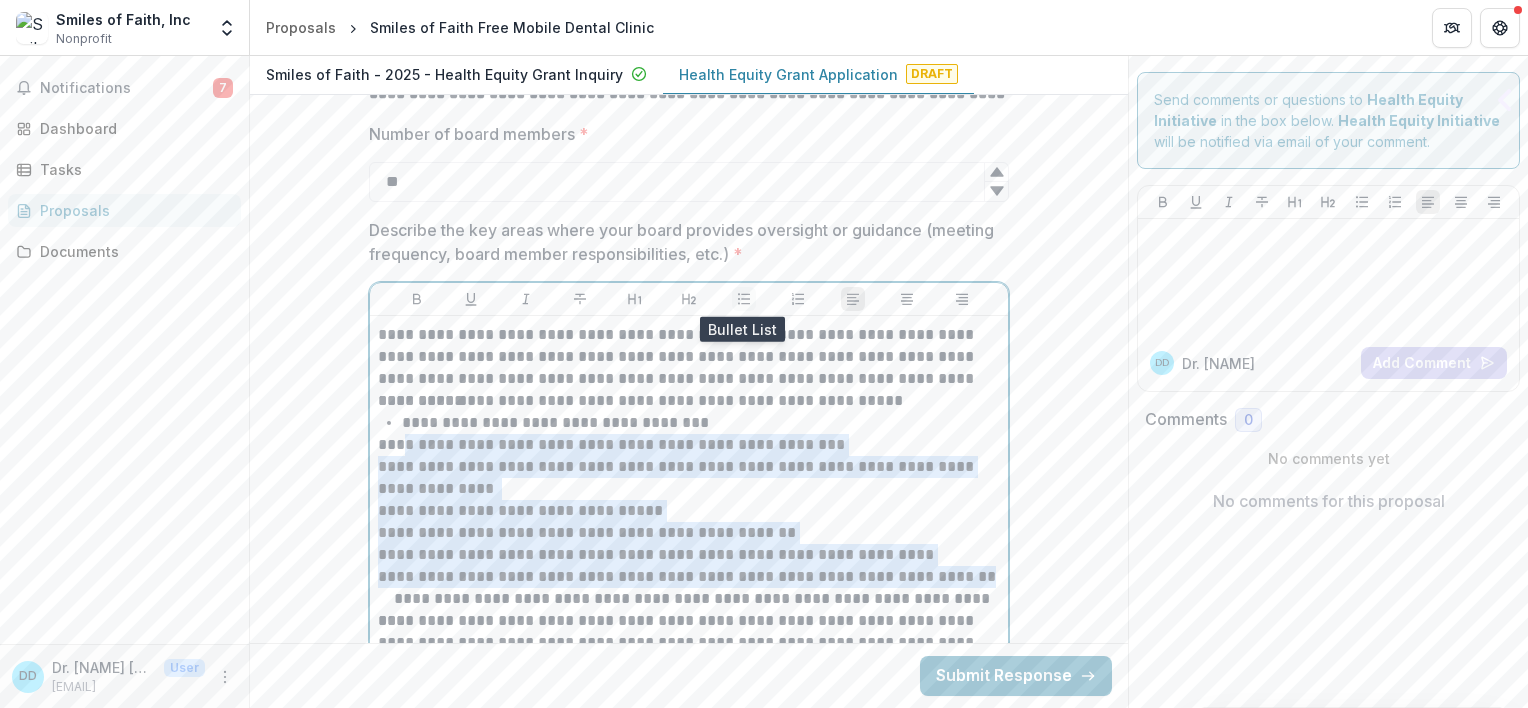 click 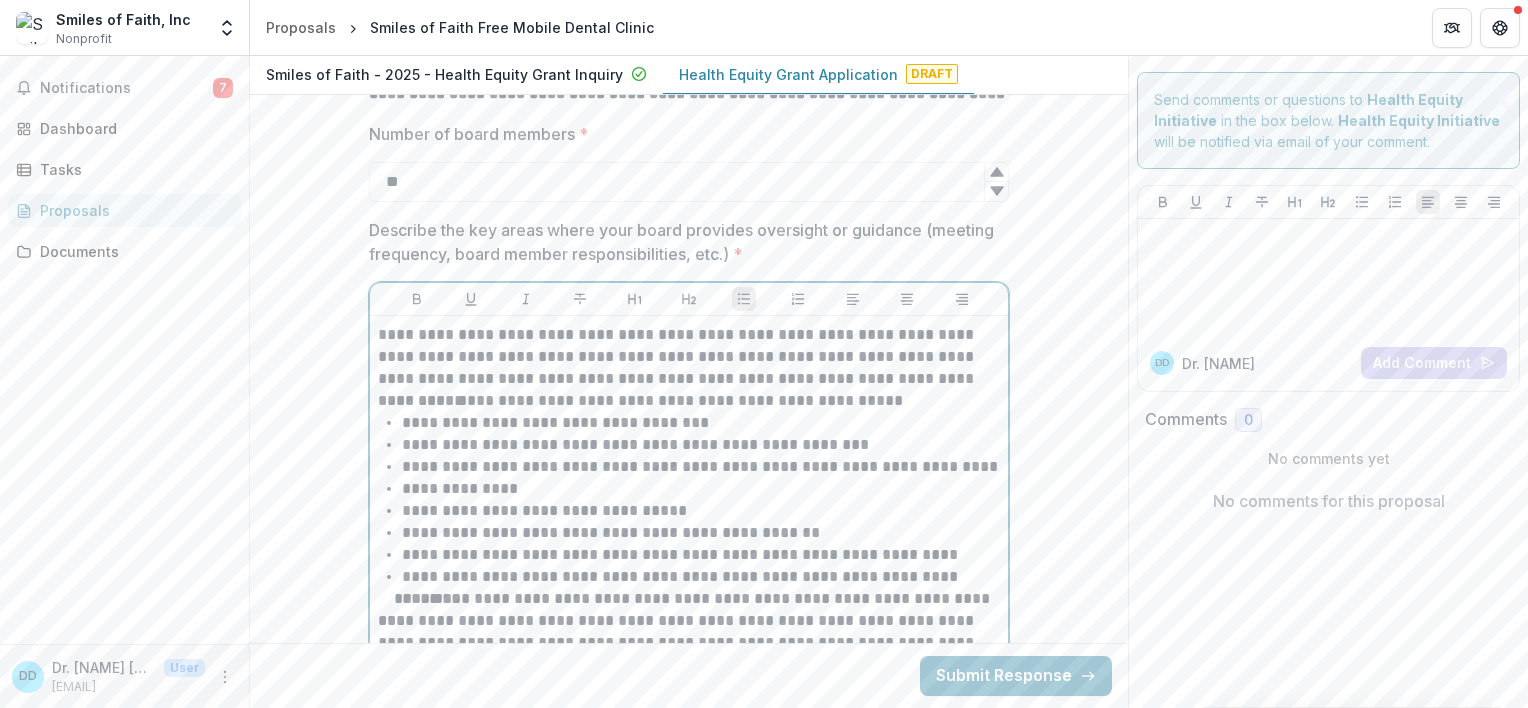 click on "**********" at bounding box center (701, 445) 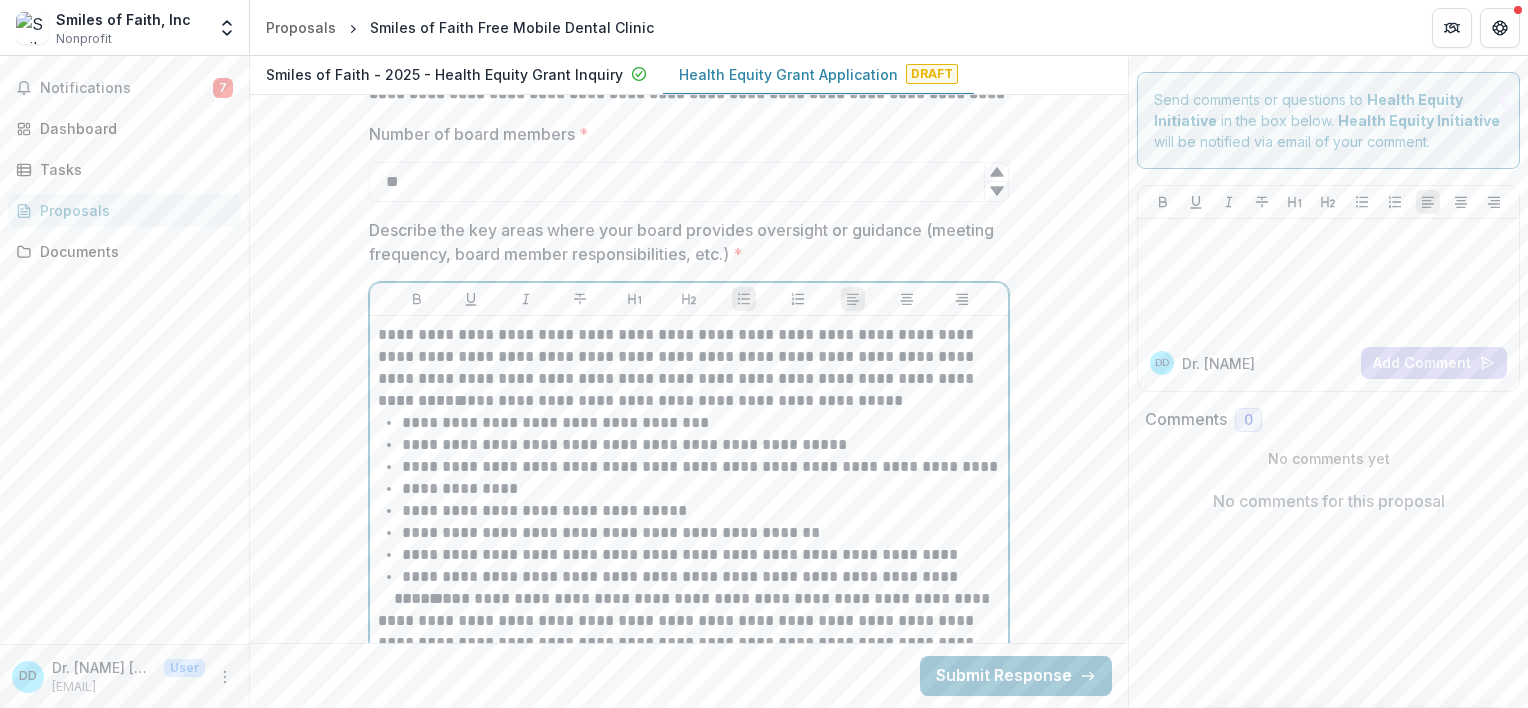click on "**********" at bounding box center [701, 467] 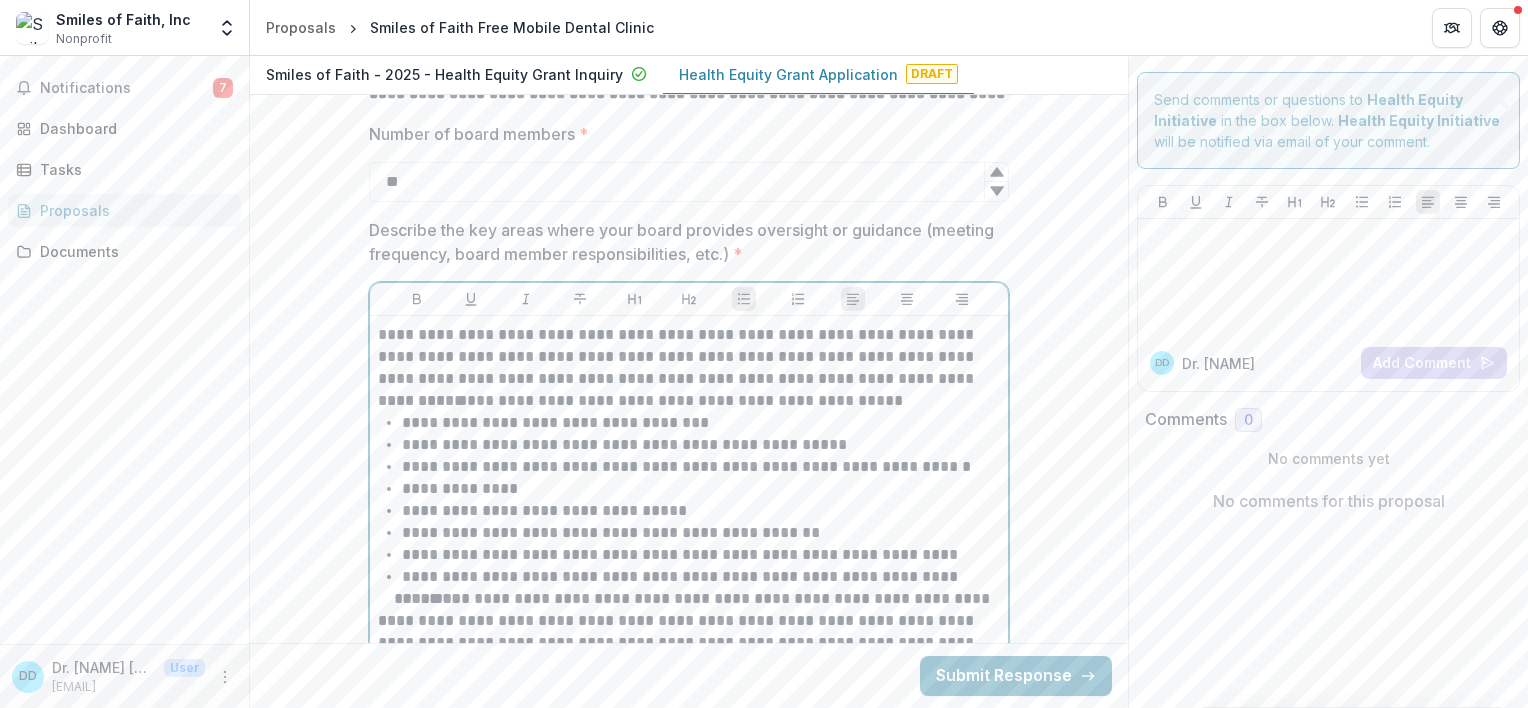 click on "**********" at bounding box center [701, 511] 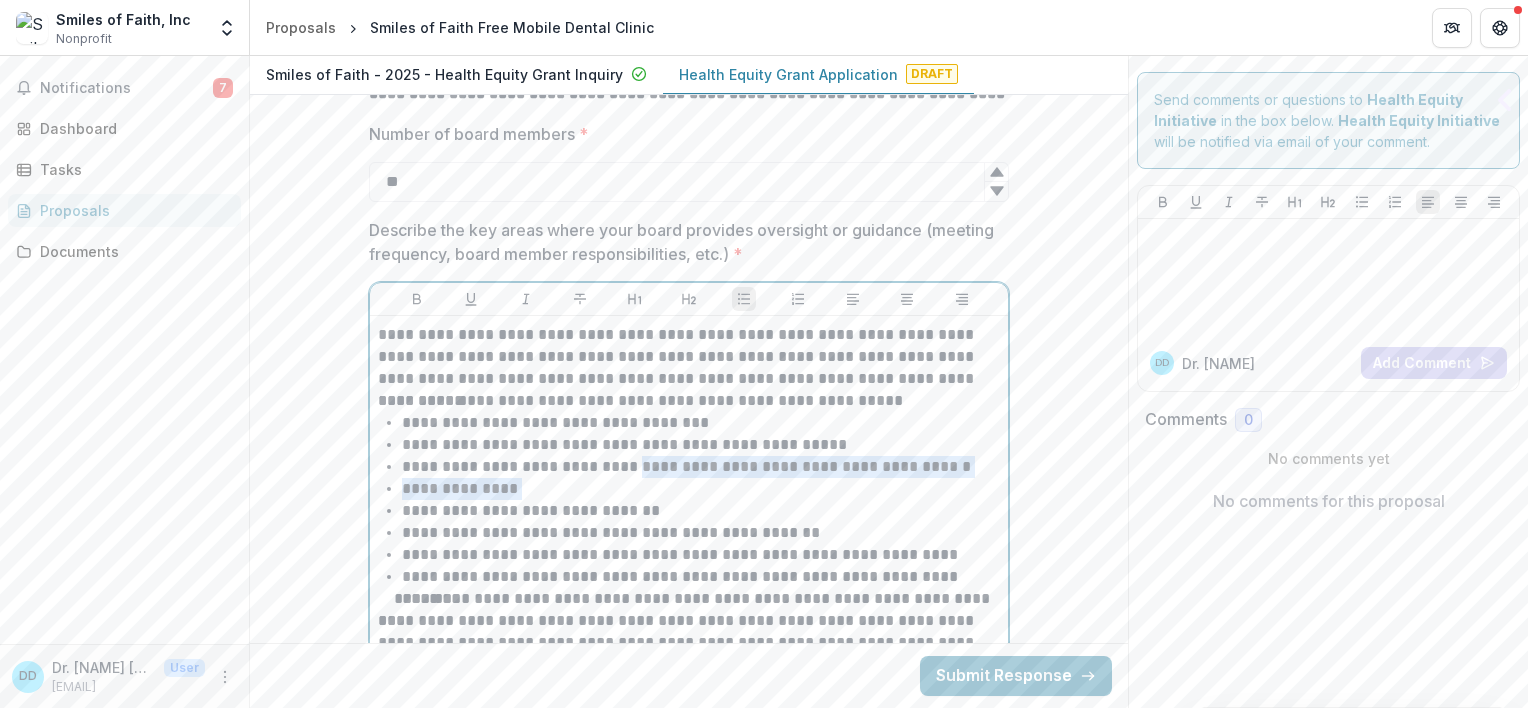 drag, startPoint x: 627, startPoint y: 464, endPoint x: 628, endPoint y: 480, distance: 16.03122 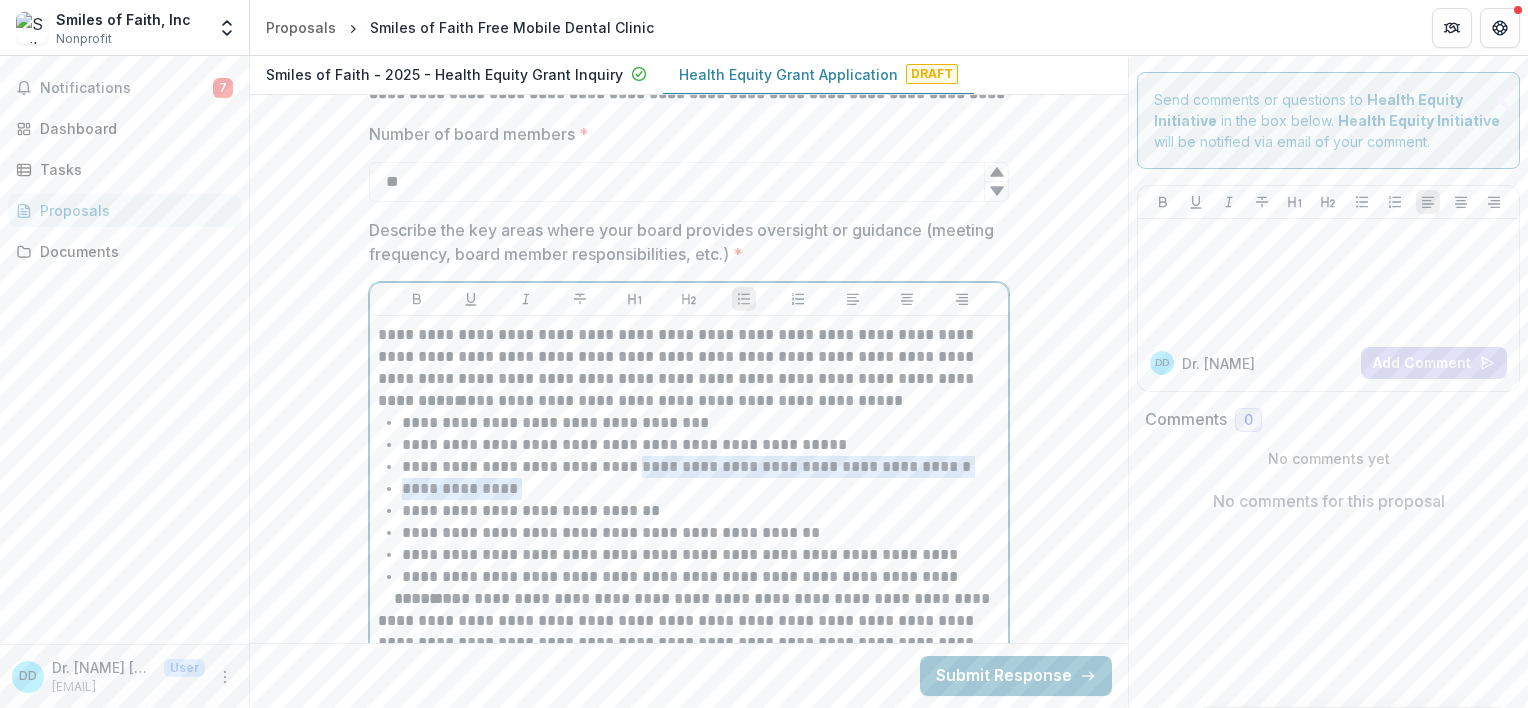 click on "**********" at bounding box center (689, 500) 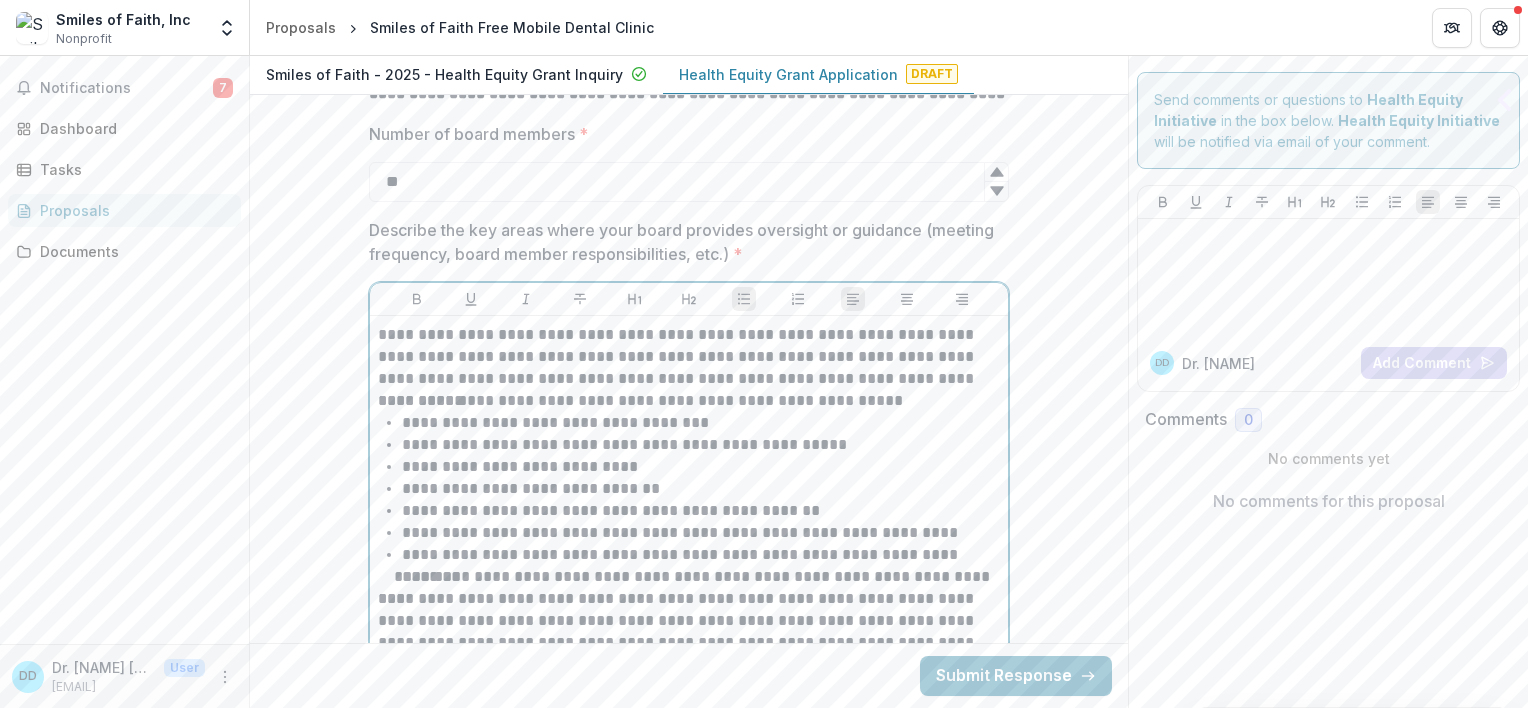 click on "**********" at bounding box center (701, 511) 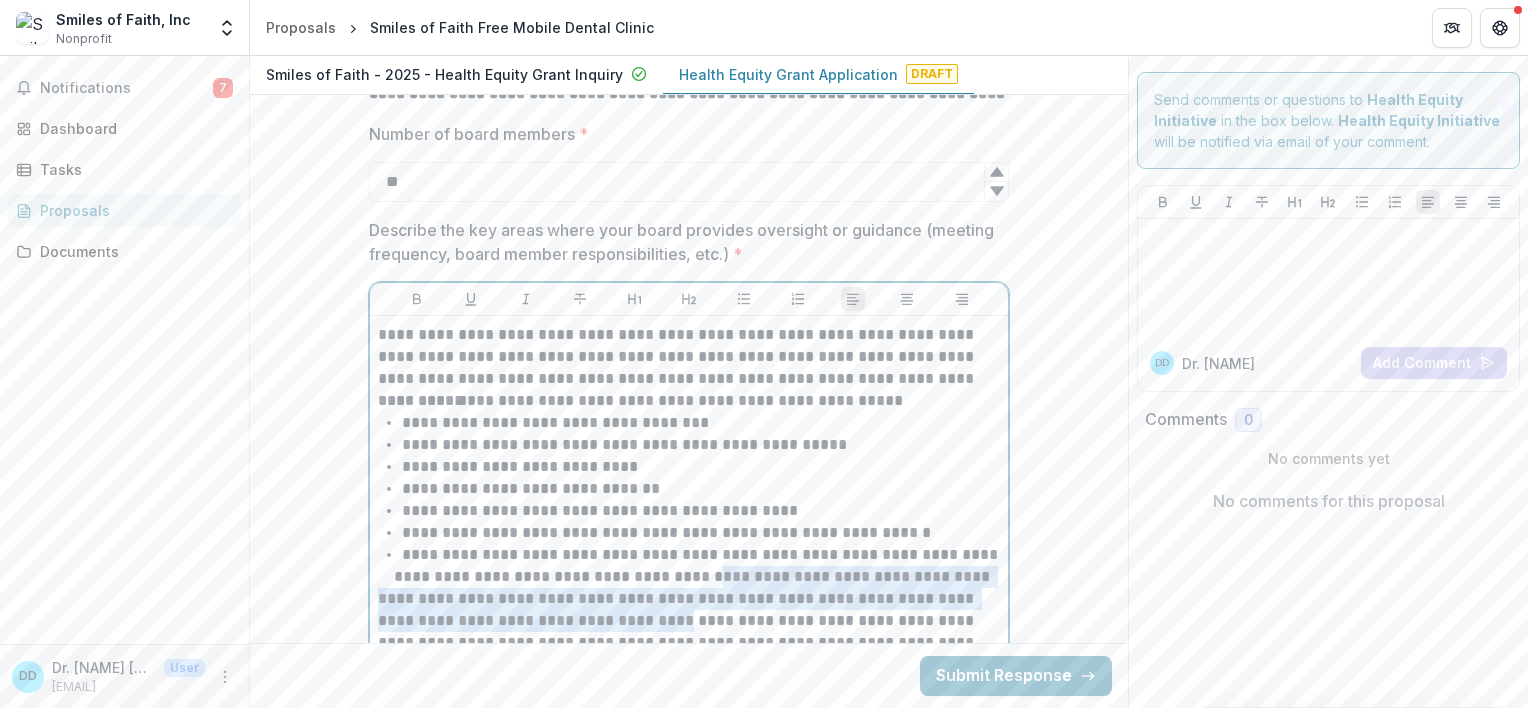 drag, startPoint x: 697, startPoint y: 571, endPoint x: 652, endPoint y: 624, distance: 69.52697 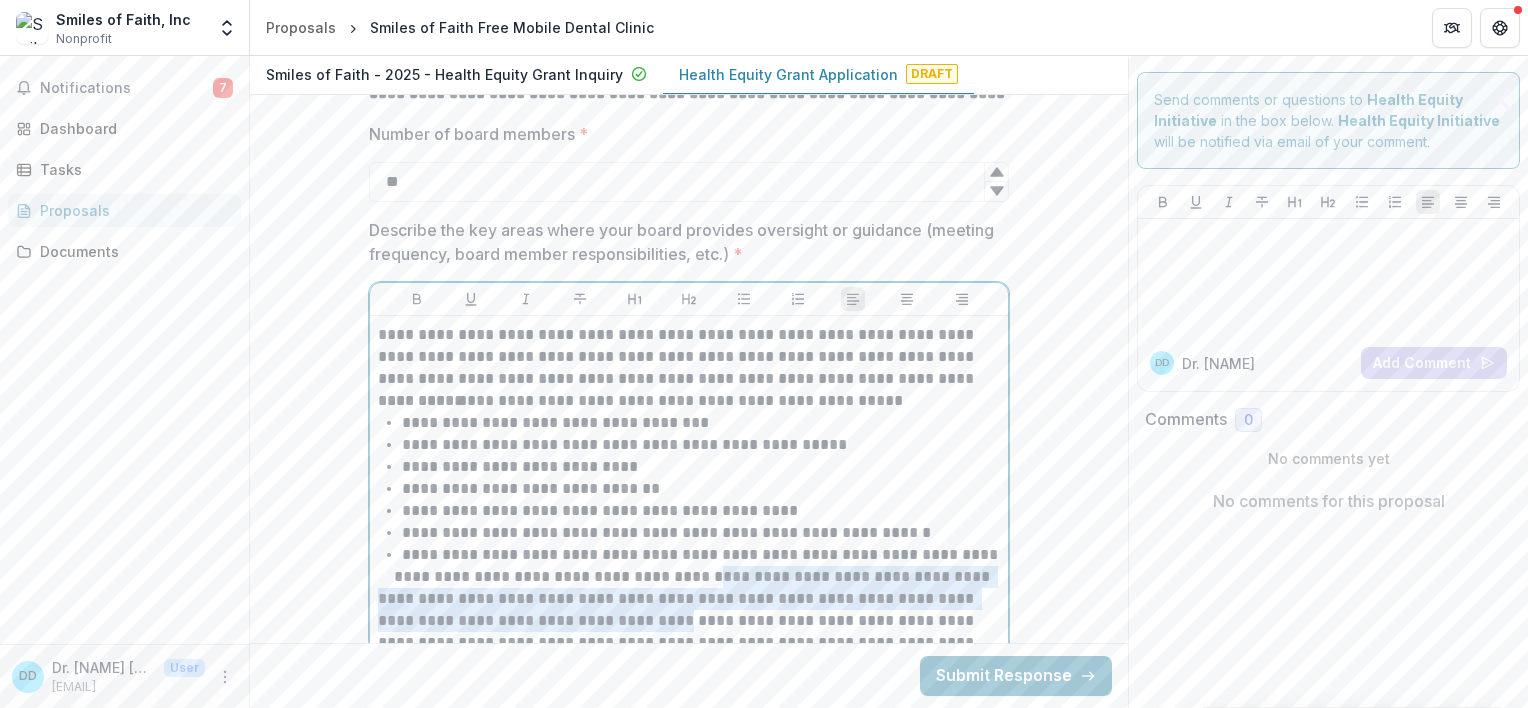 click on "**********" at bounding box center (689, 544) 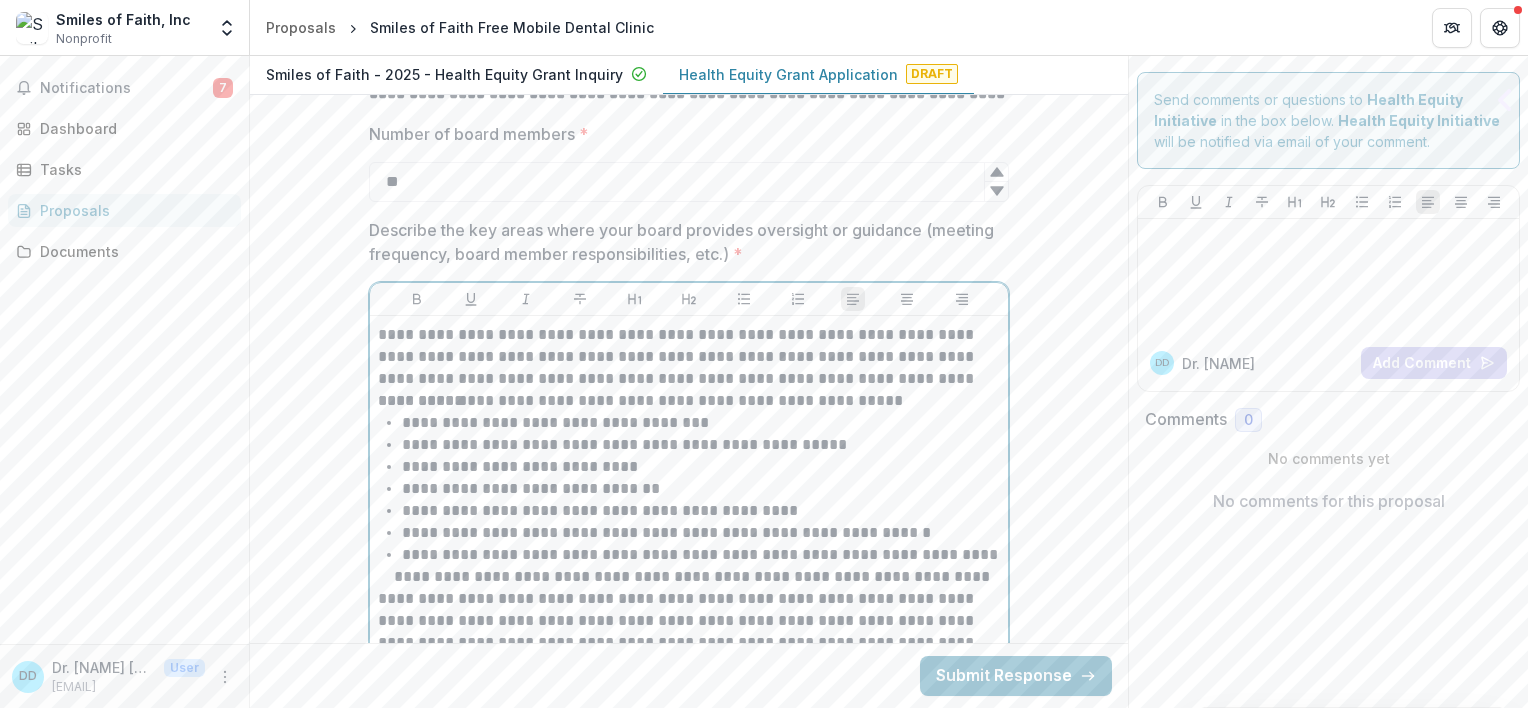 click on "**********" at bounding box center [689, 643] 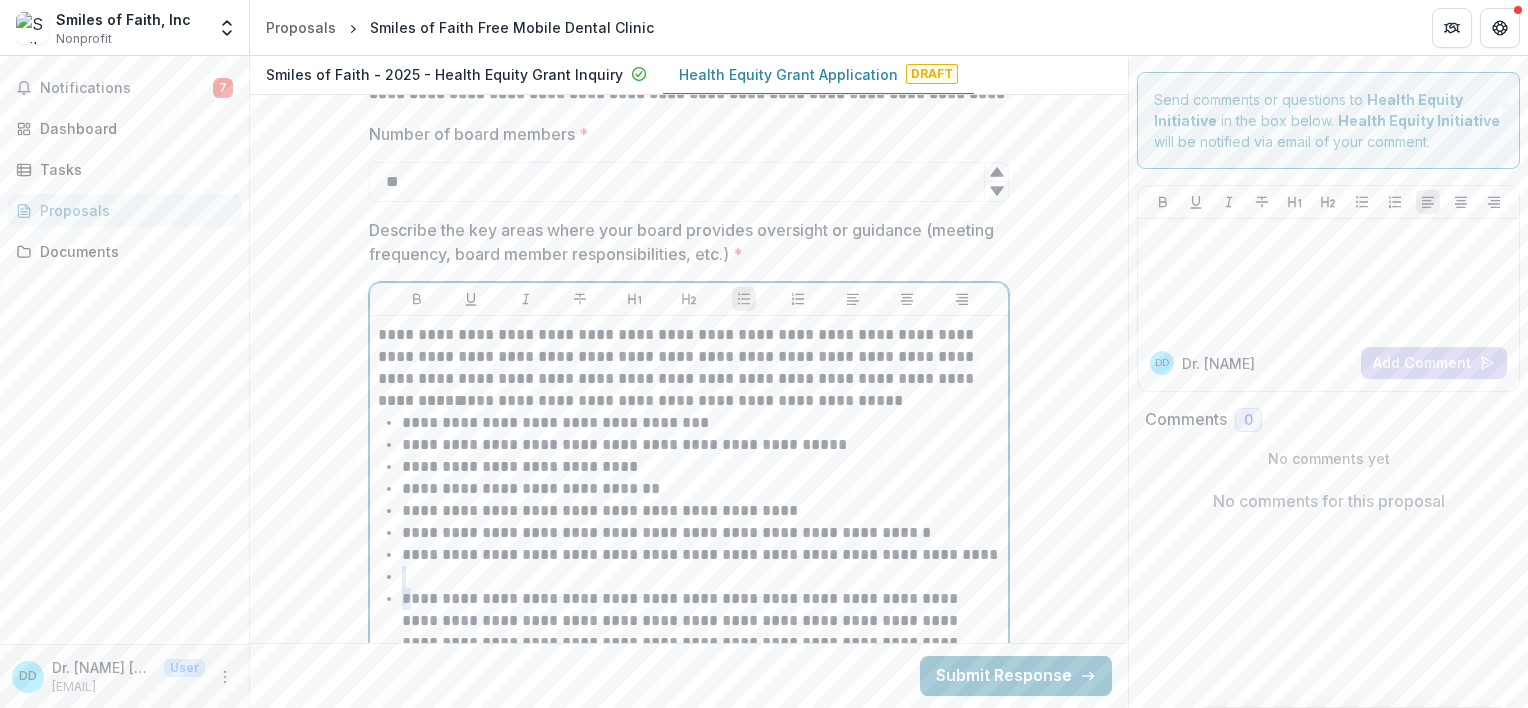 drag, startPoint x: 400, startPoint y: 573, endPoint x: 405, endPoint y: 603, distance: 30.413813 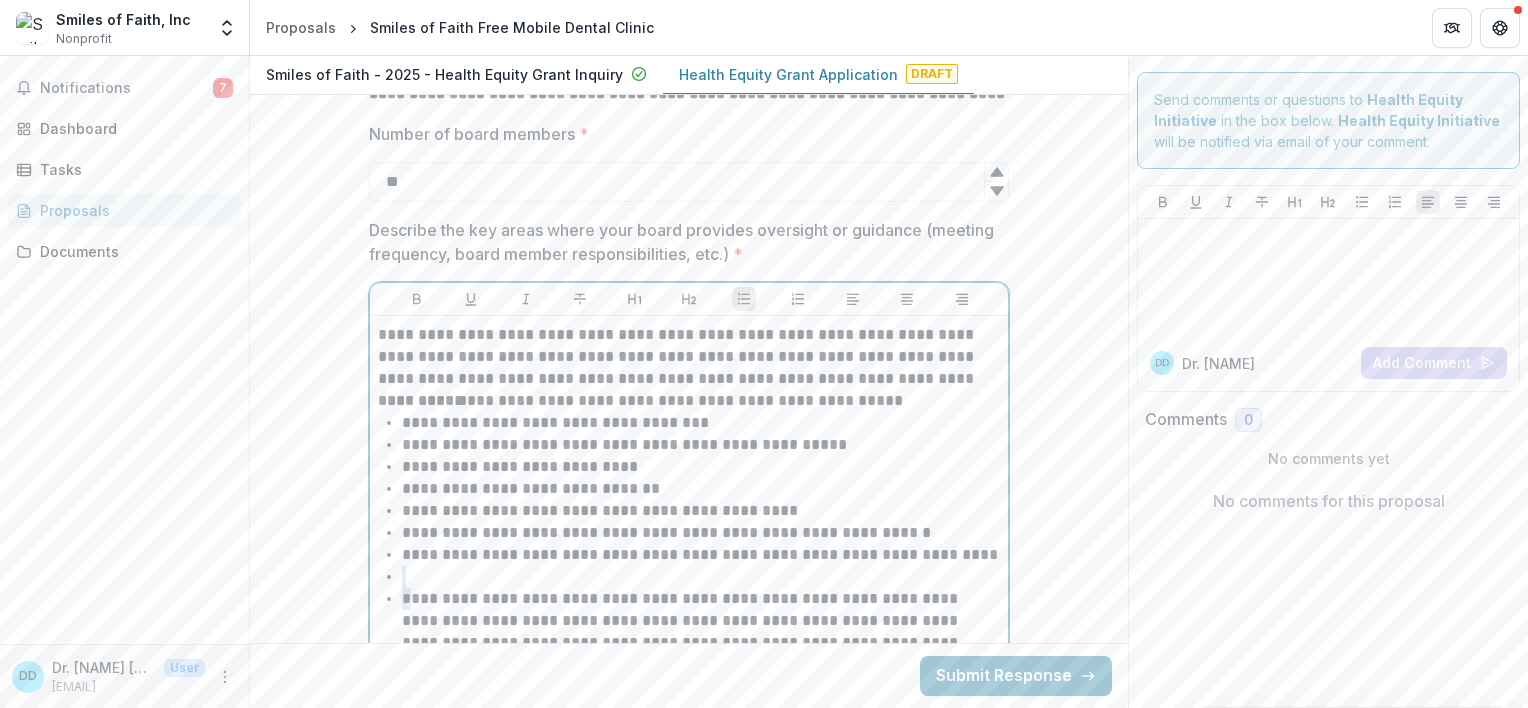 click on "**********" at bounding box center (689, 588) 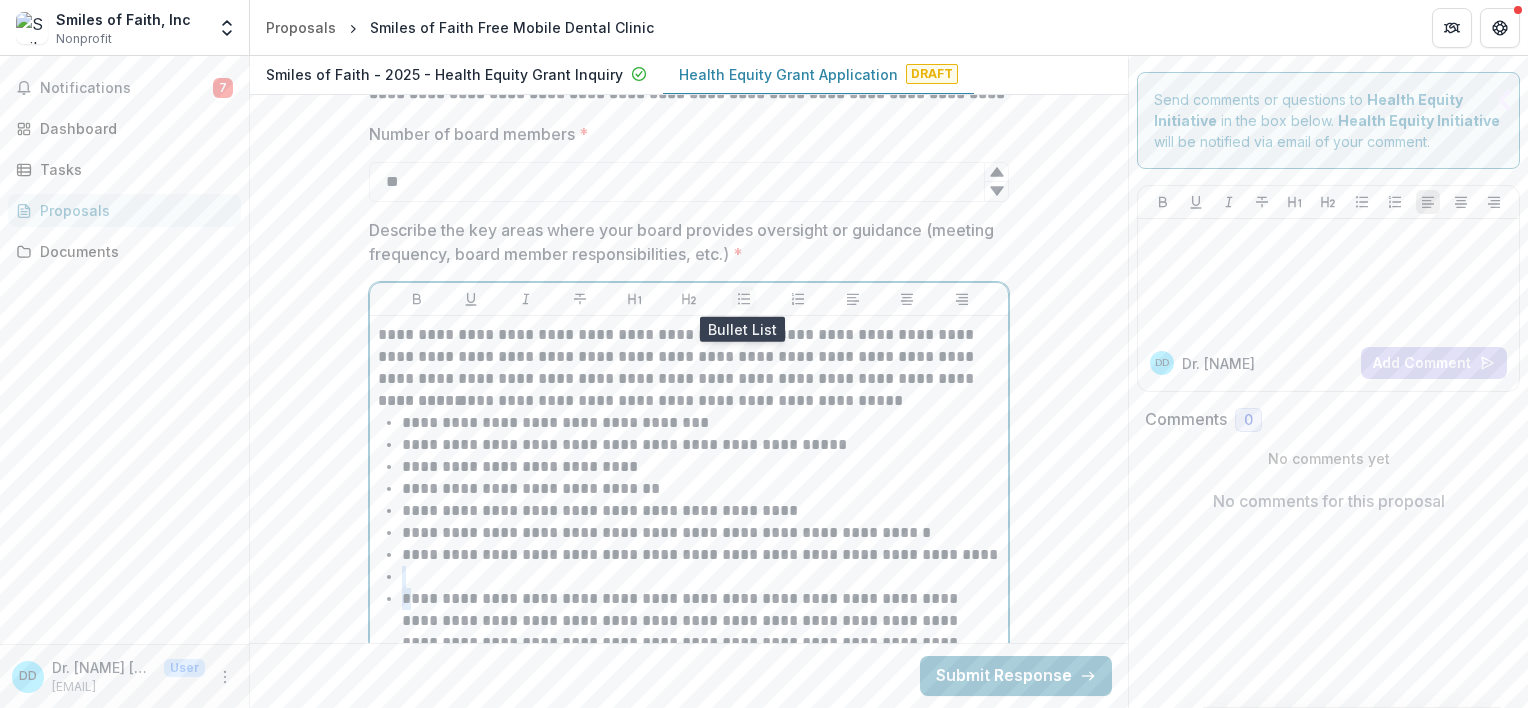 click 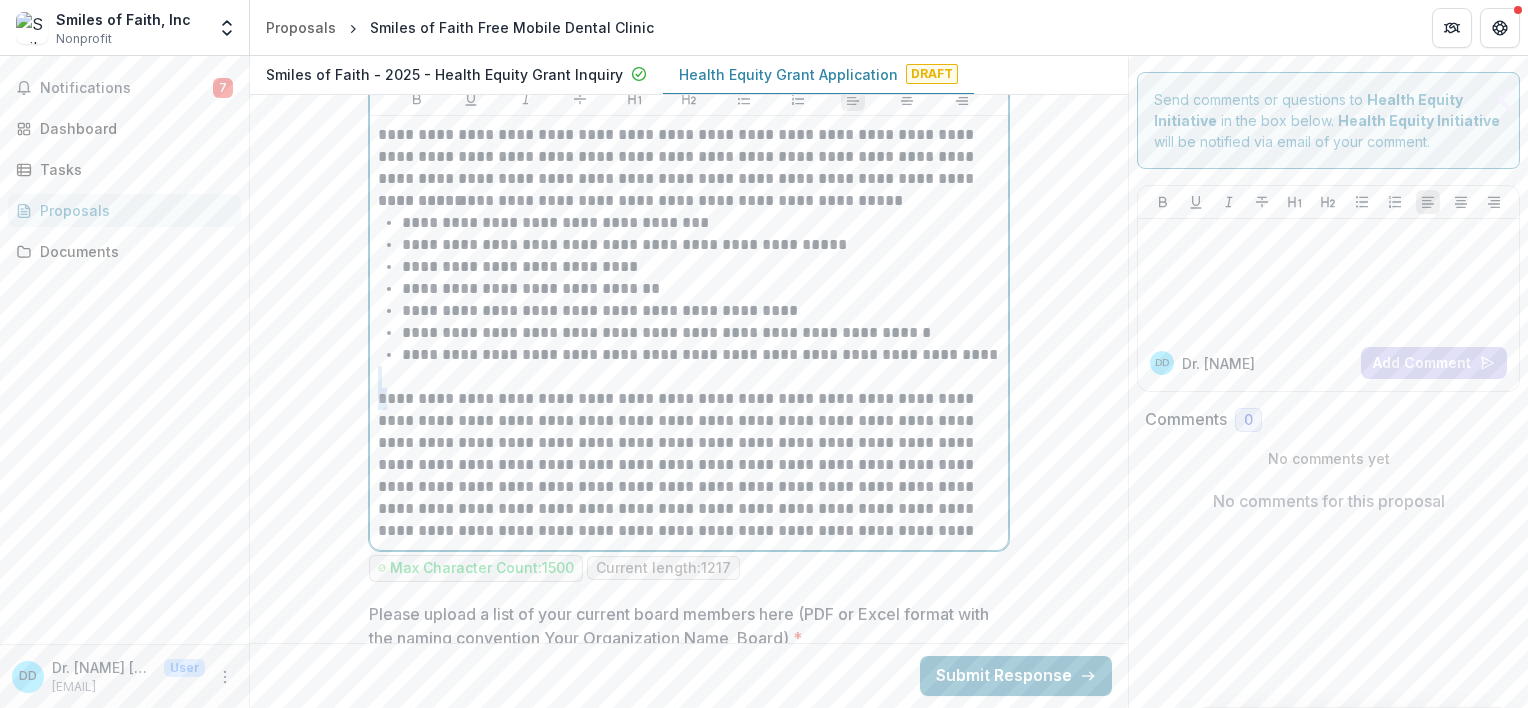 scroll, scrollTop: 3415, scrollLeft: 0, axis: vertical 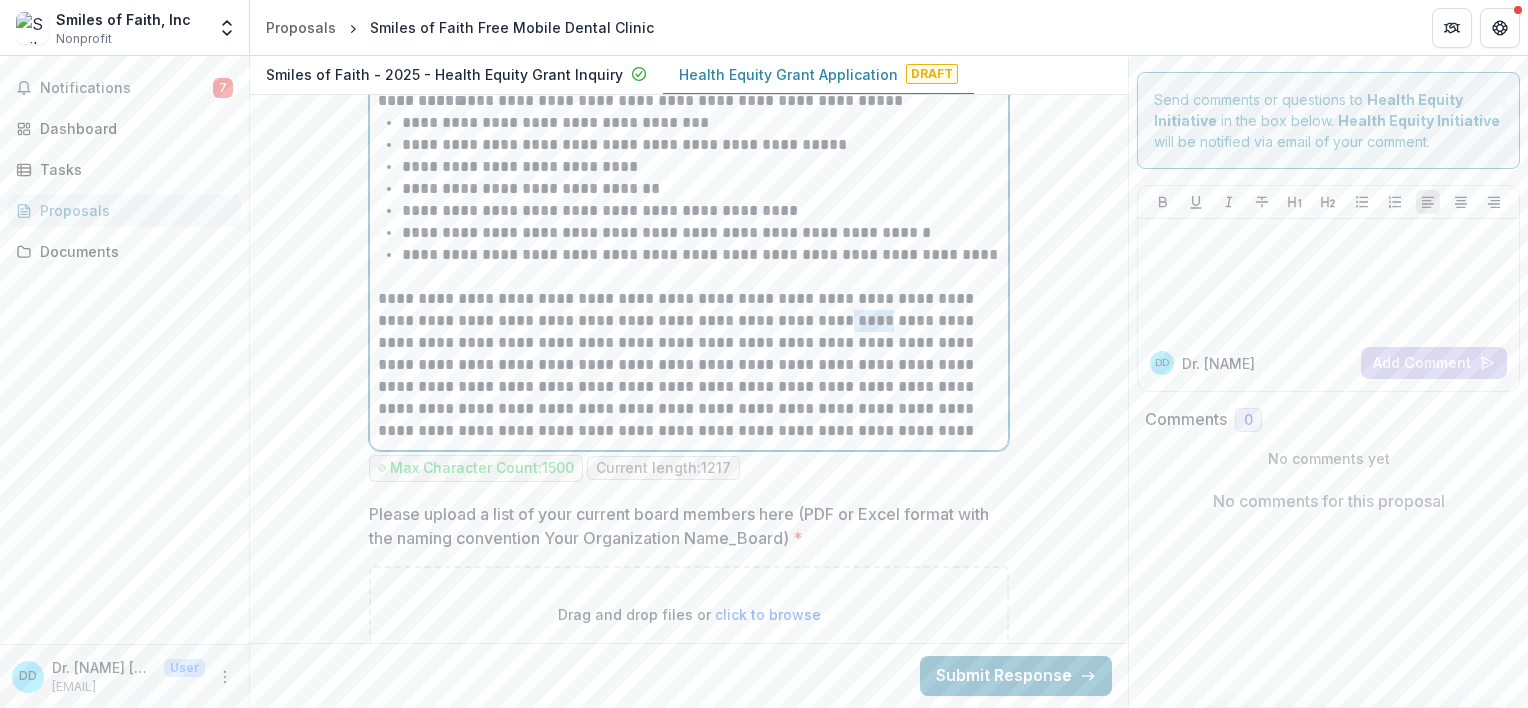 drag, startPoint x: 768, startPoint y: 316, endPoint x: 804, endPoint y: 313, distance: 36.124783 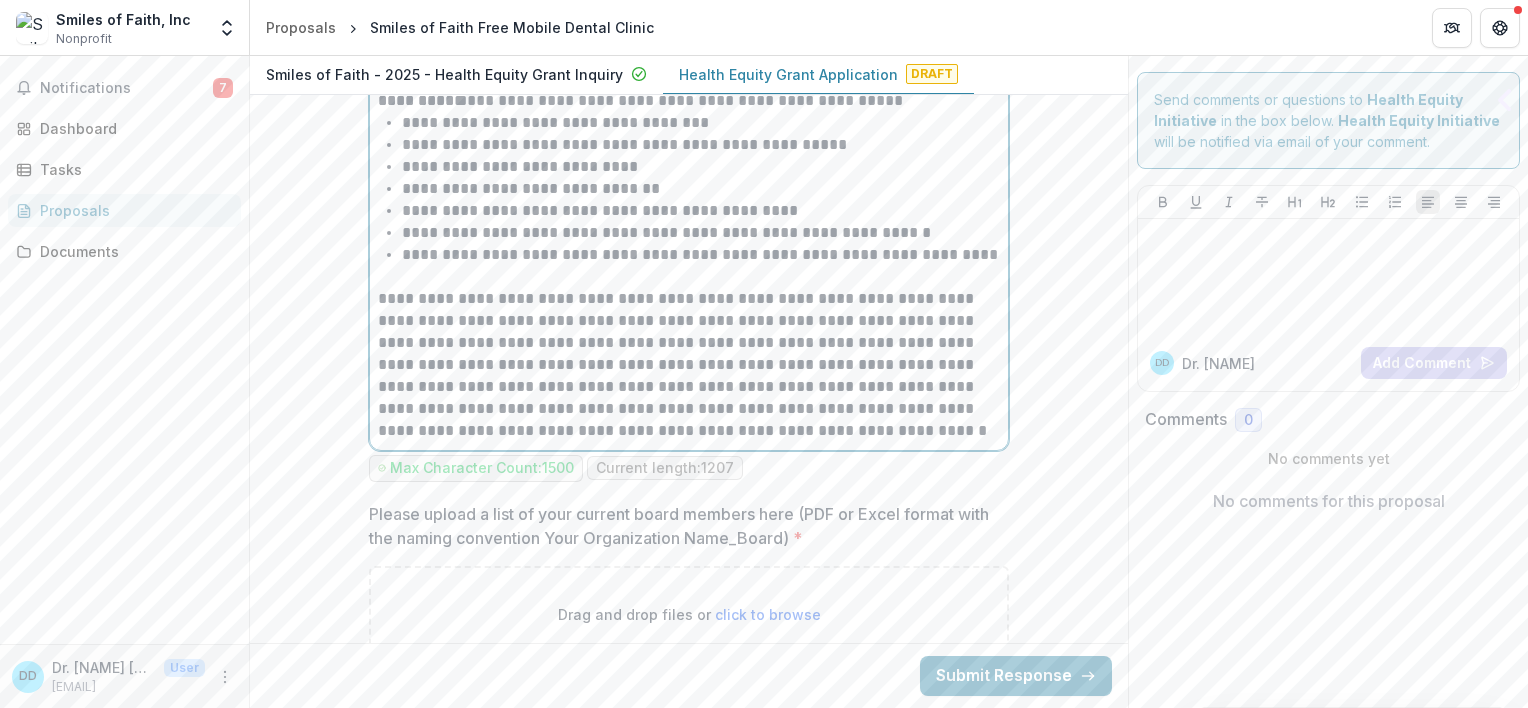 scroll, scrollTop: 3615, scrollLeft: 0, axis: vertical 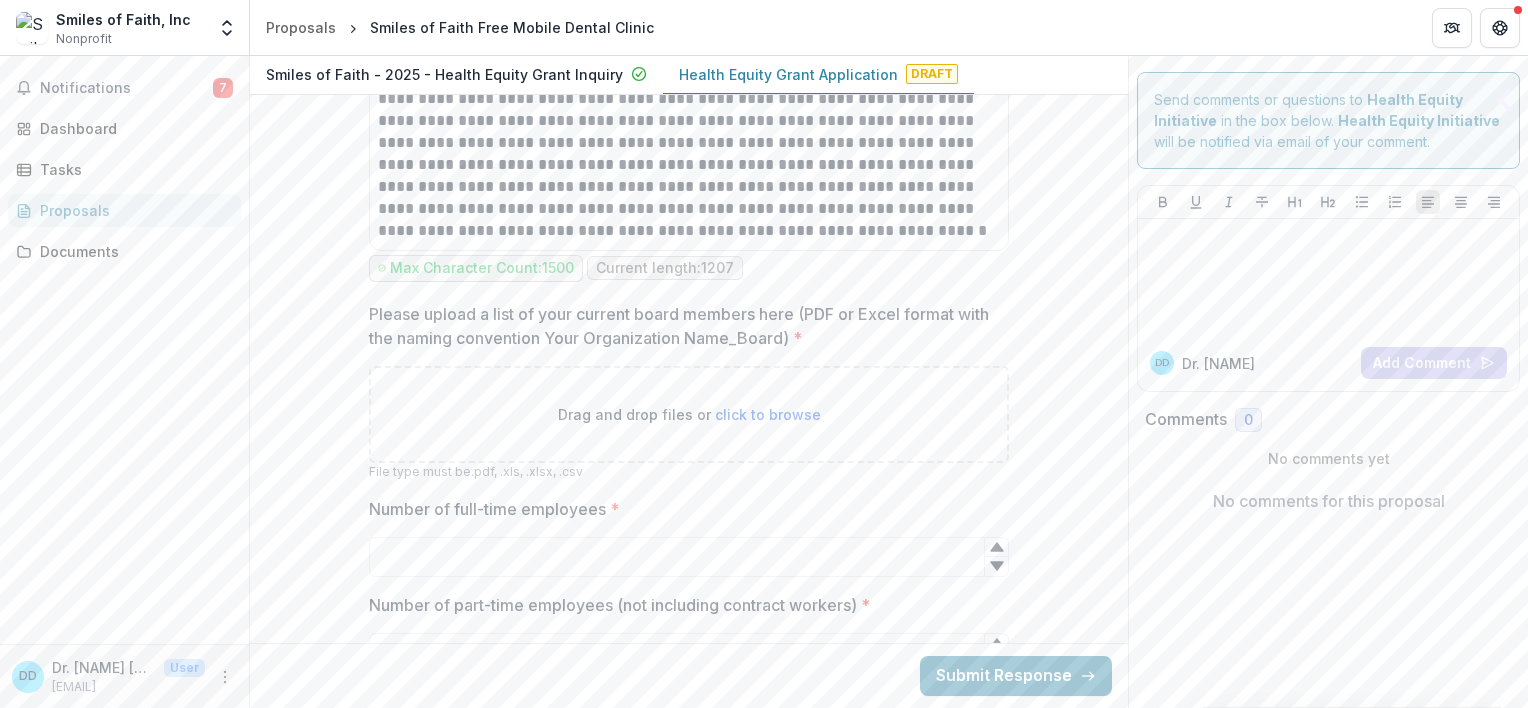 type on "*" 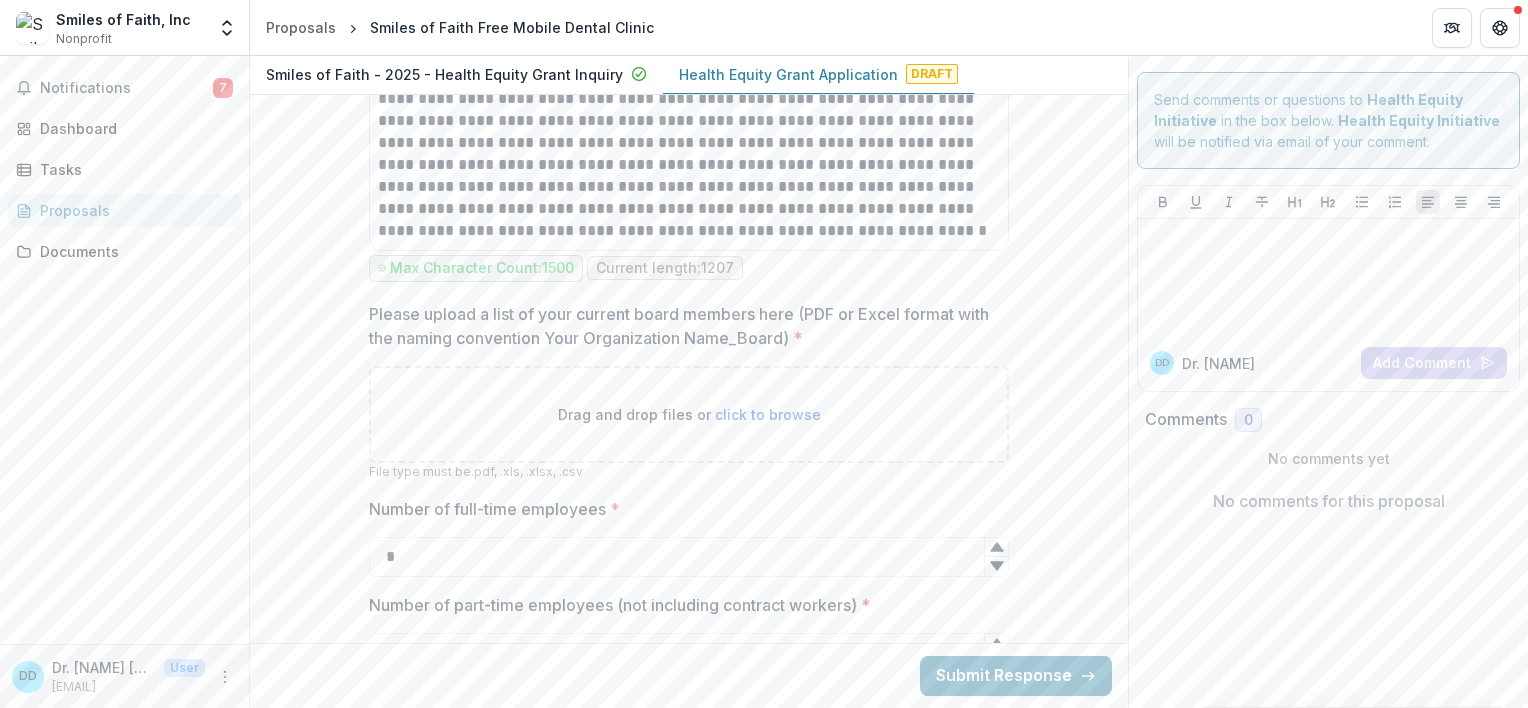 click 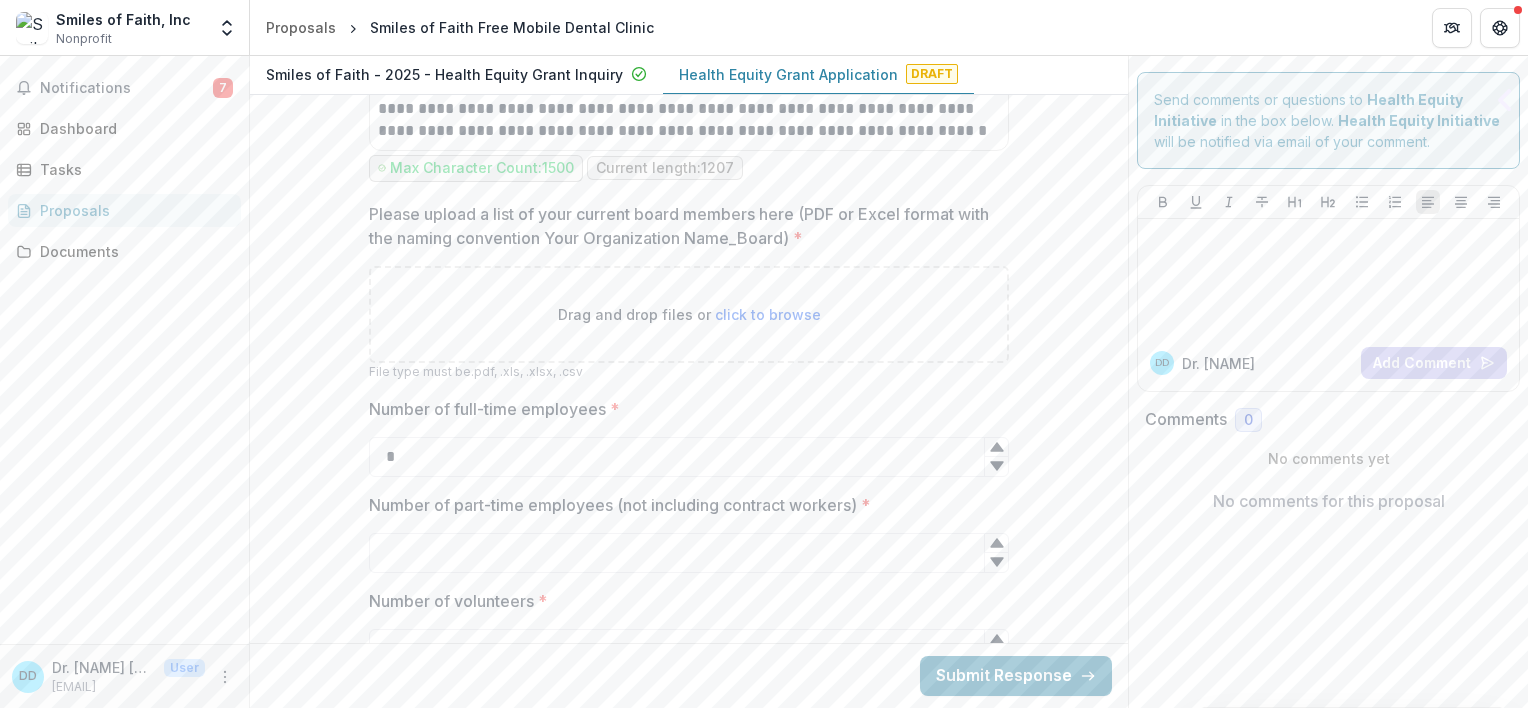 scroll, scrollTop: 3815, scrollLeft: 0, axis: vertical 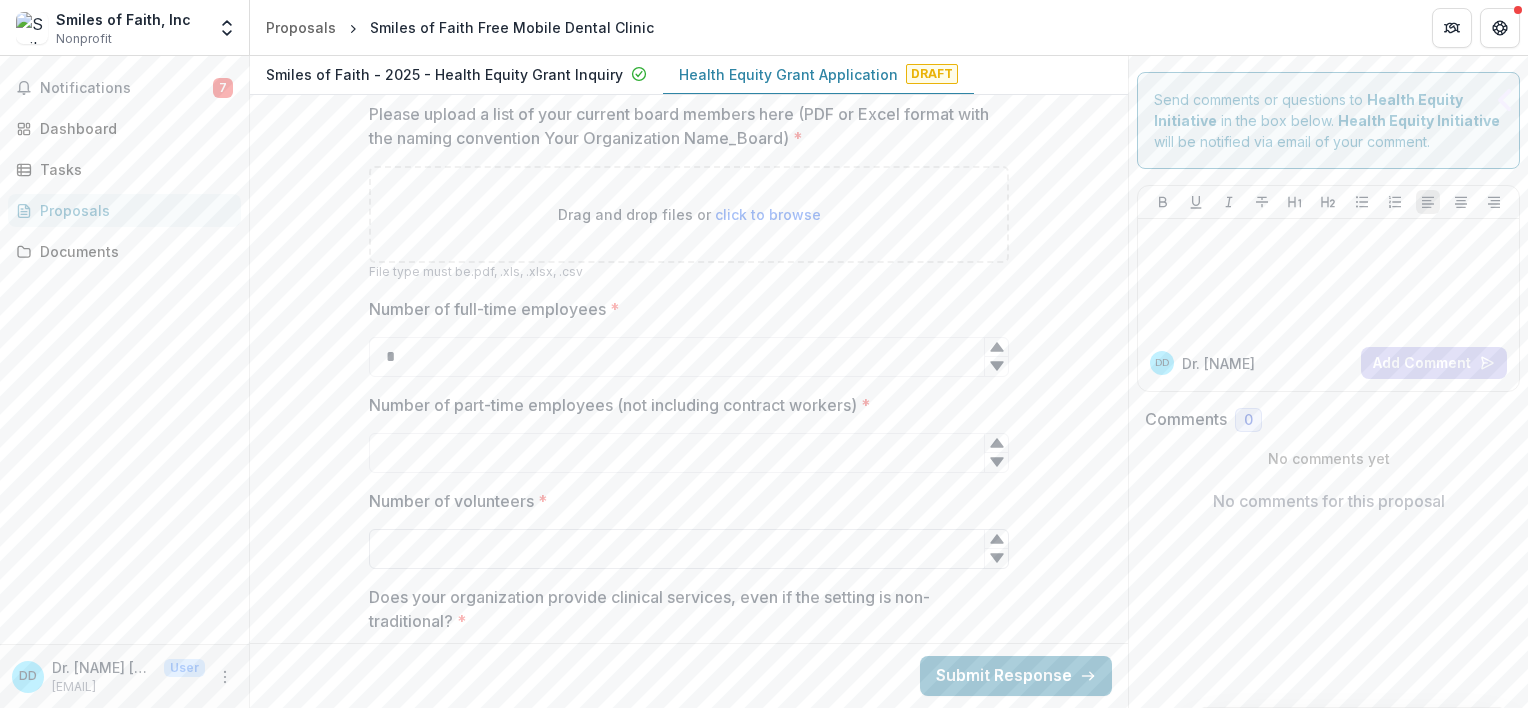 type on "*" 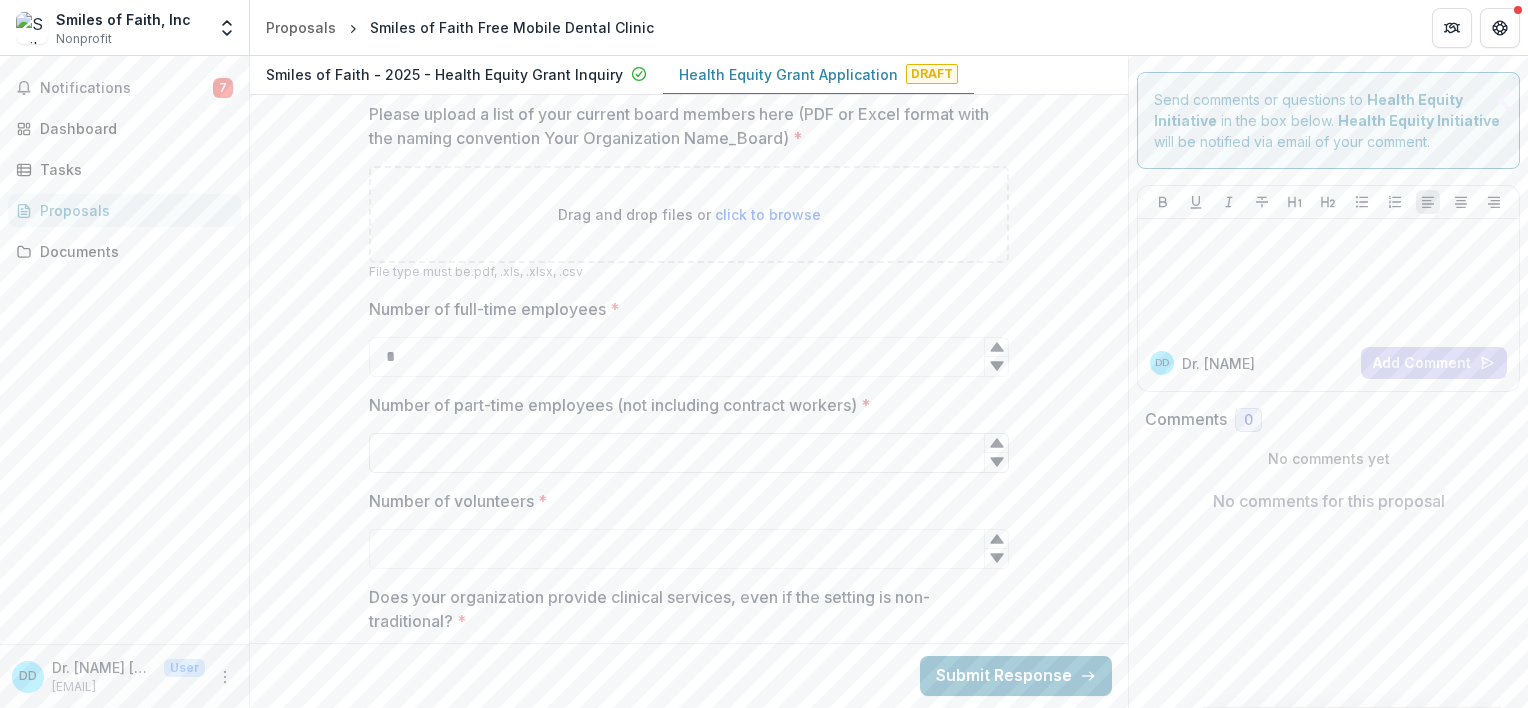 click on "Number of part-time employees (not including contract workers) *" at bounding box center [689, 453] 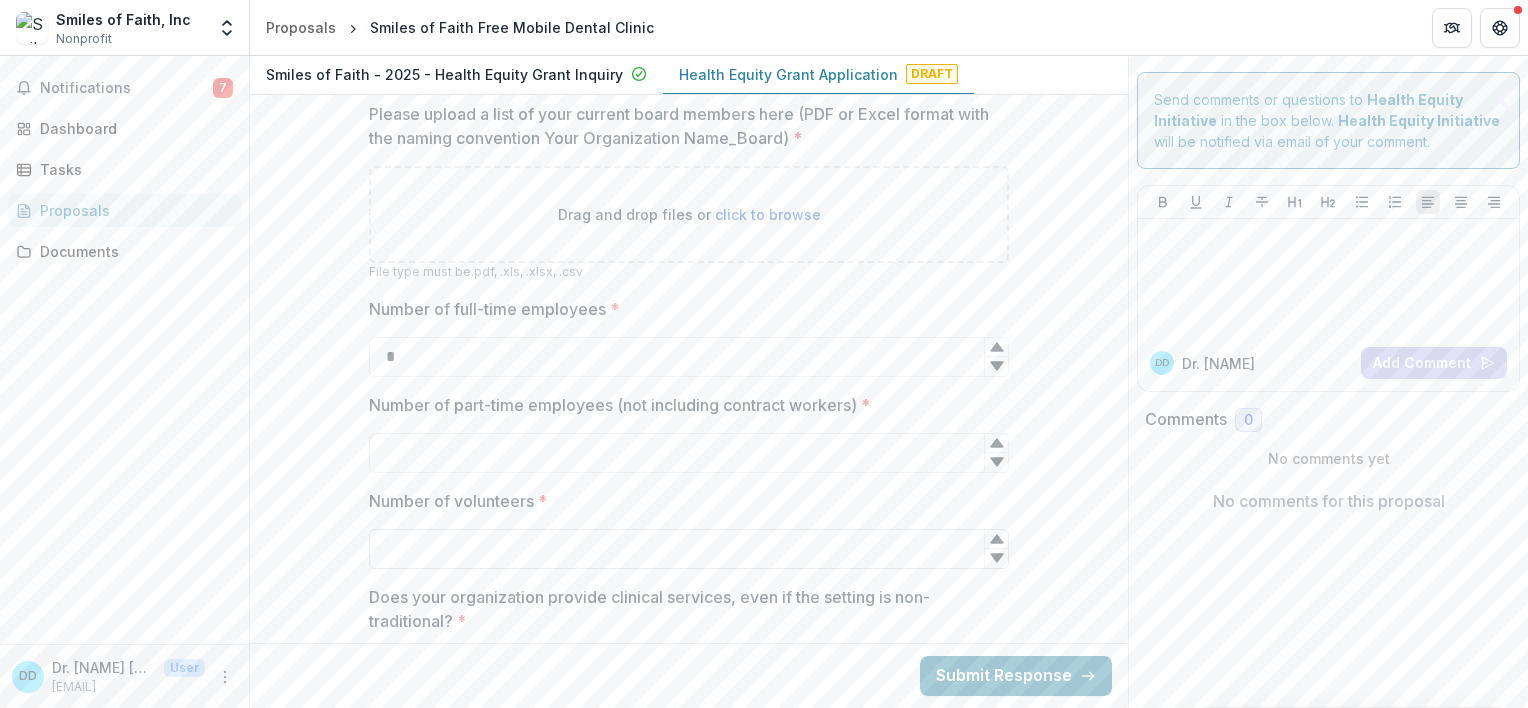 click on "Number of volunteers *" at bounding box center (689, 549) 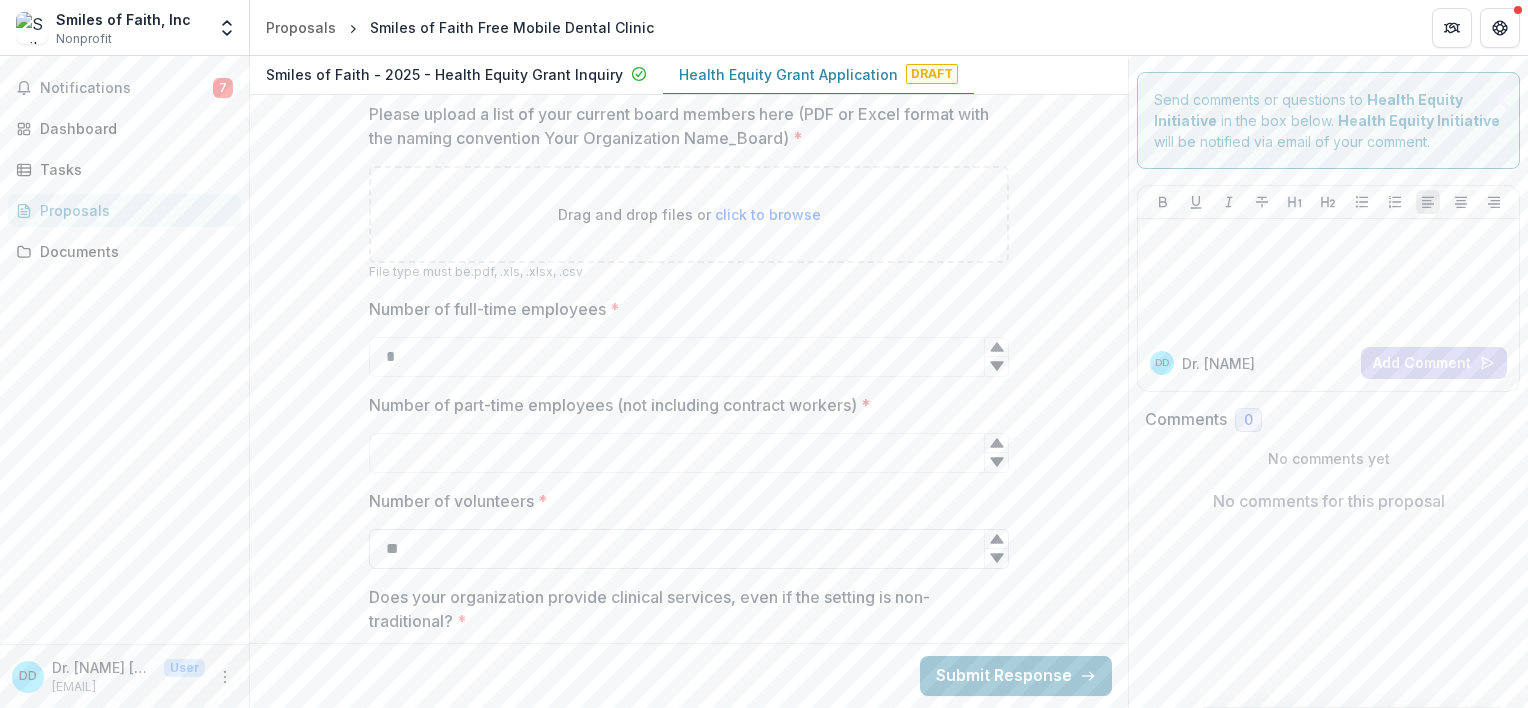 type on "*" 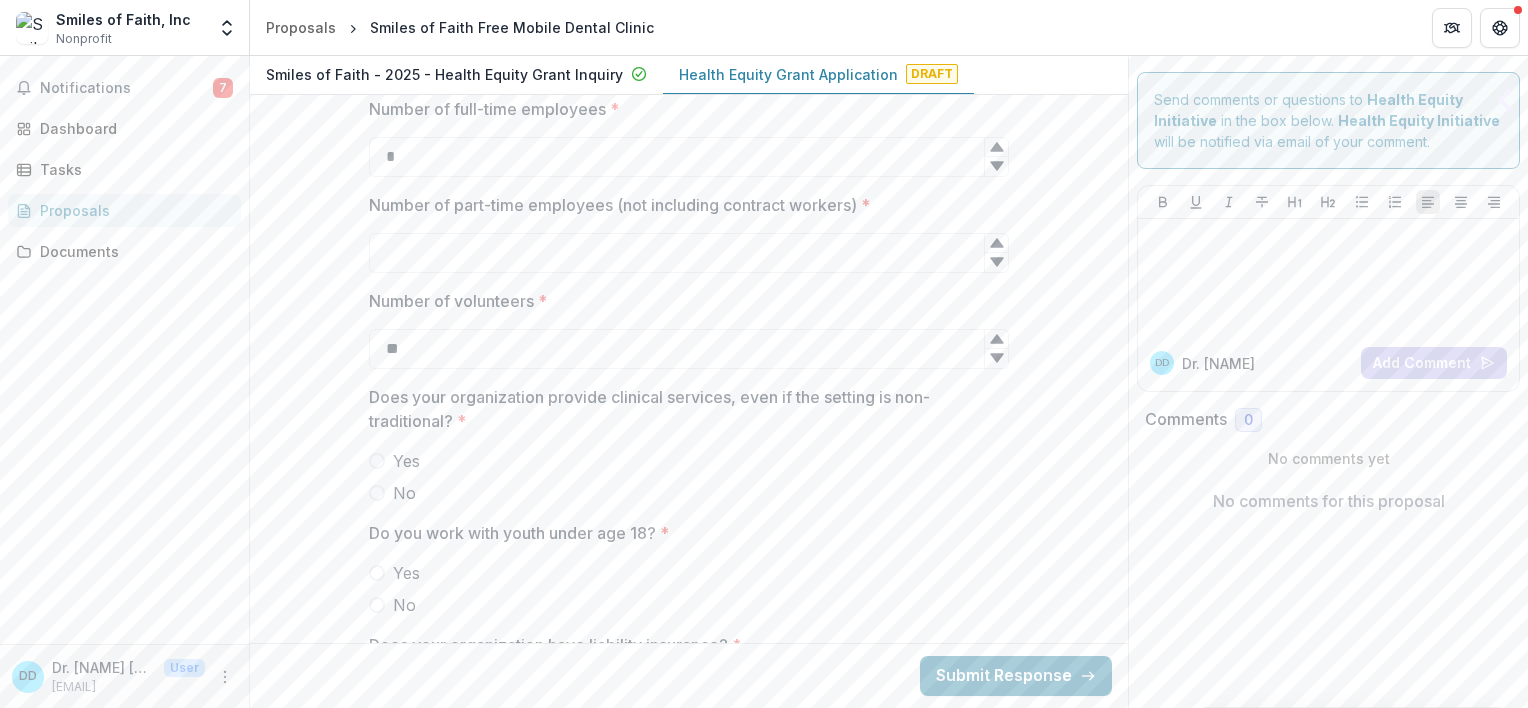 scroll, scrollTop: 4115, scrollLeft: 0, axis: vertical 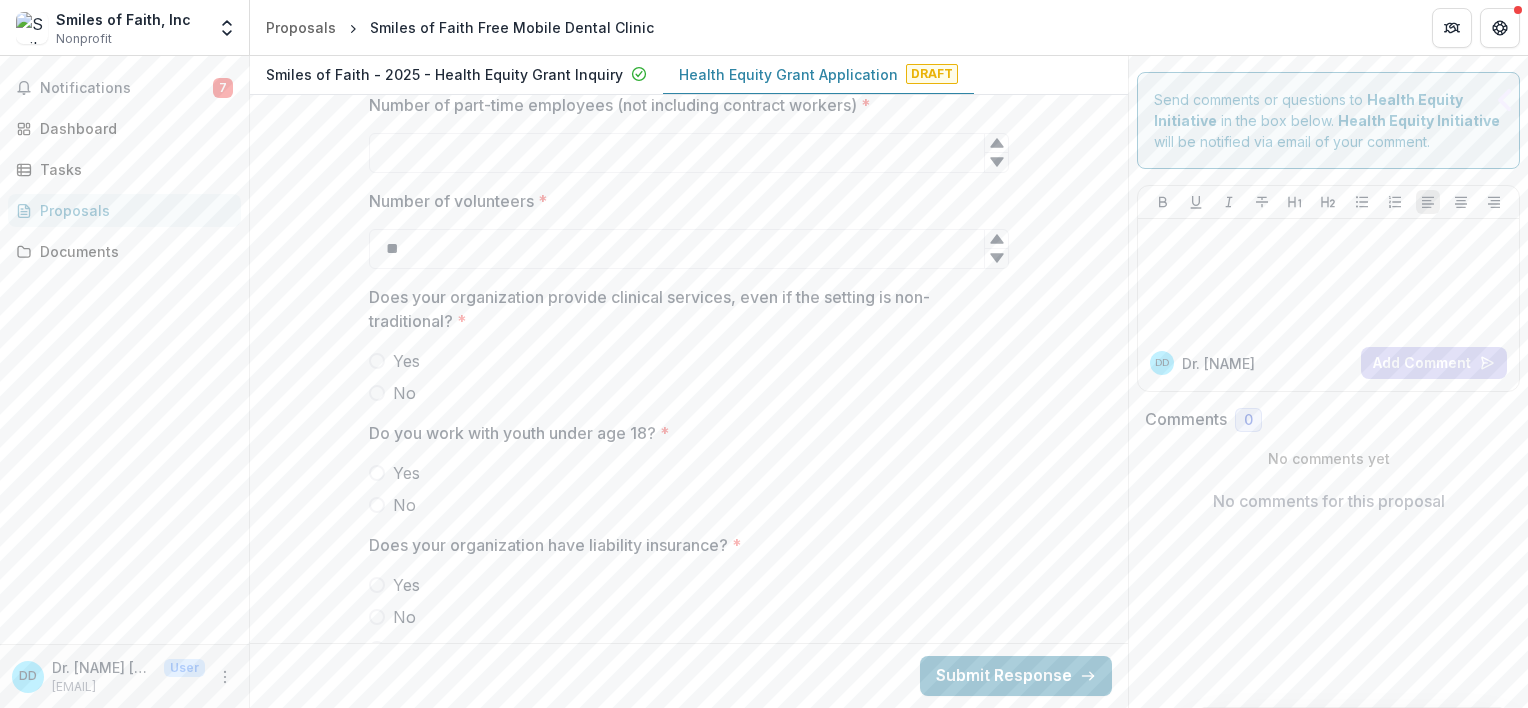 type on "**" 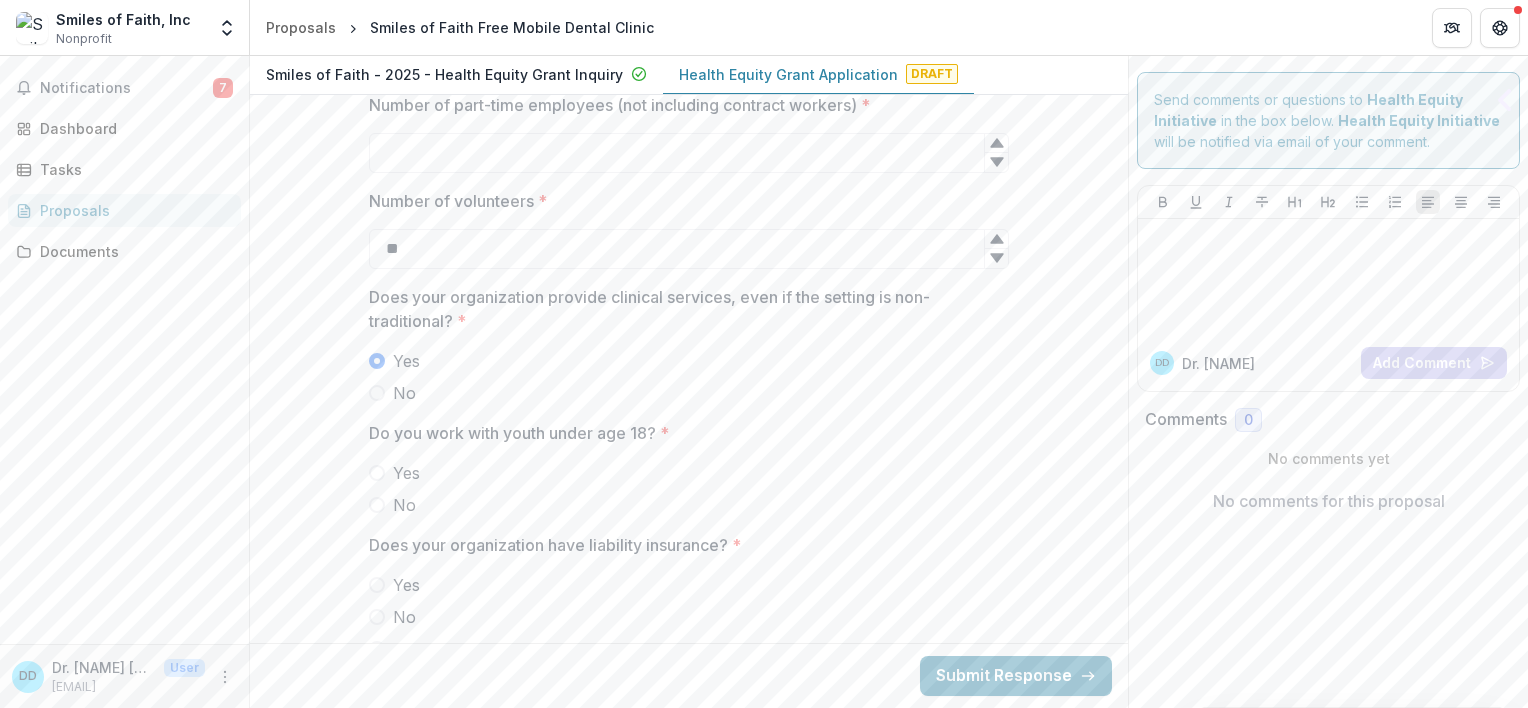 click at bounding box center [377, 473] 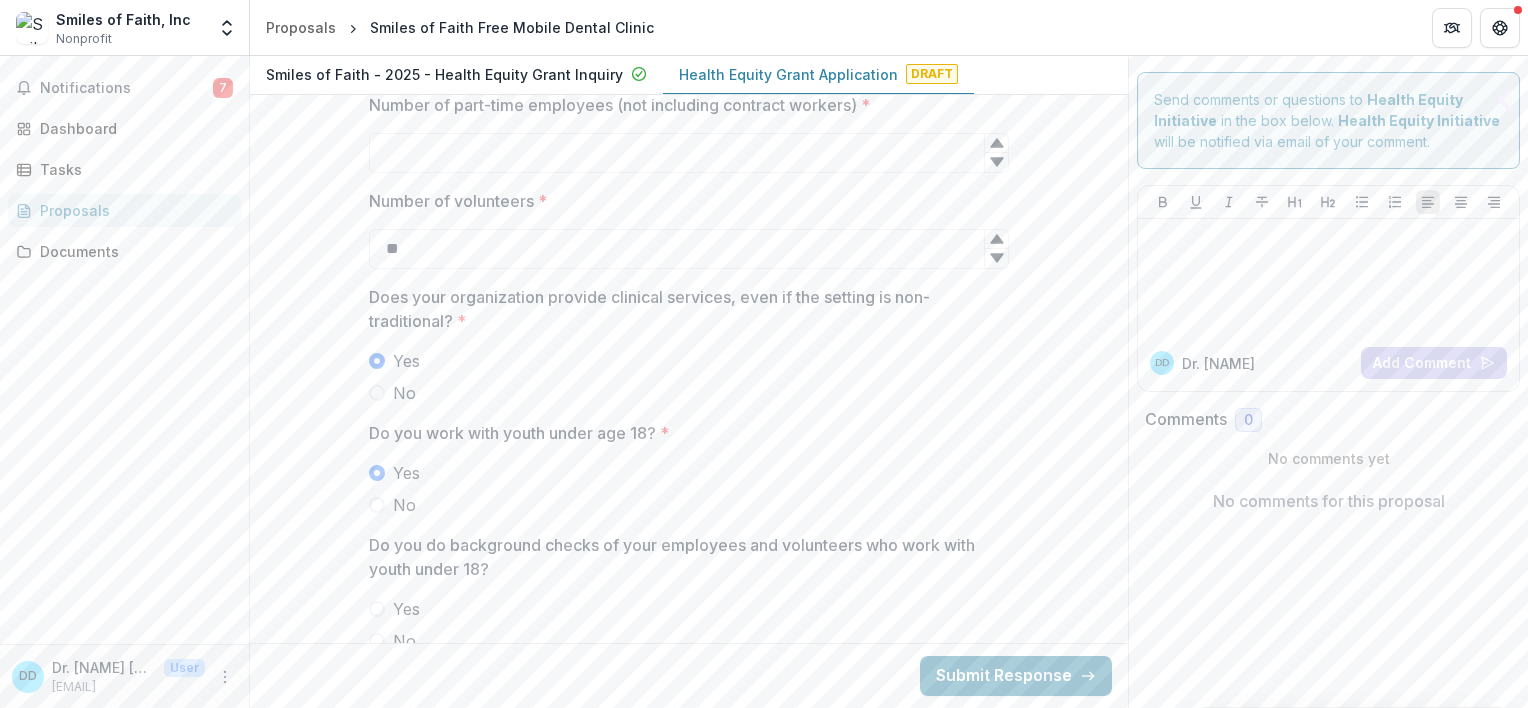 scroll, scrollTop: 4215, scrollLeft: 0, axis: vertical 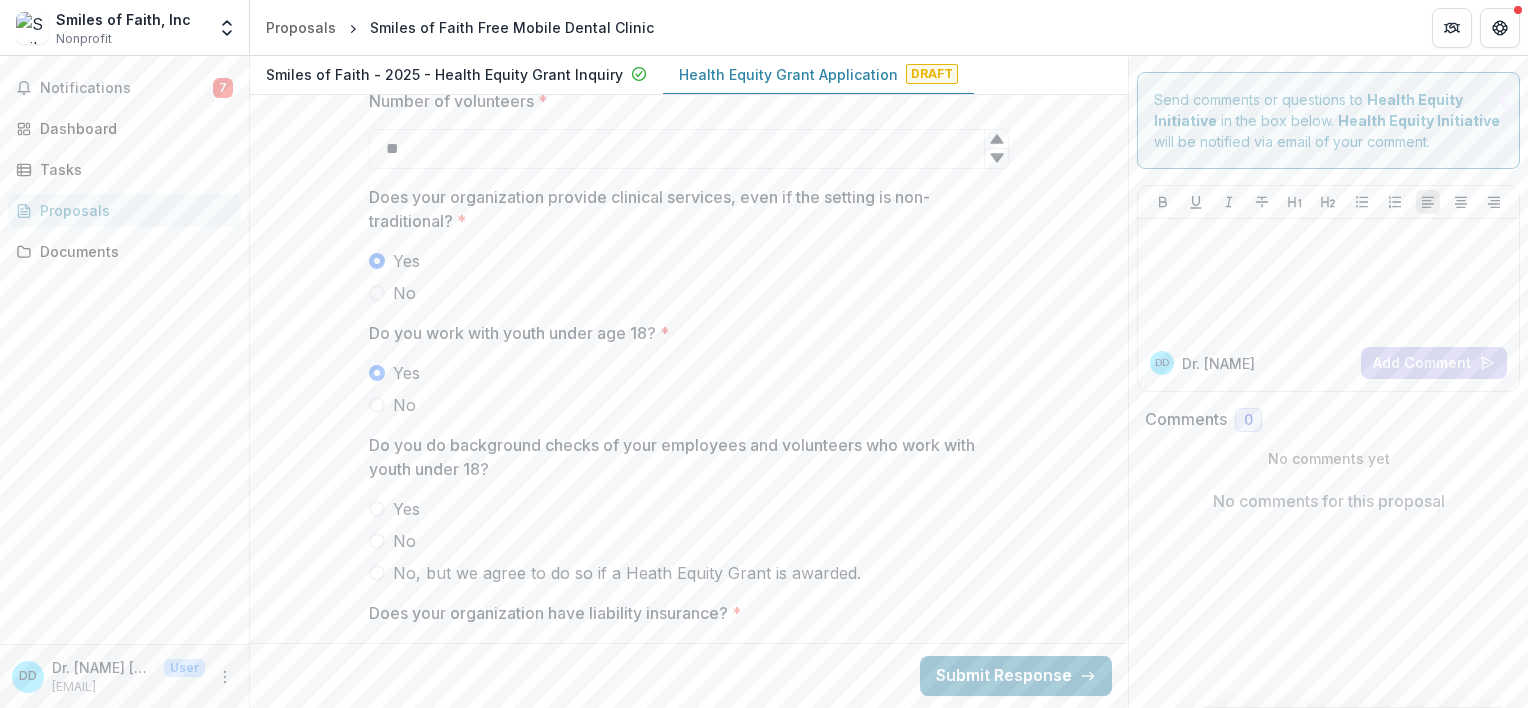 click at bounding box center (377, 509) 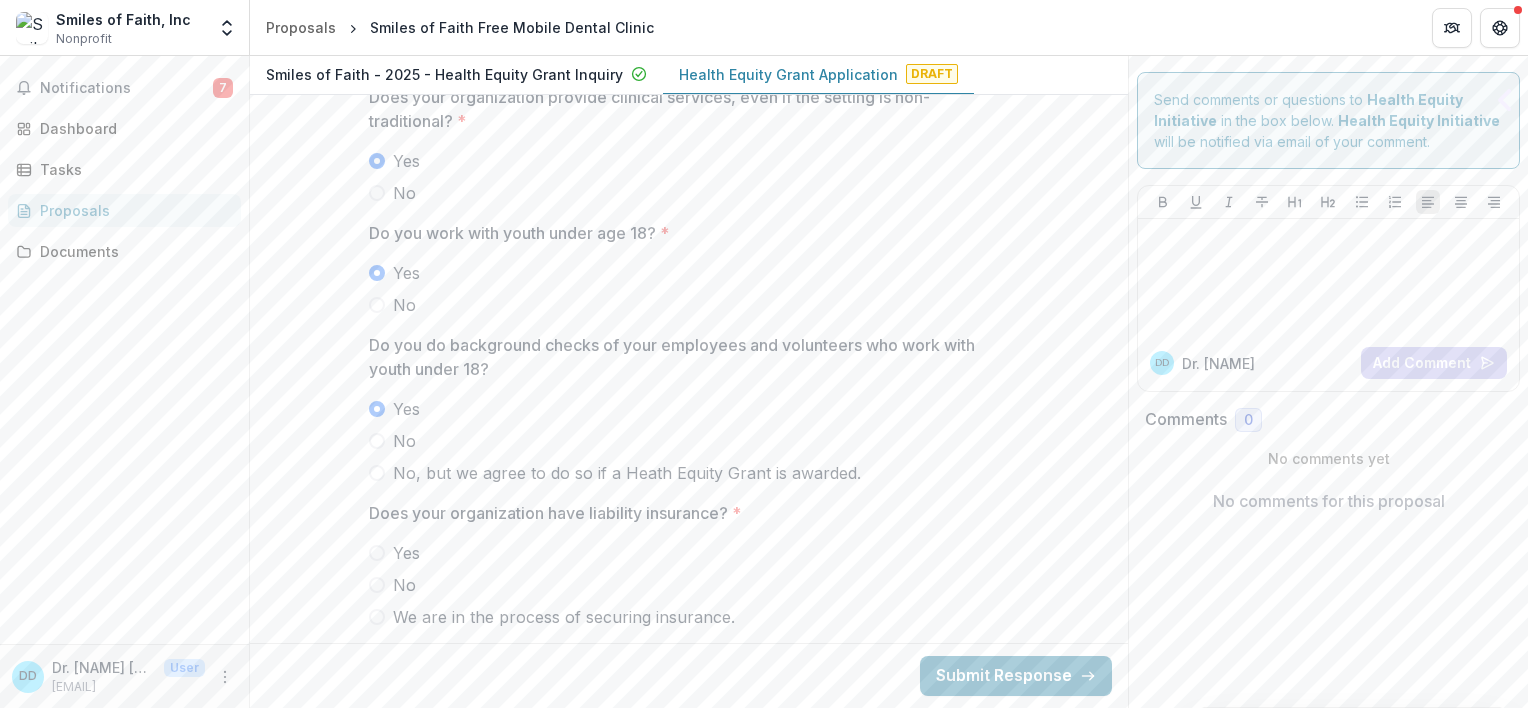scroll, scrollTop: 4415, scrollLeft: 0, axis: vertical 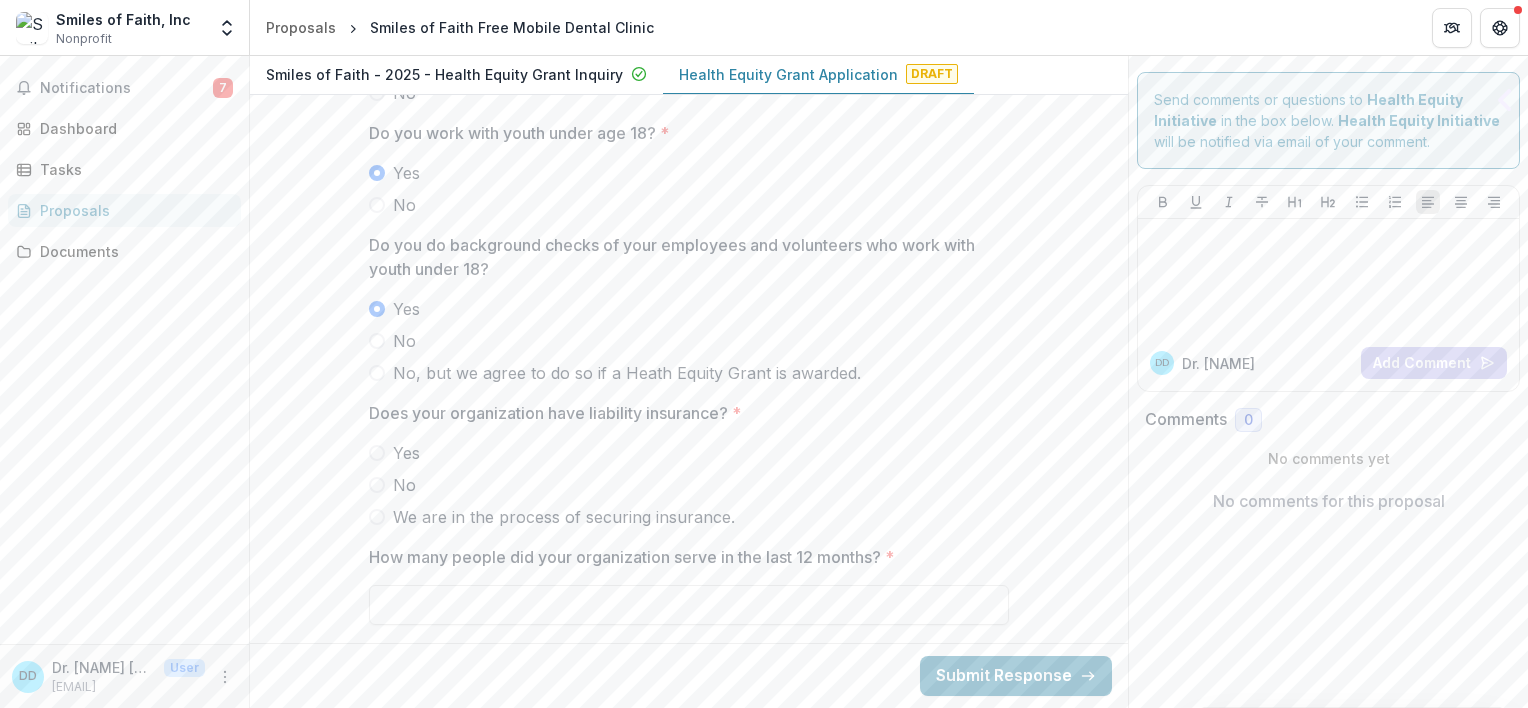 click at bounding box center (377, 453) 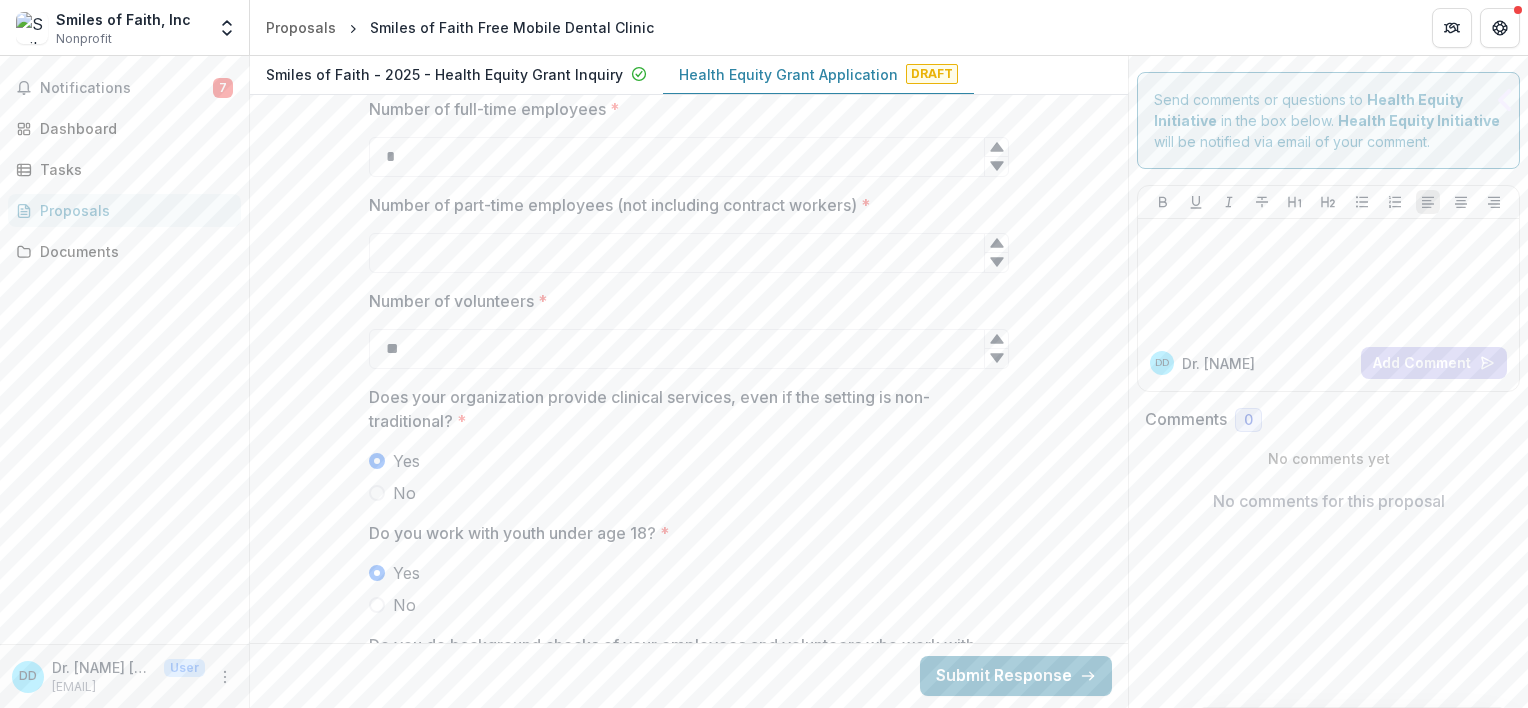 scroll, scrollTop: 3915, scrollLeft: 0, axis: vertical 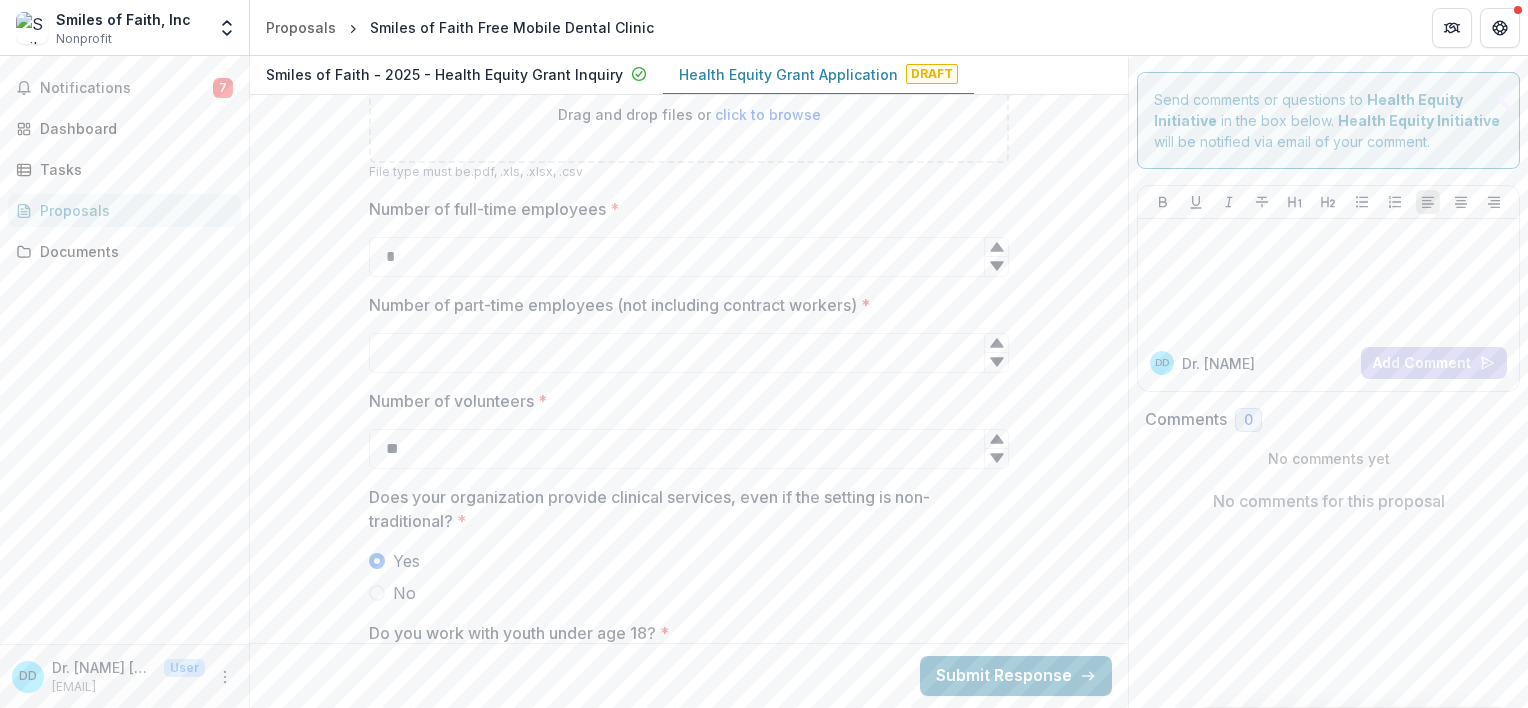 type on "*" 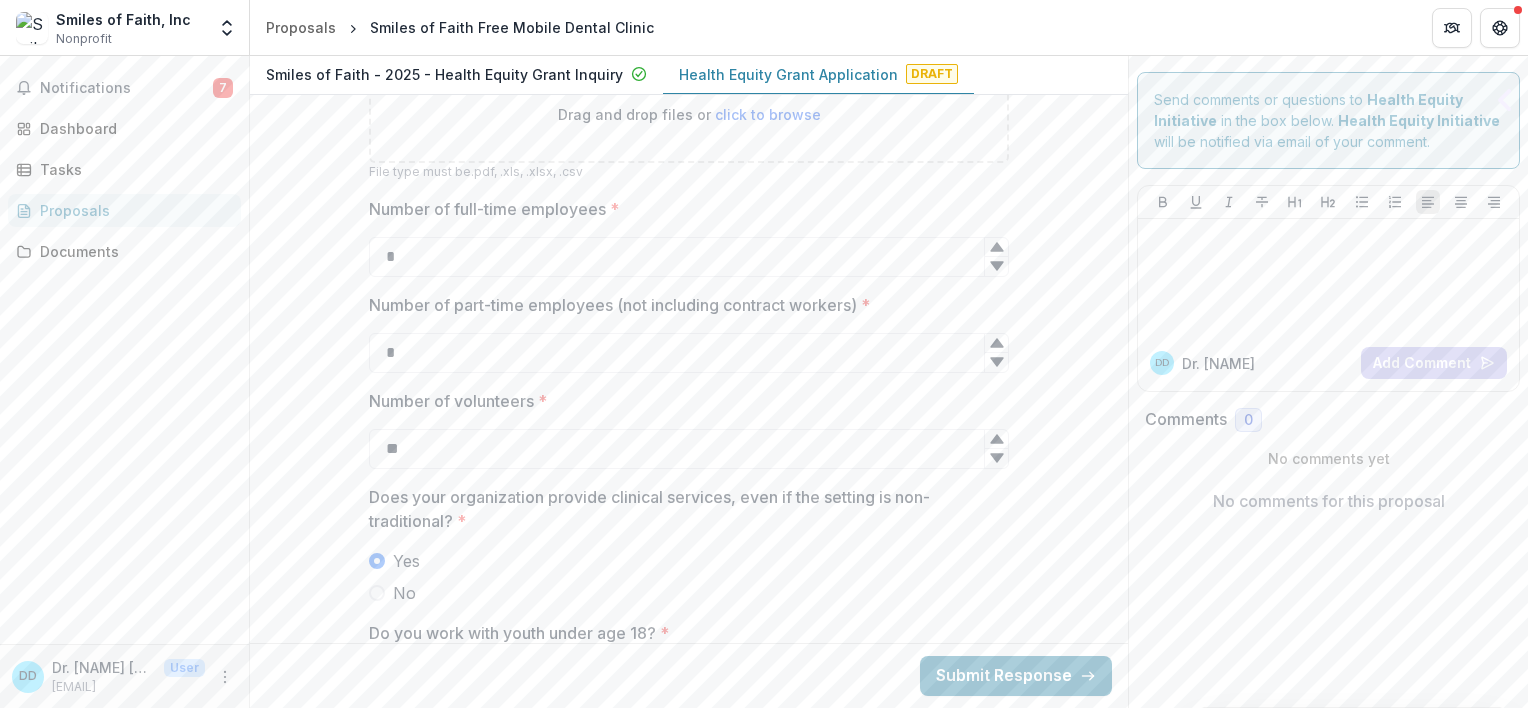click 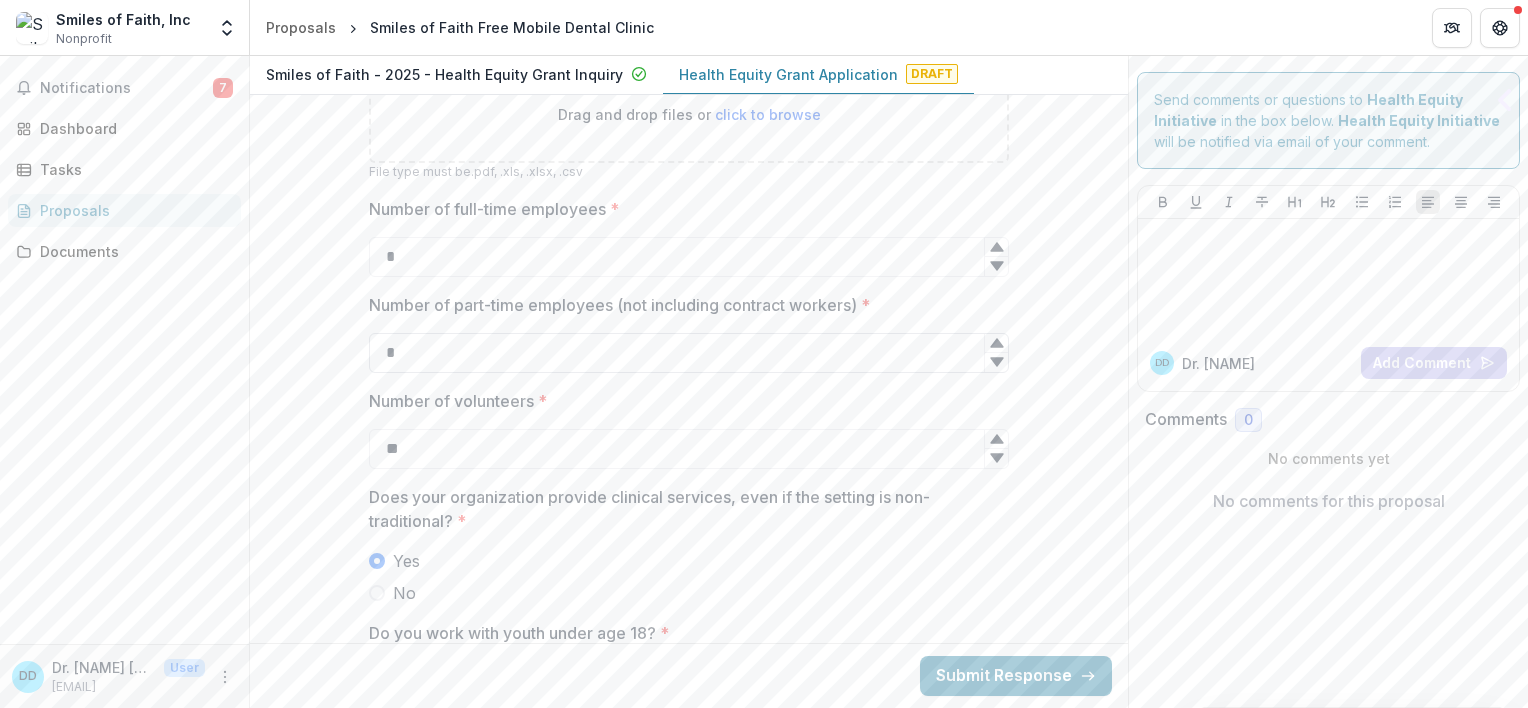 scroll, scrollTop: 3815, scrollLeft: 0, axis: vertical 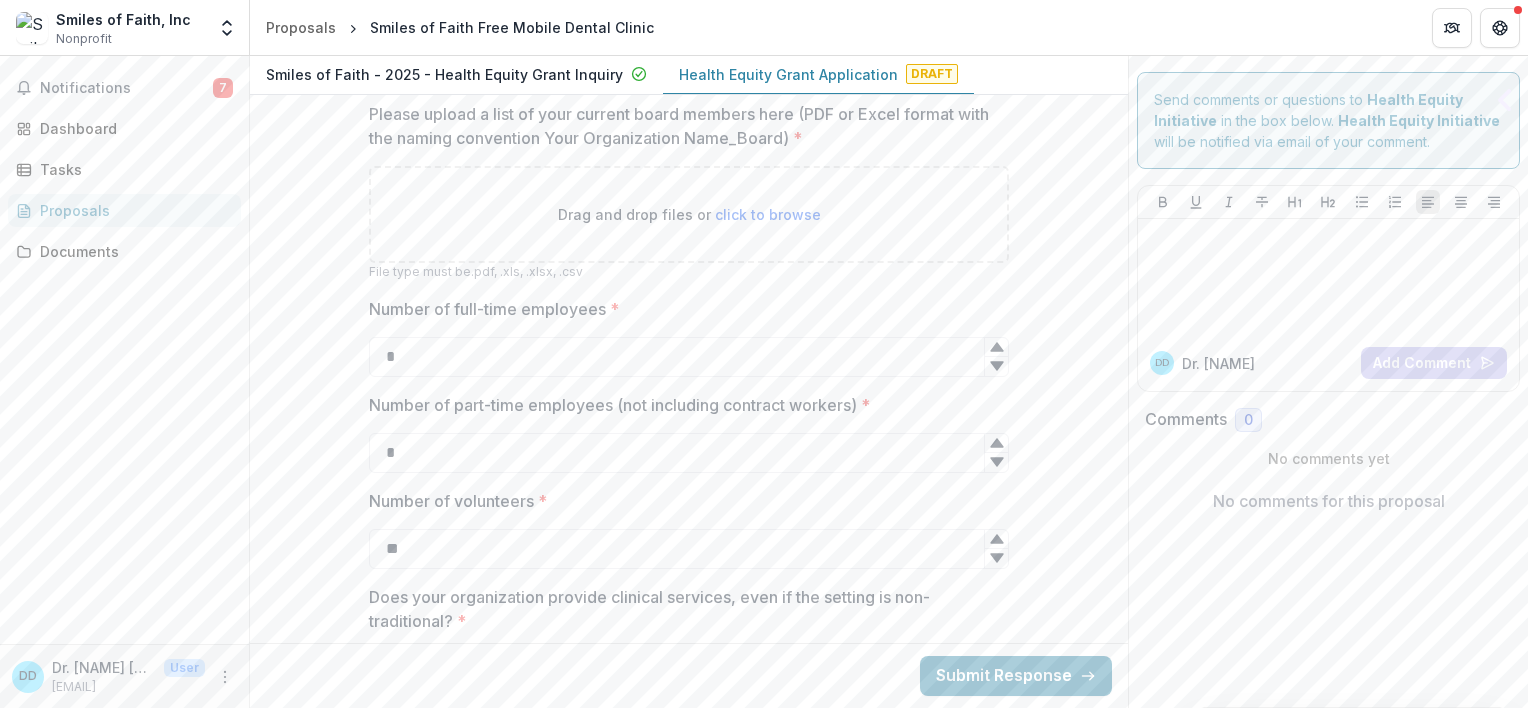 type on "*" 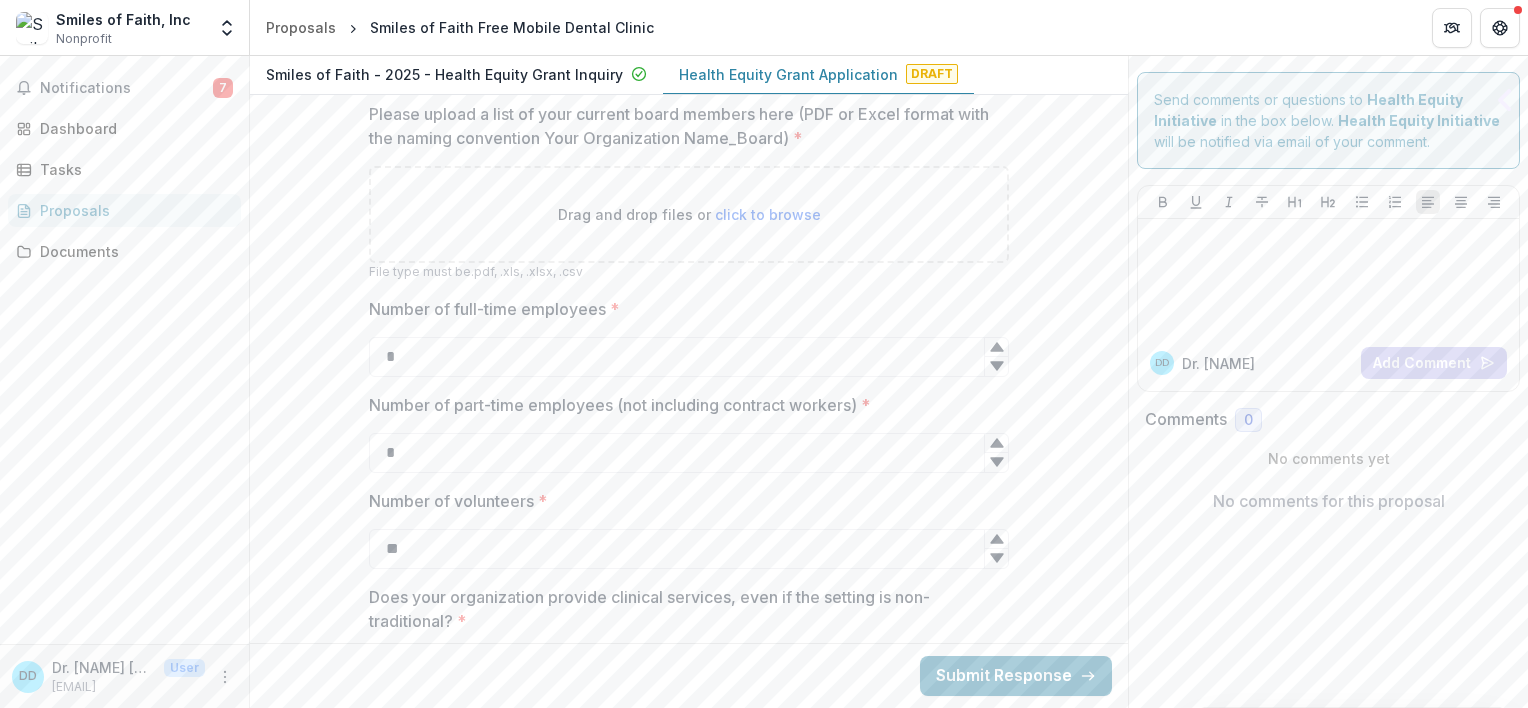 click on "click to browse" at bounding box center (768, 214) 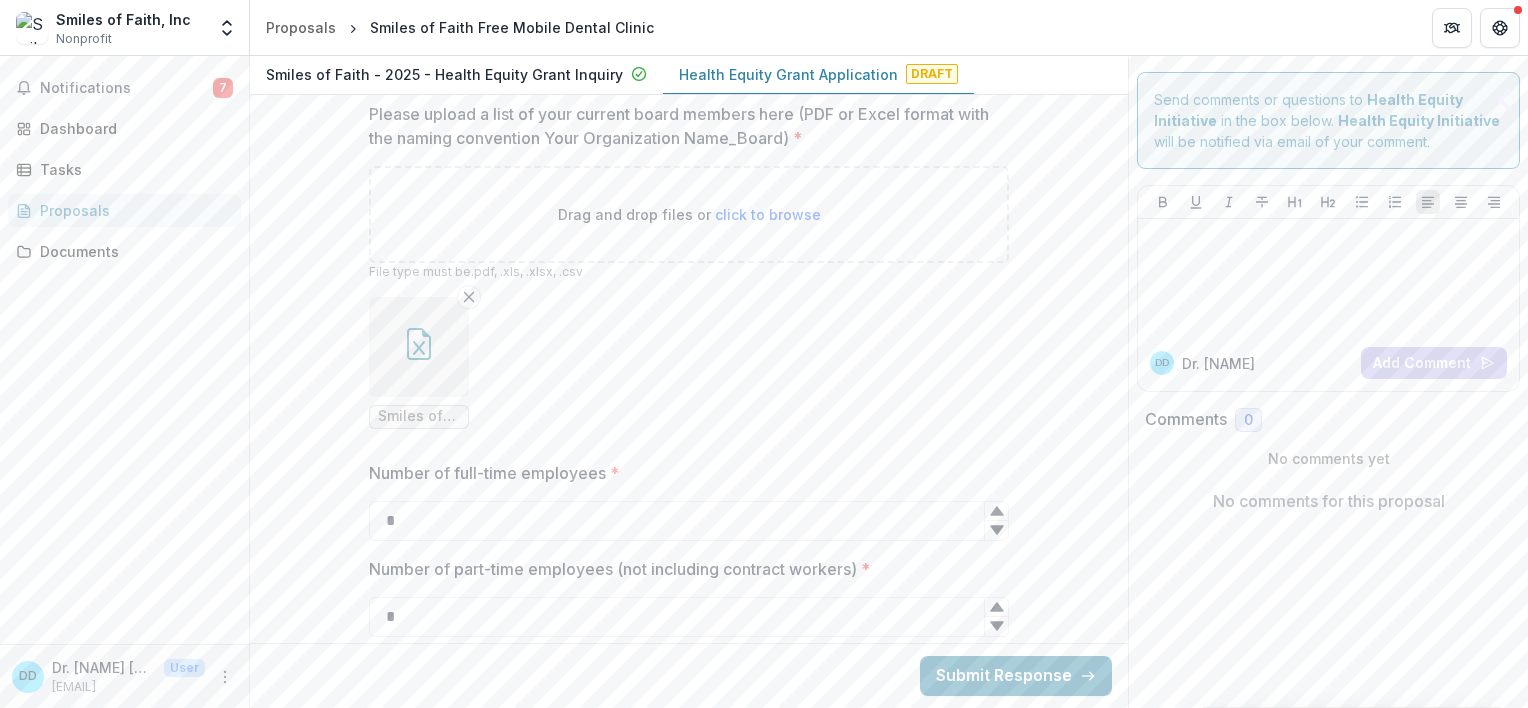 click 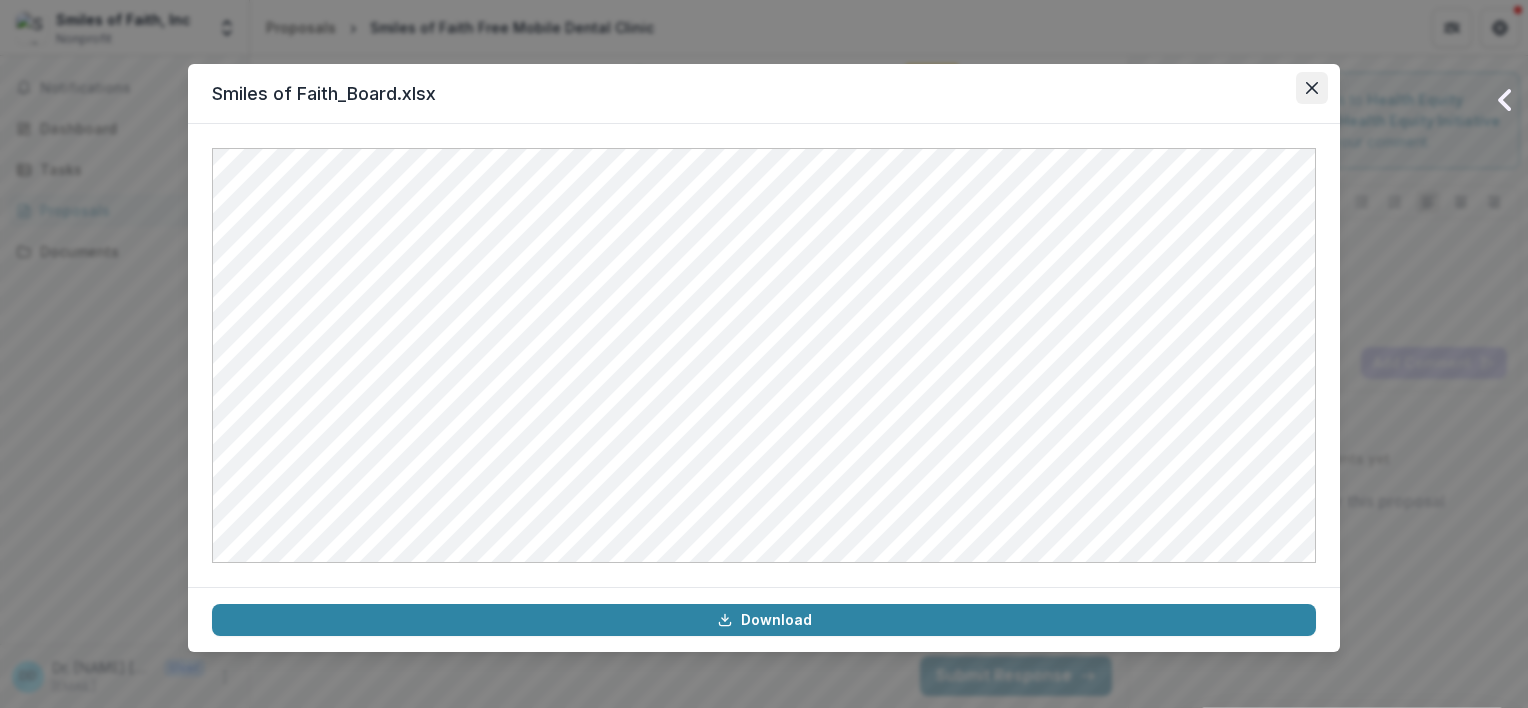 click 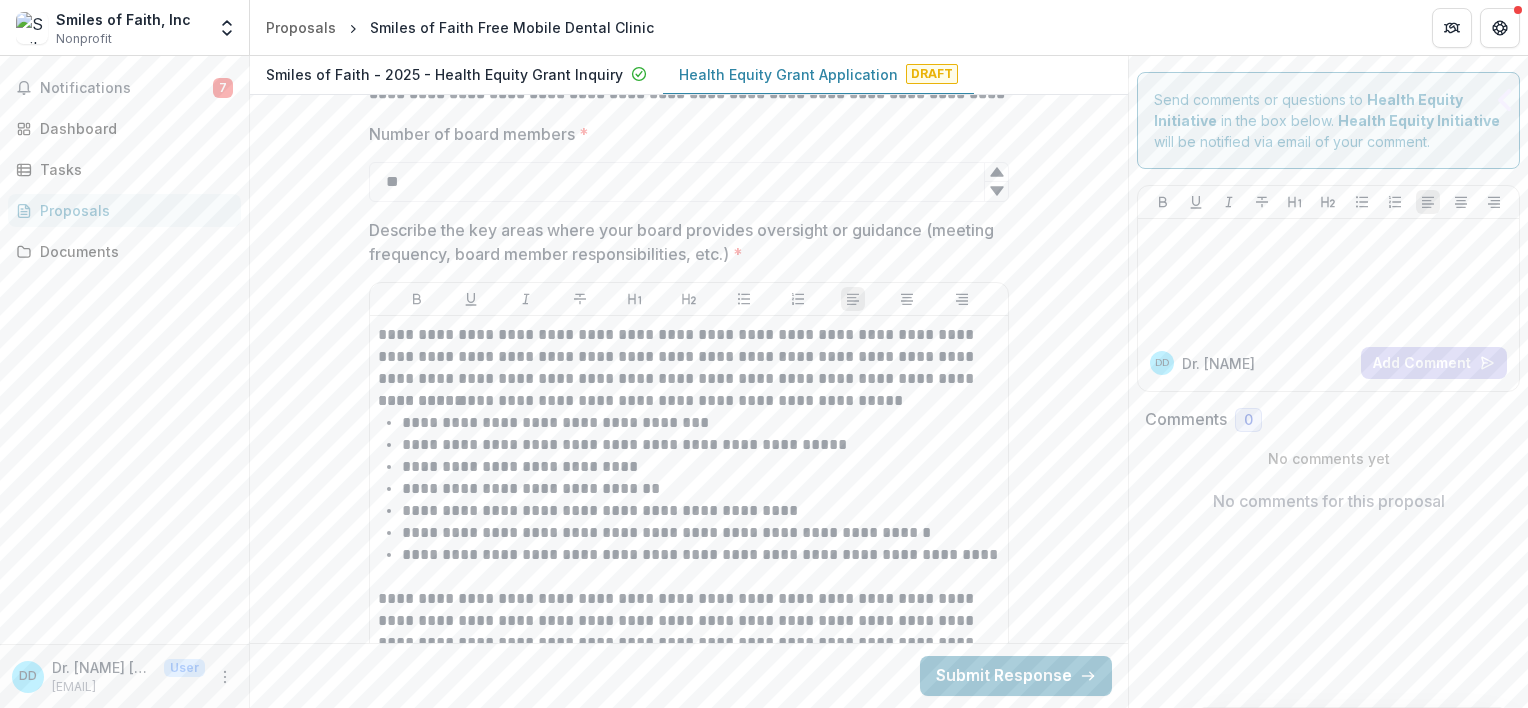 scroll, scrollTop: 3015, scrollLeft: 0, axis: vertical 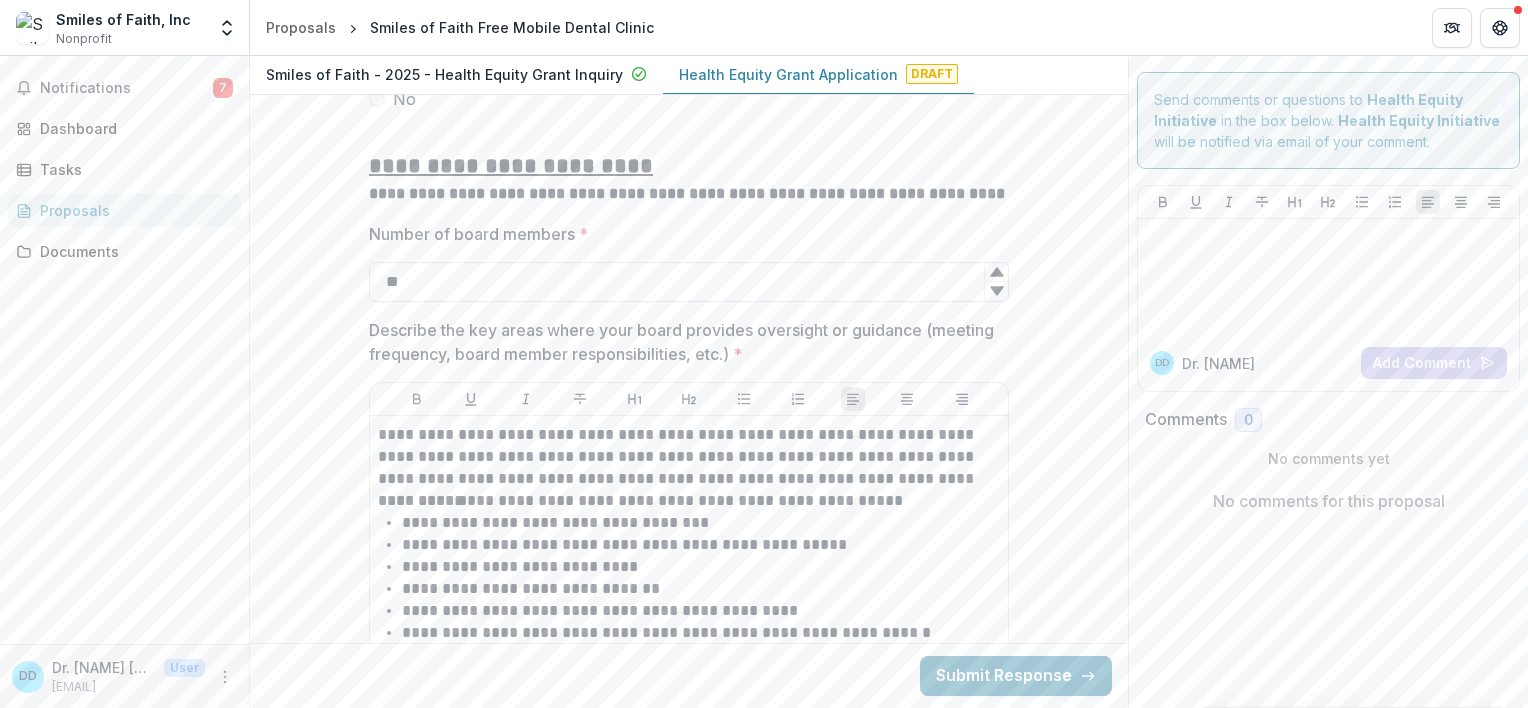 click on "**" at bounding box center (689, 282) 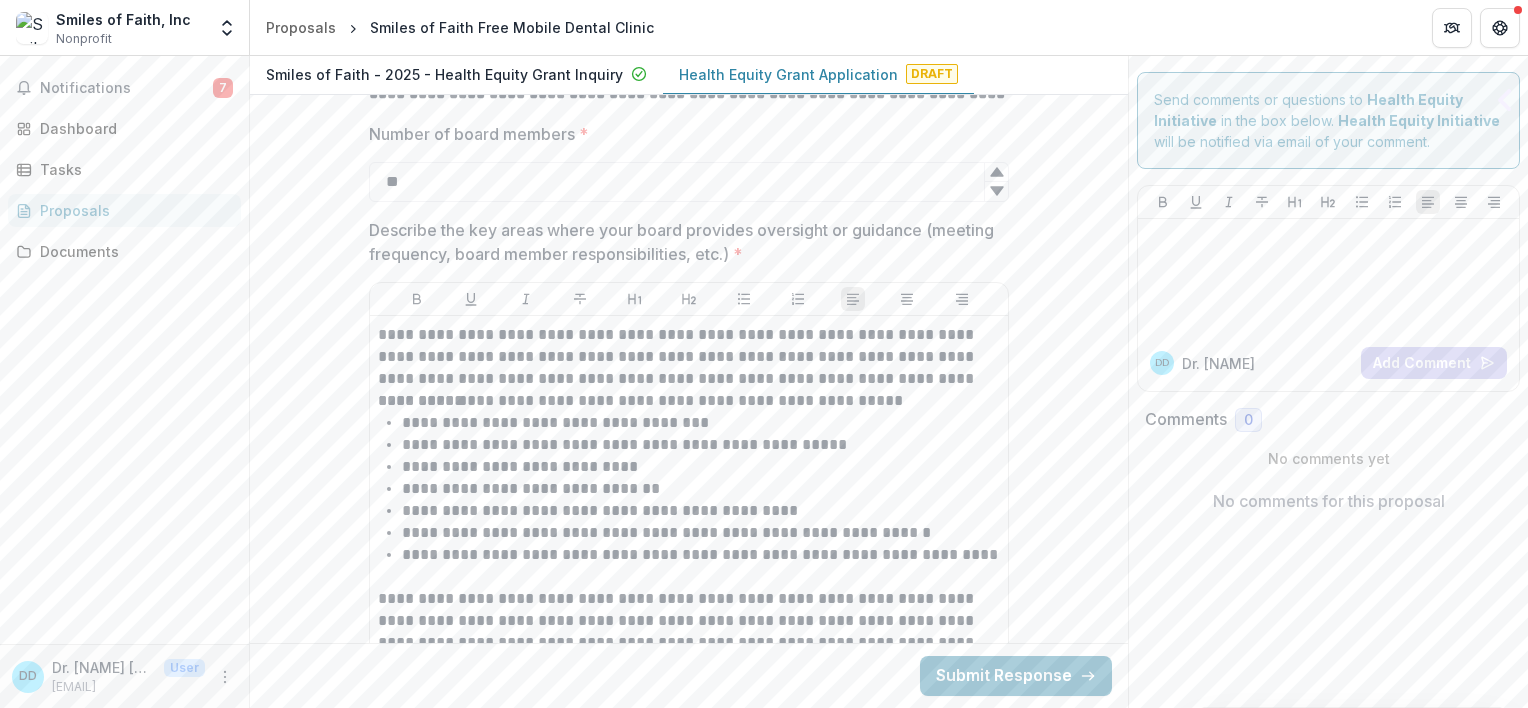 scroll, scrollTop: 3215, scrollLeft: 0, axis: vertical 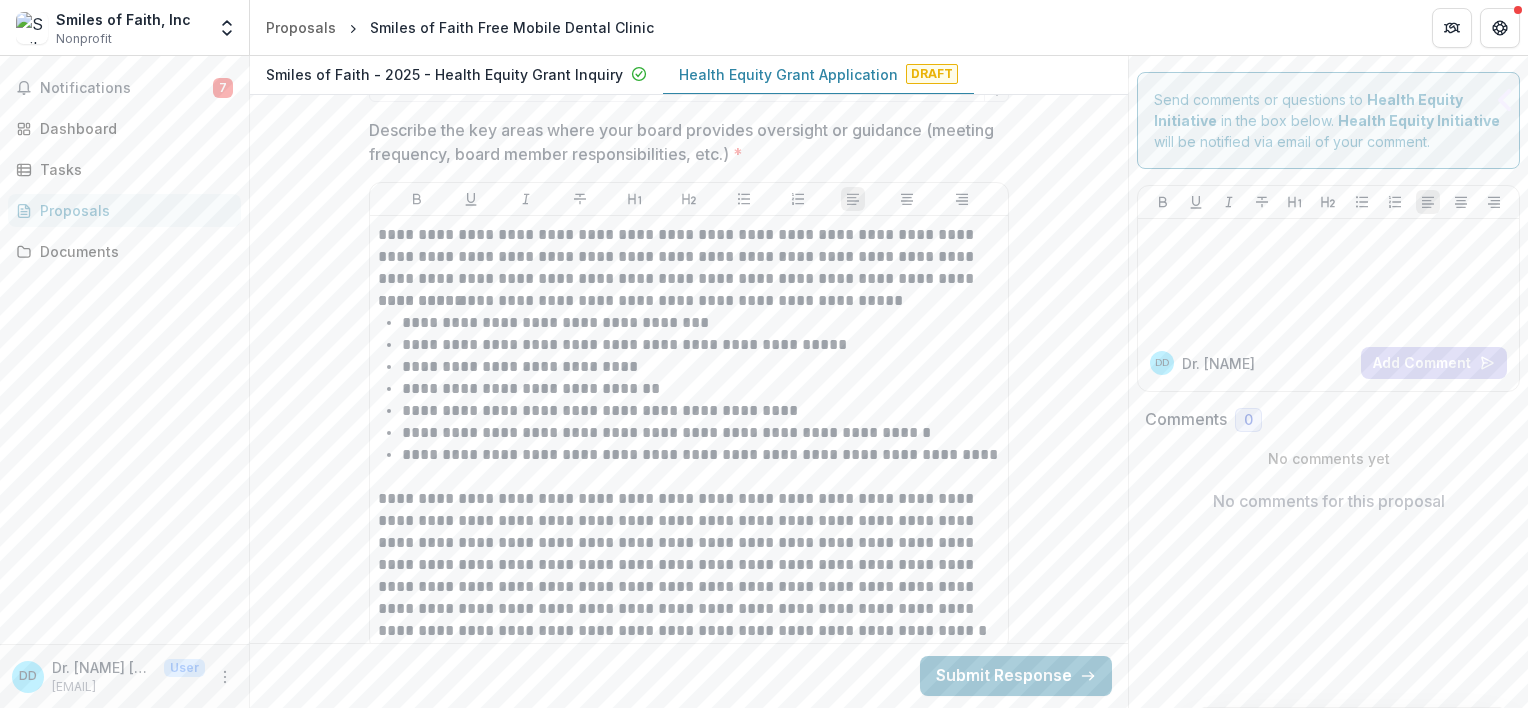 type on "**" 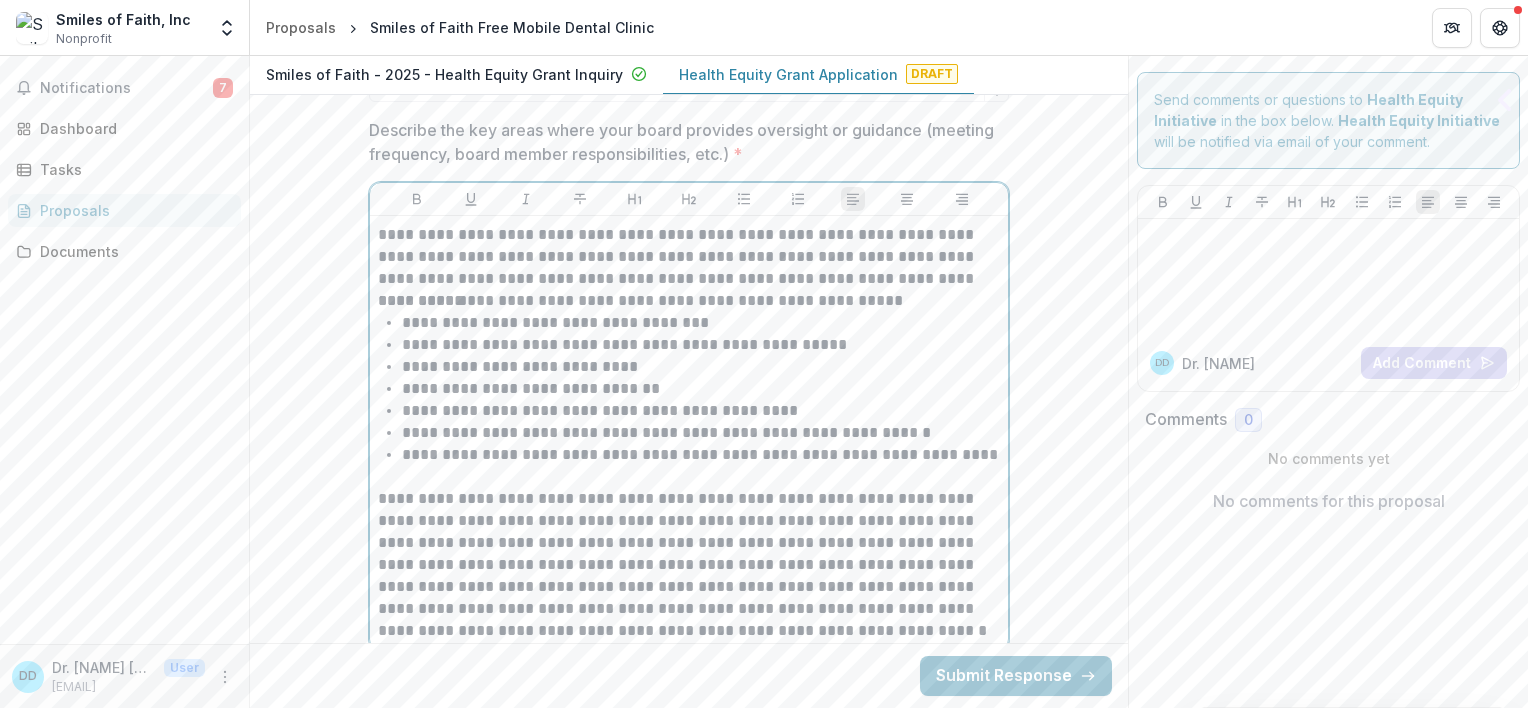 drag, startPoint x: 497, startPoint y: 491, endPoint x: 465, endPoint y: 500, distance: 33.24154 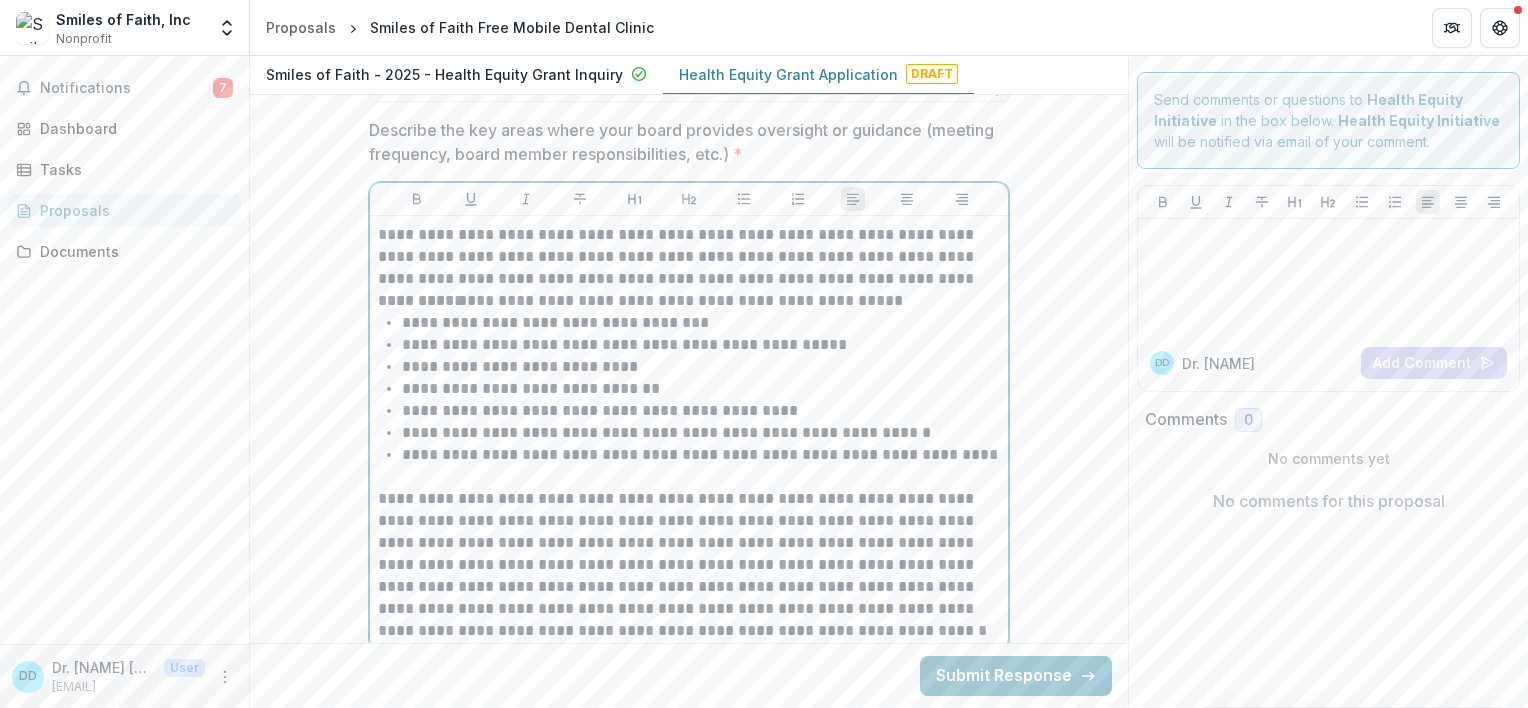click on "**********" at bounding box center [689, 565] 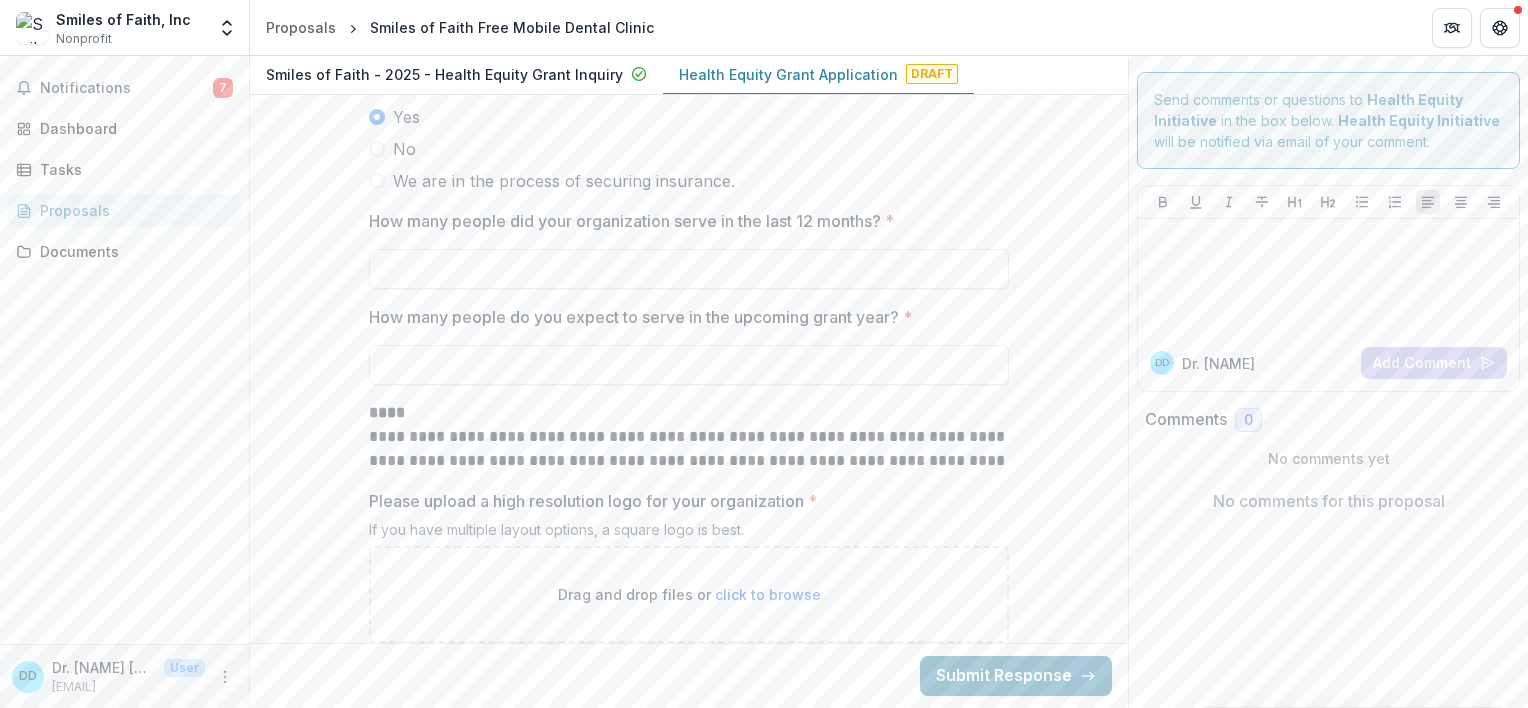 scroll, scrollTop: 5015, scrollLeft: 0, axis: vertical 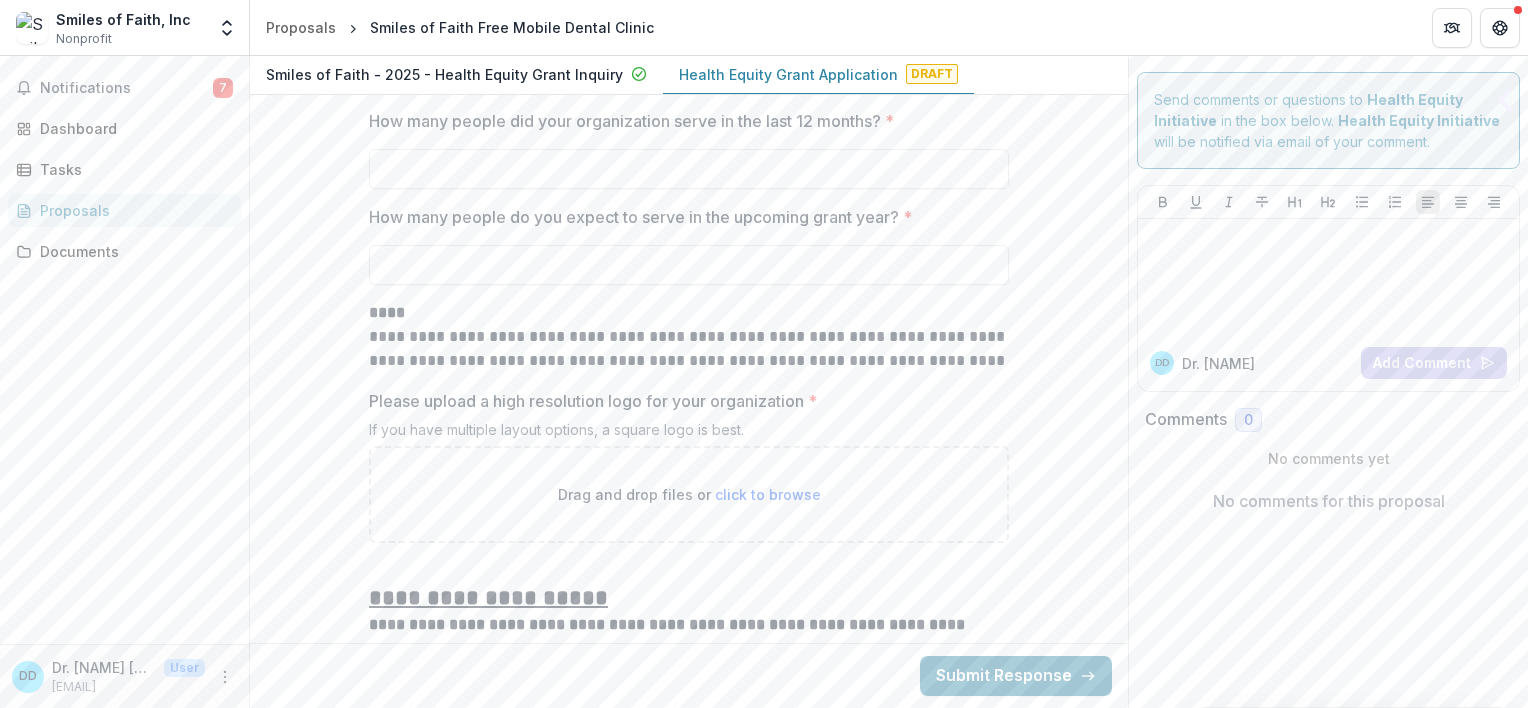 click on "click to browse" at bounding box center [768, 494] 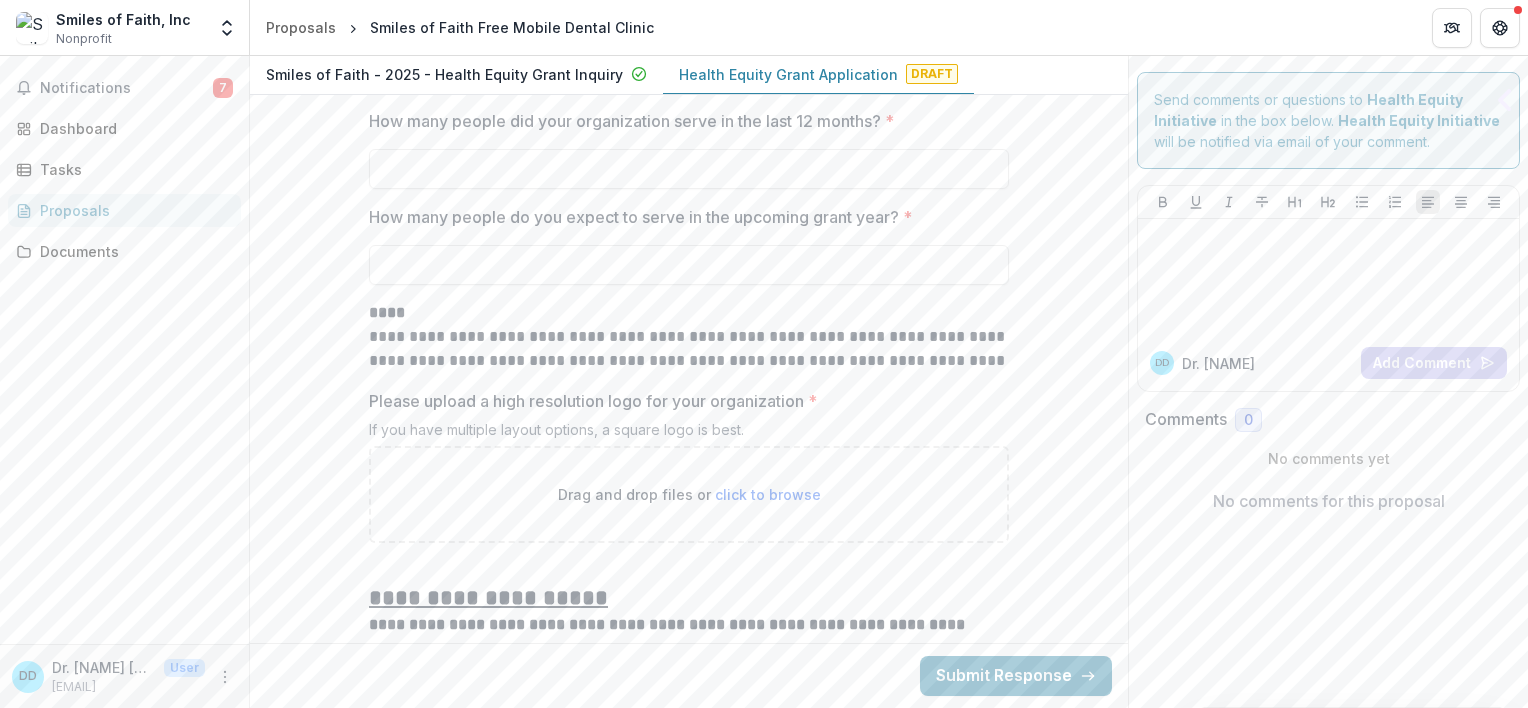 type on "**********" 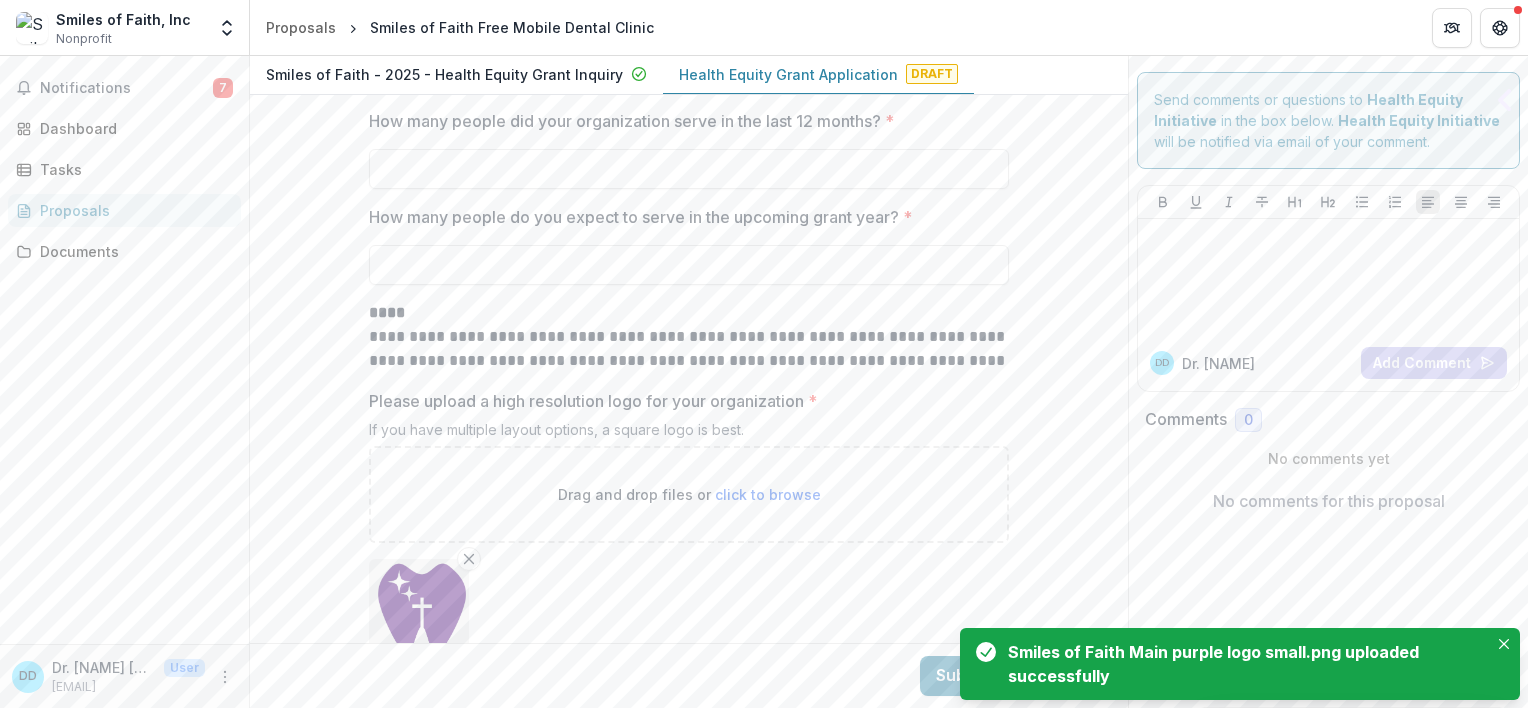 scroll, scrollTop: 5215, scrollLeft: 0, axis: vertical 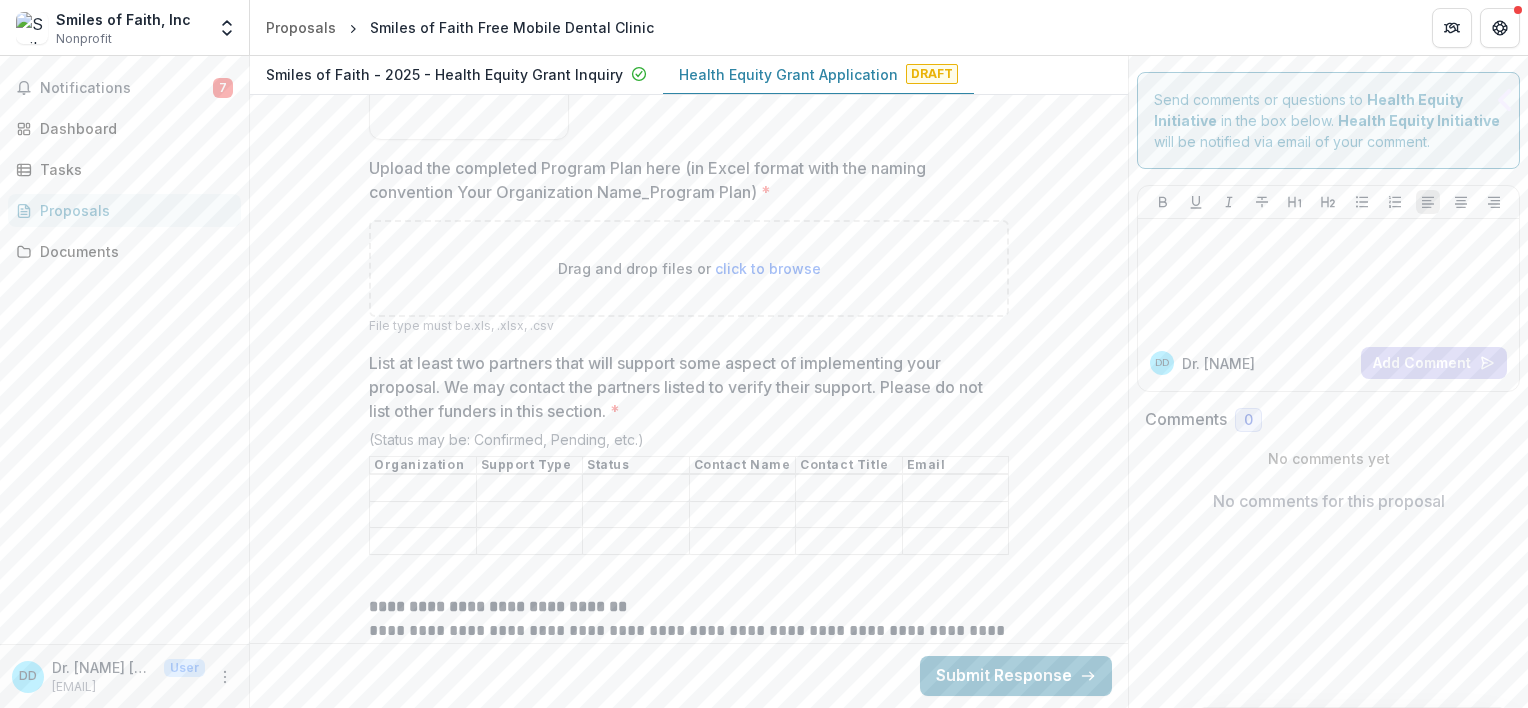 click on "List at least two partners that will support some aspect of implementing your proposal. We may contact the partners listed to verify their support. Please do not list other funders in this section. *" at bounding box center [423, 489] 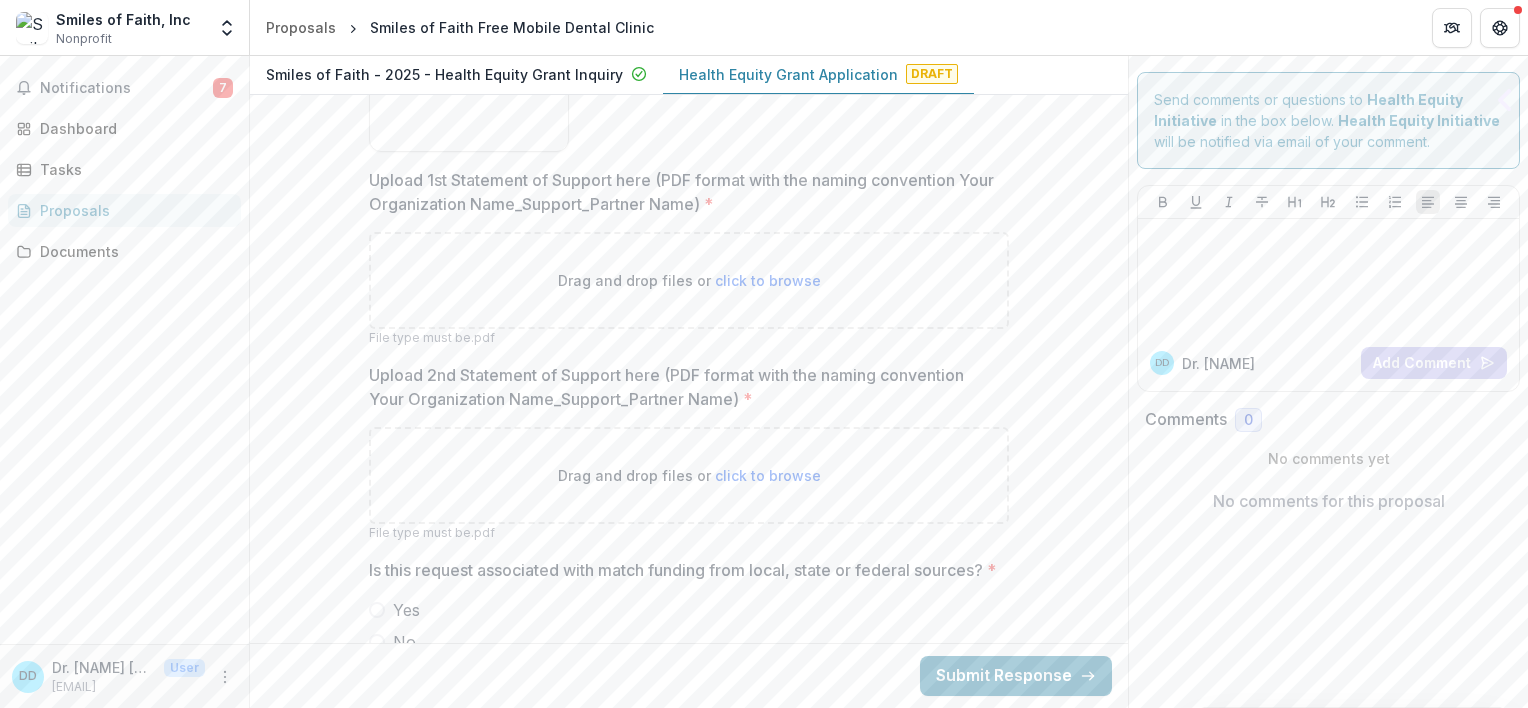 scroll, scrollTop: 8015, scrollLeft: 0, axis: vertical 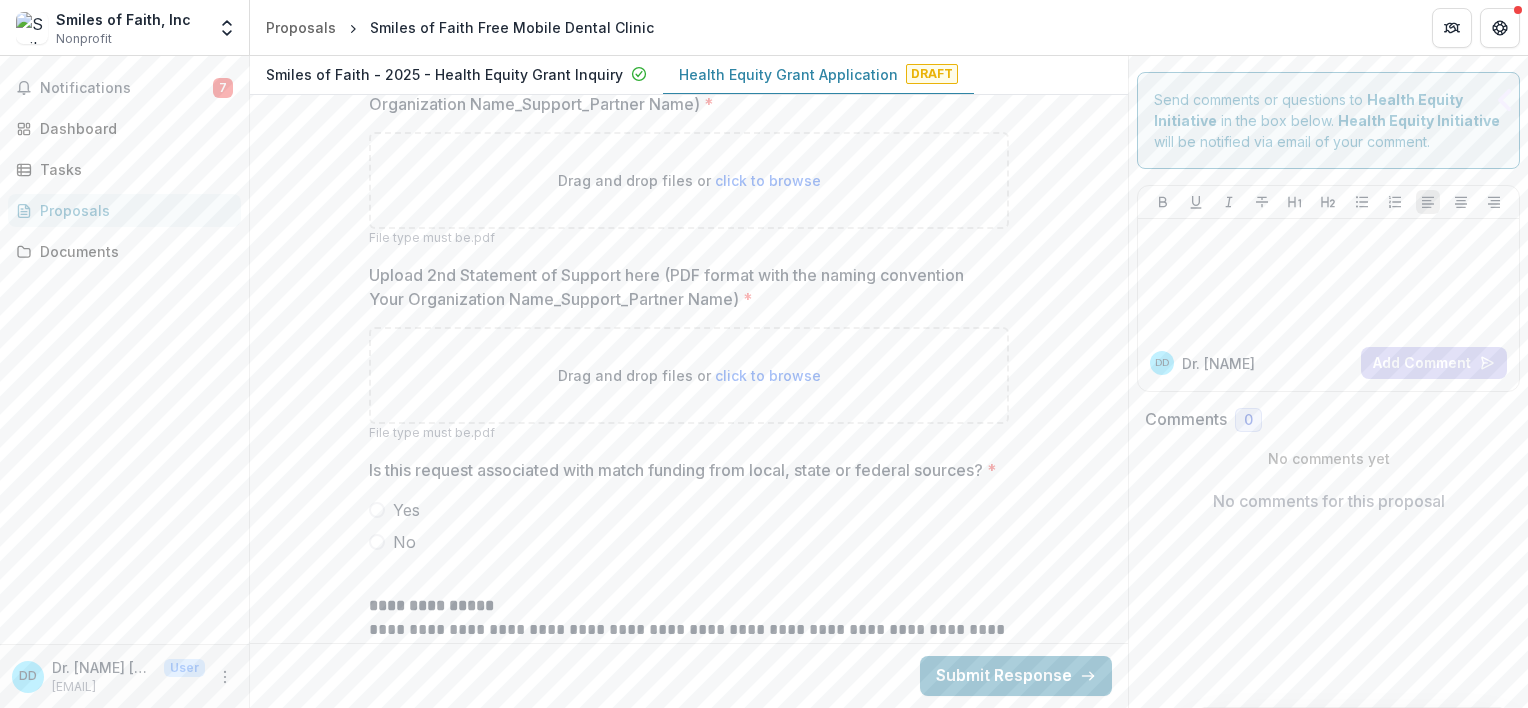 click at bounding box center (377, 542) 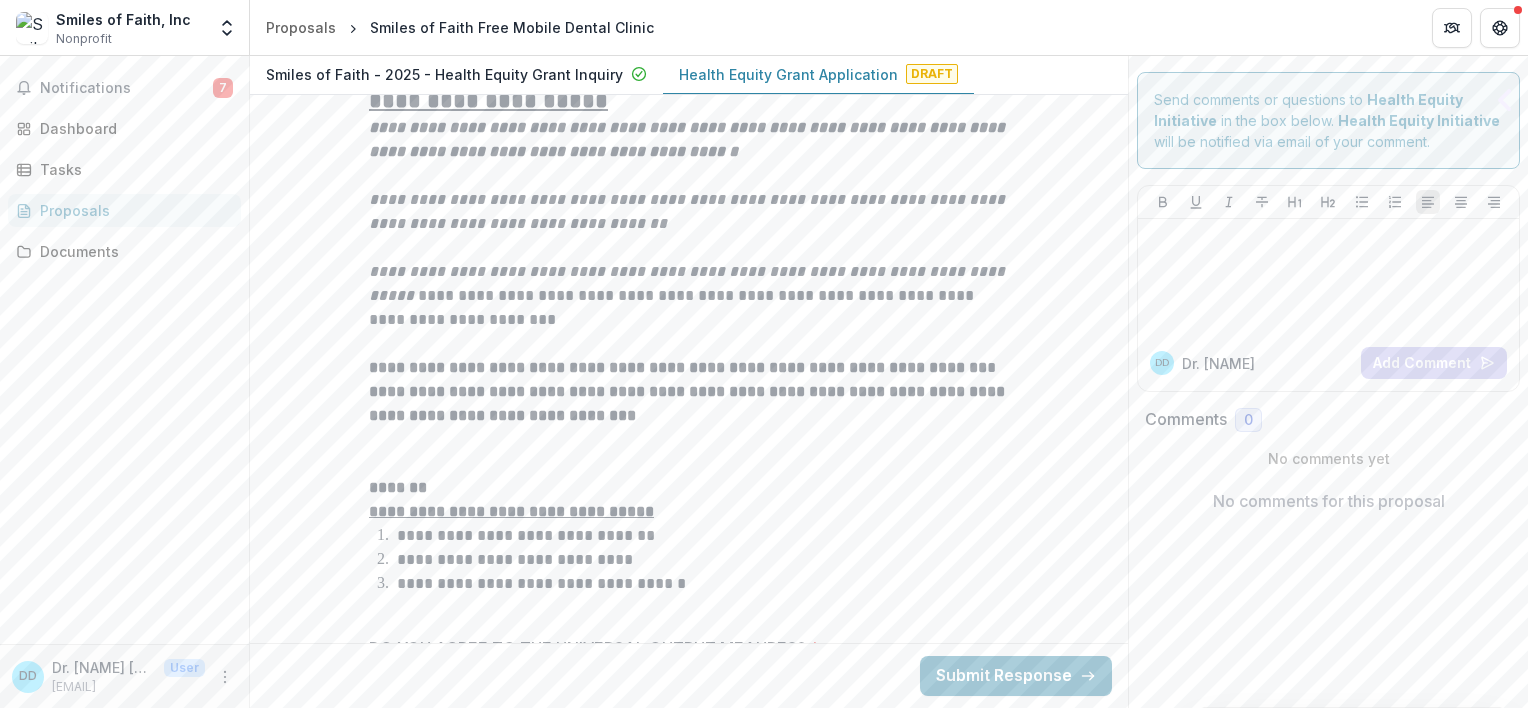 scroll, scrollTop: 9615, scrollLeft: 0, axis: vertical 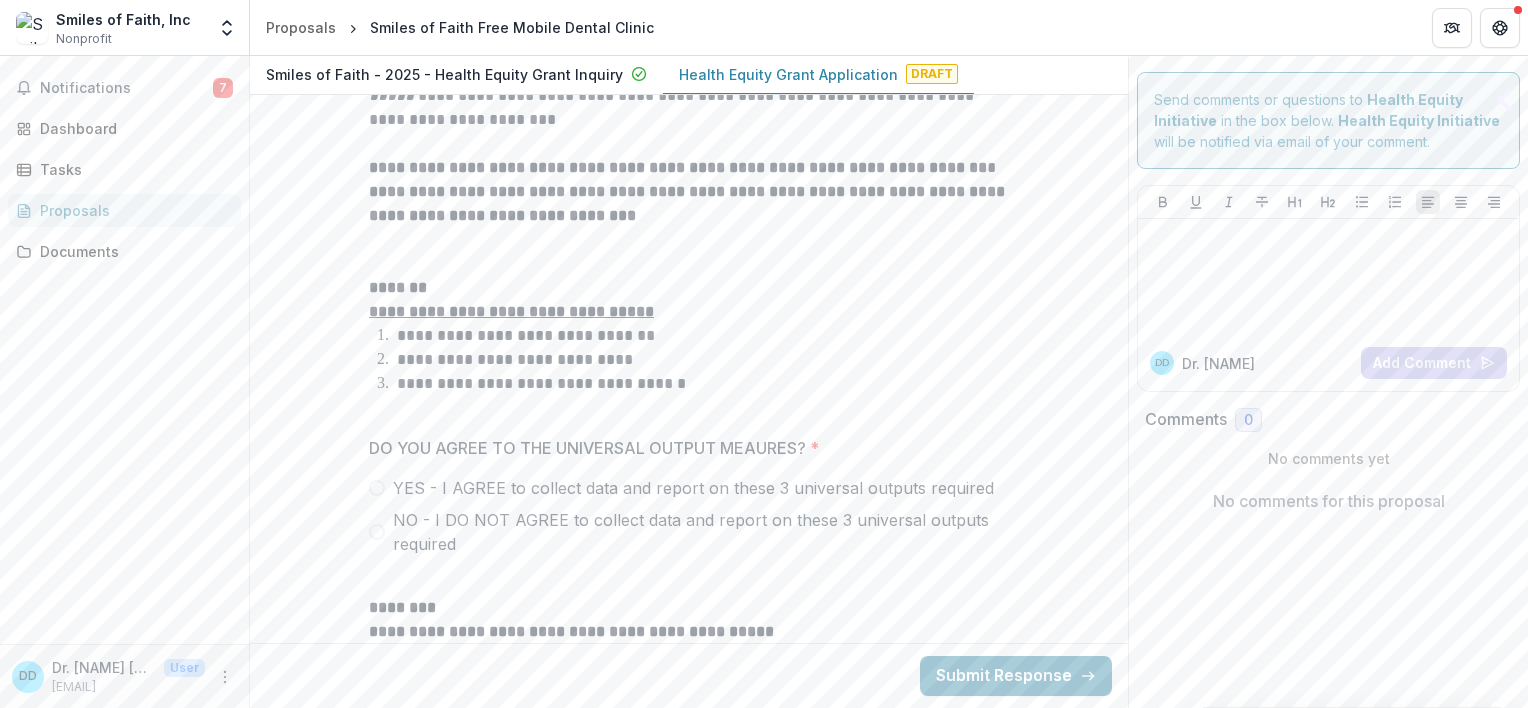 click at bounding box center (377, 488) 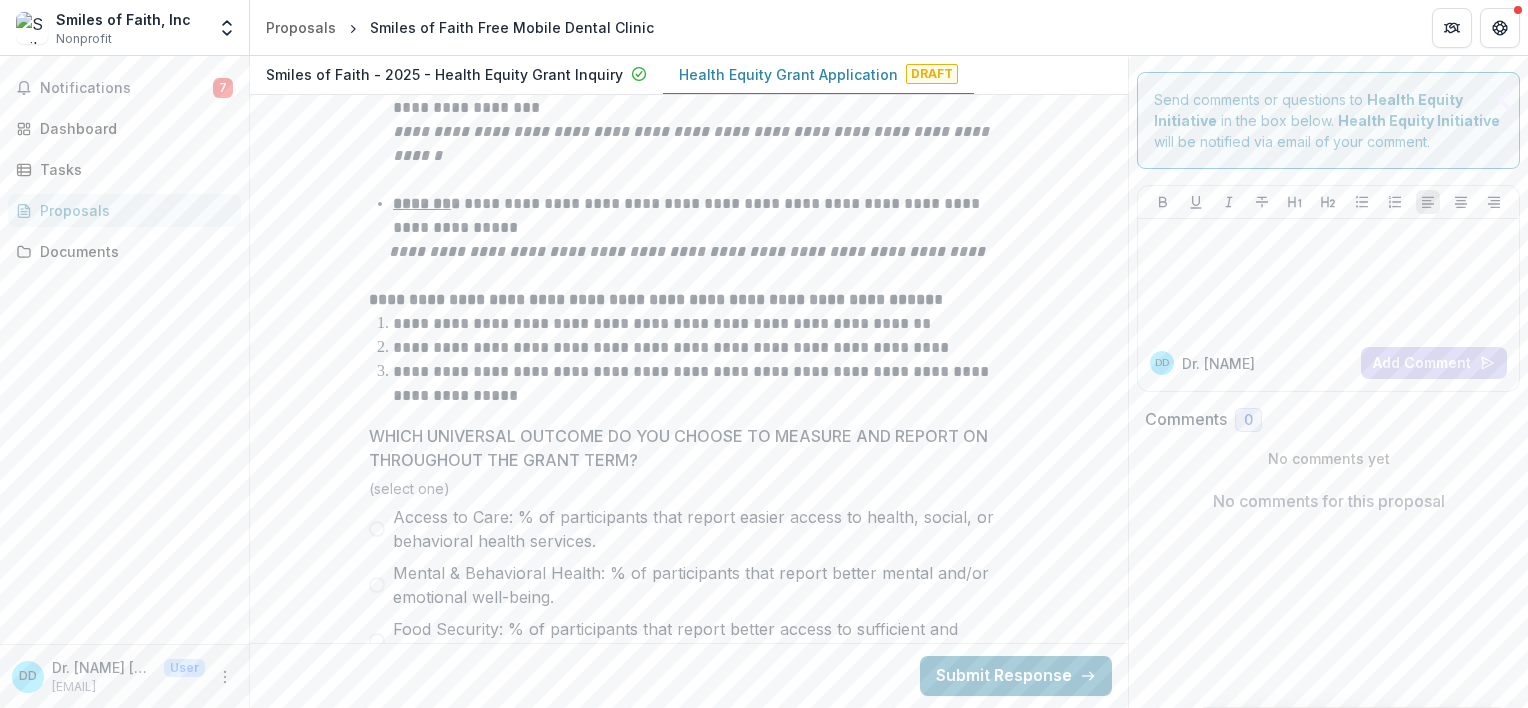 scroll, scrollTop: 10815, scrollLeft: 0, axis: vertical 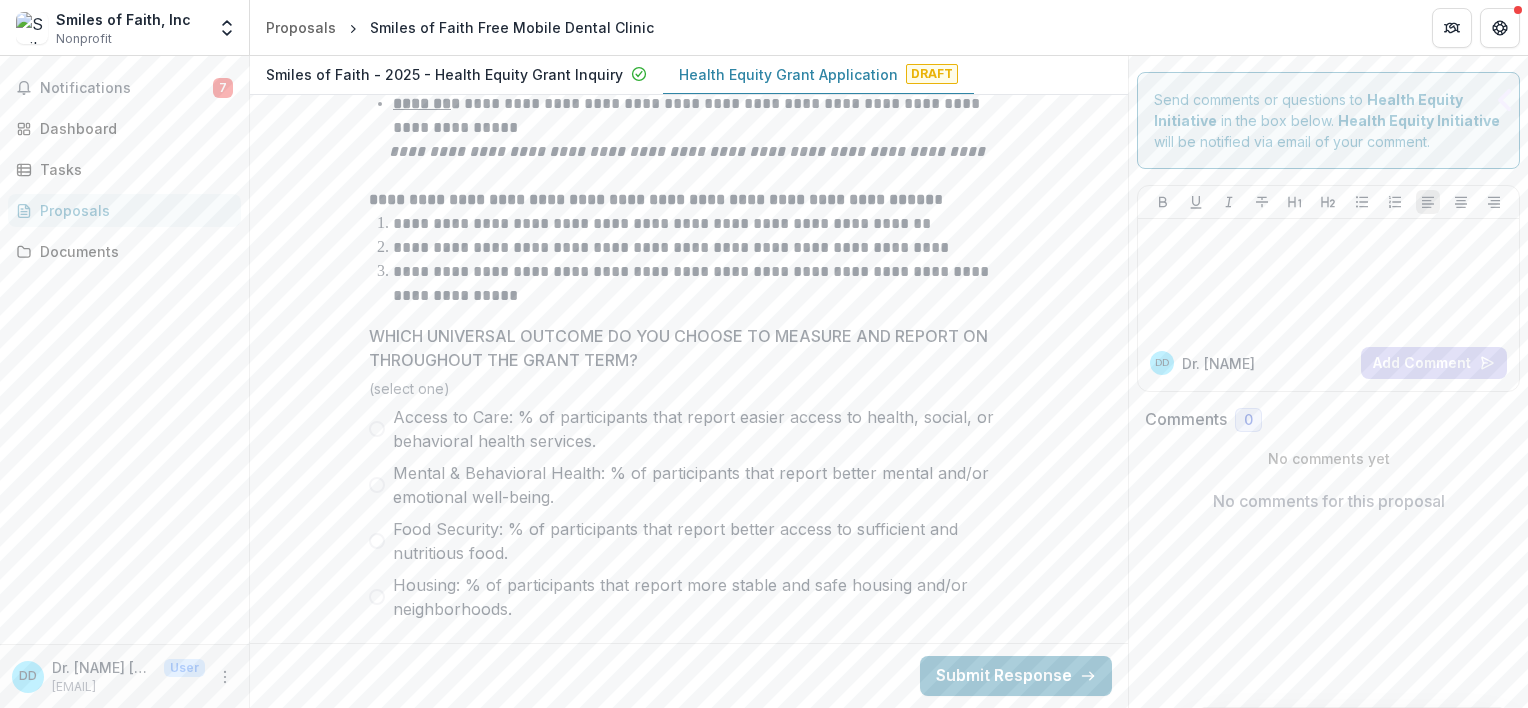 click at bounding box center [377, 429] 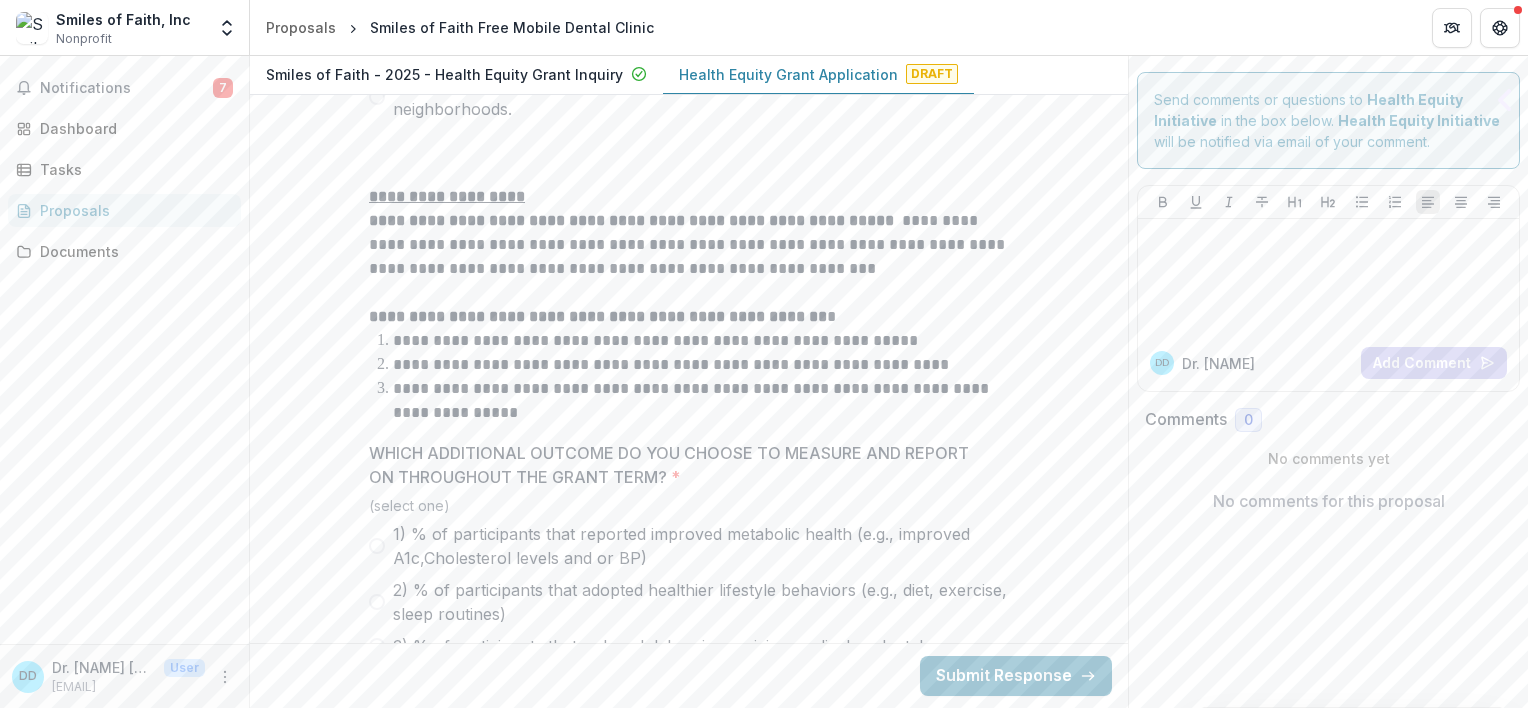 scroll, scrollTop: 11415, scrollLeft: 0, axis: vertical 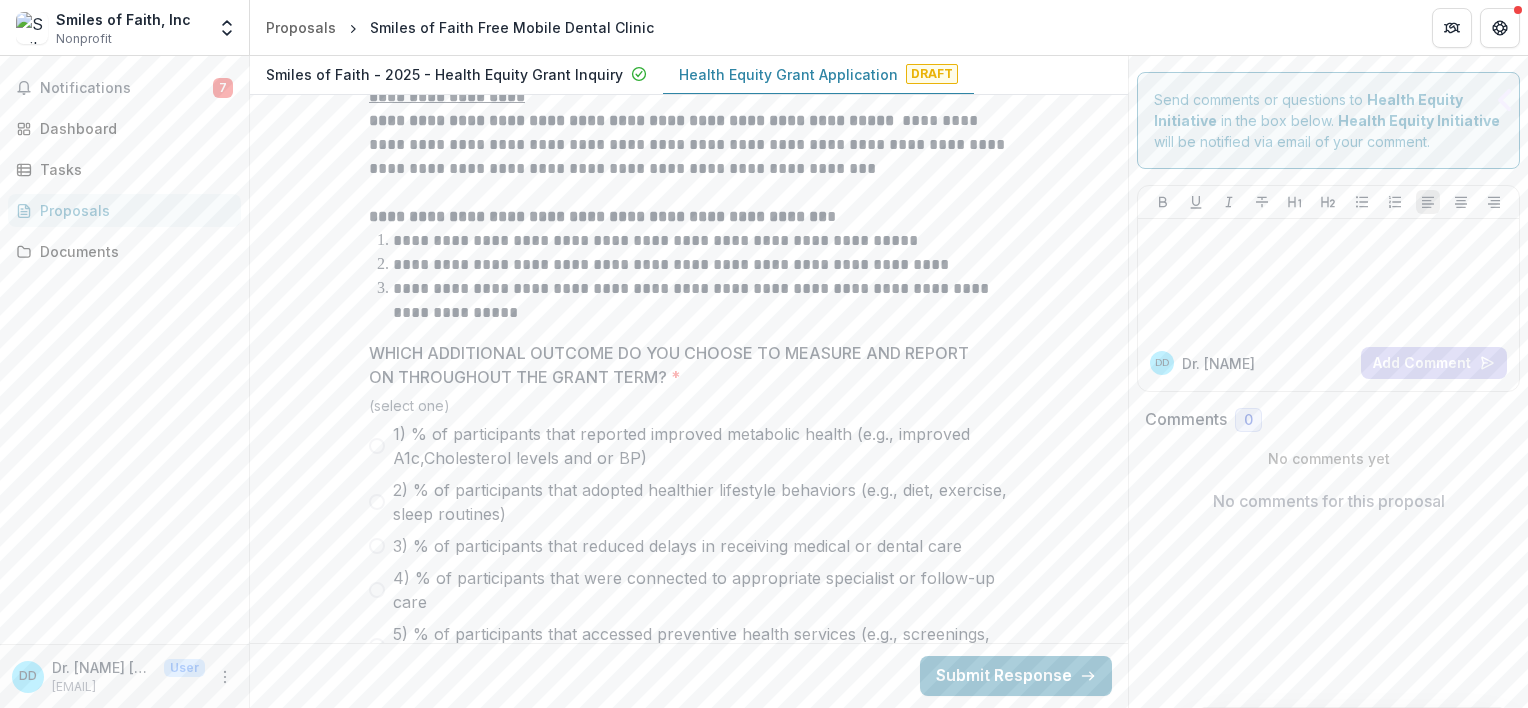 click at bounding box center [377, 546] 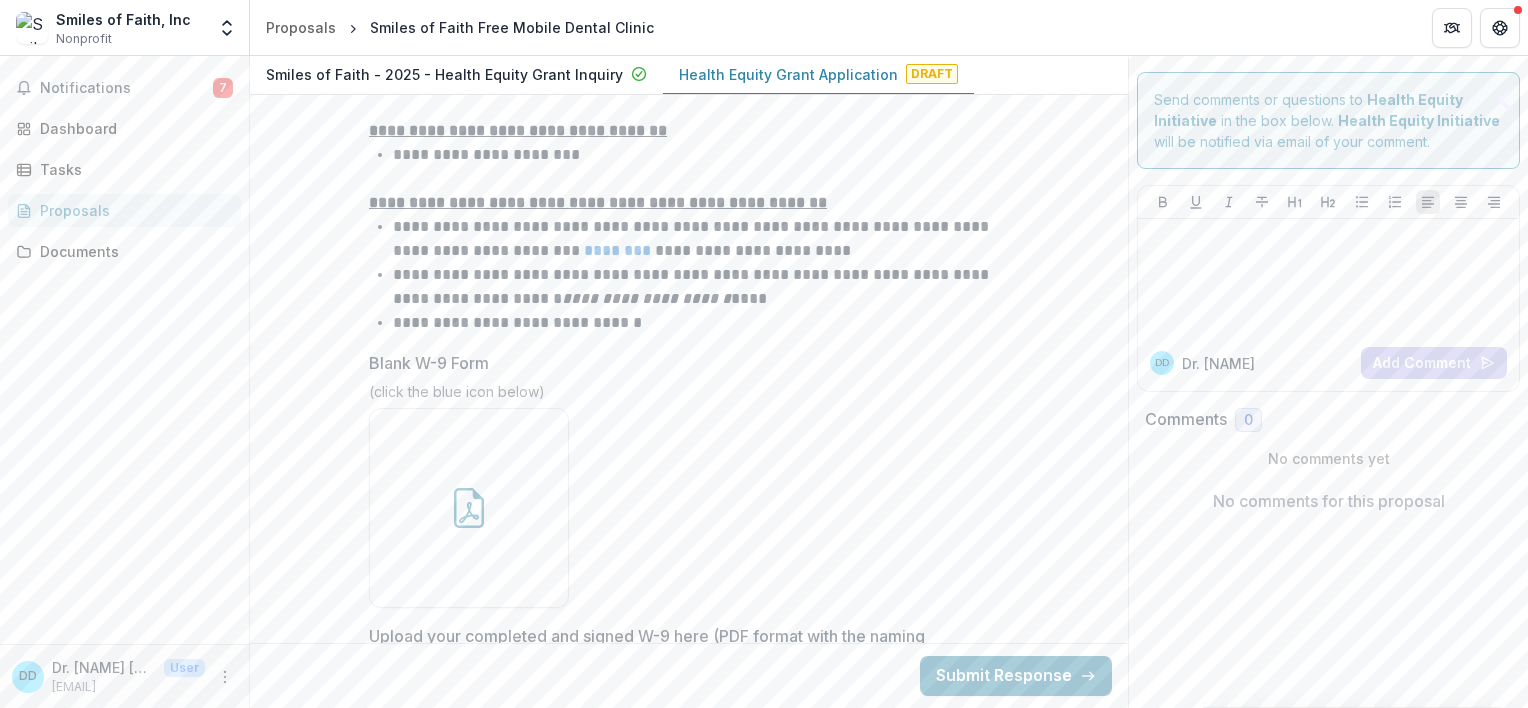 scroll, scrollTop: 13115, scrollLeft: 0, axis: vertical 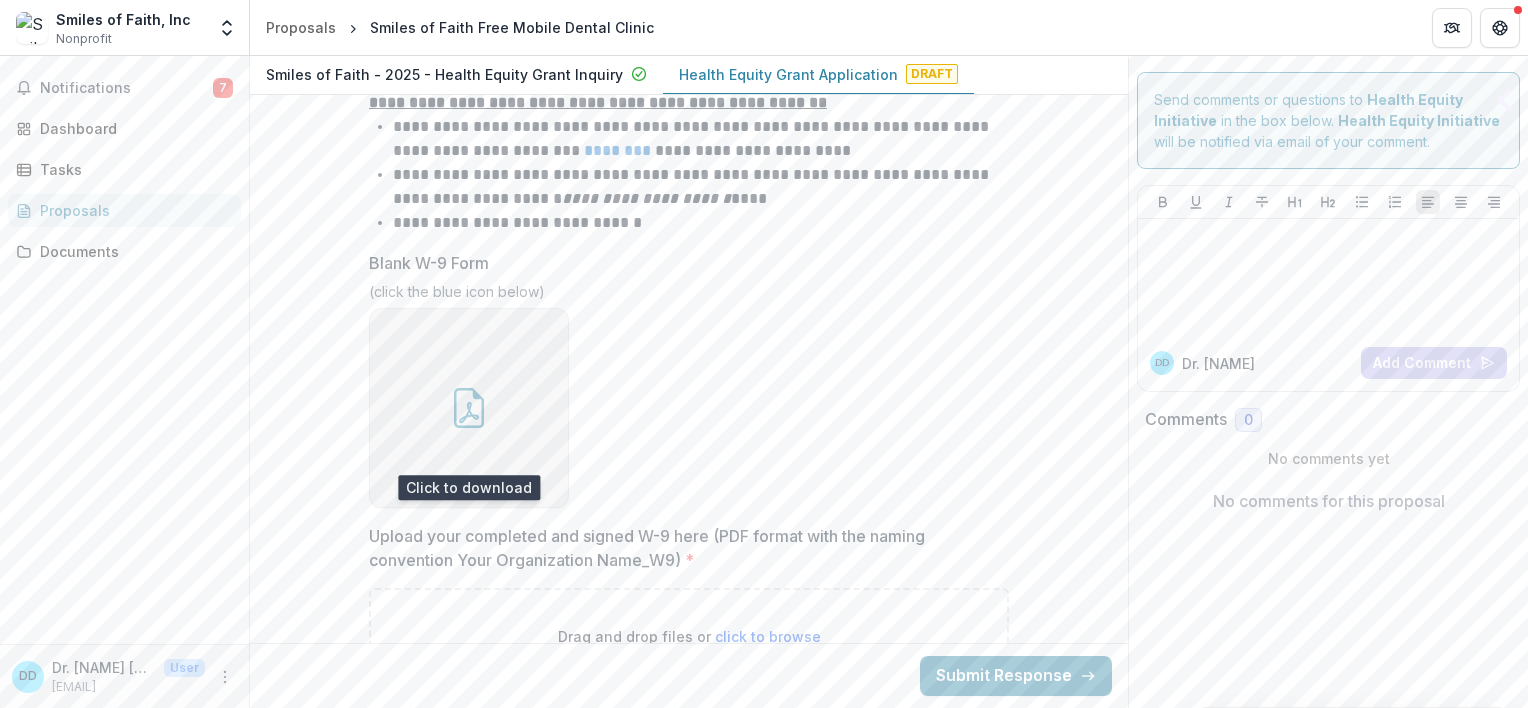 click 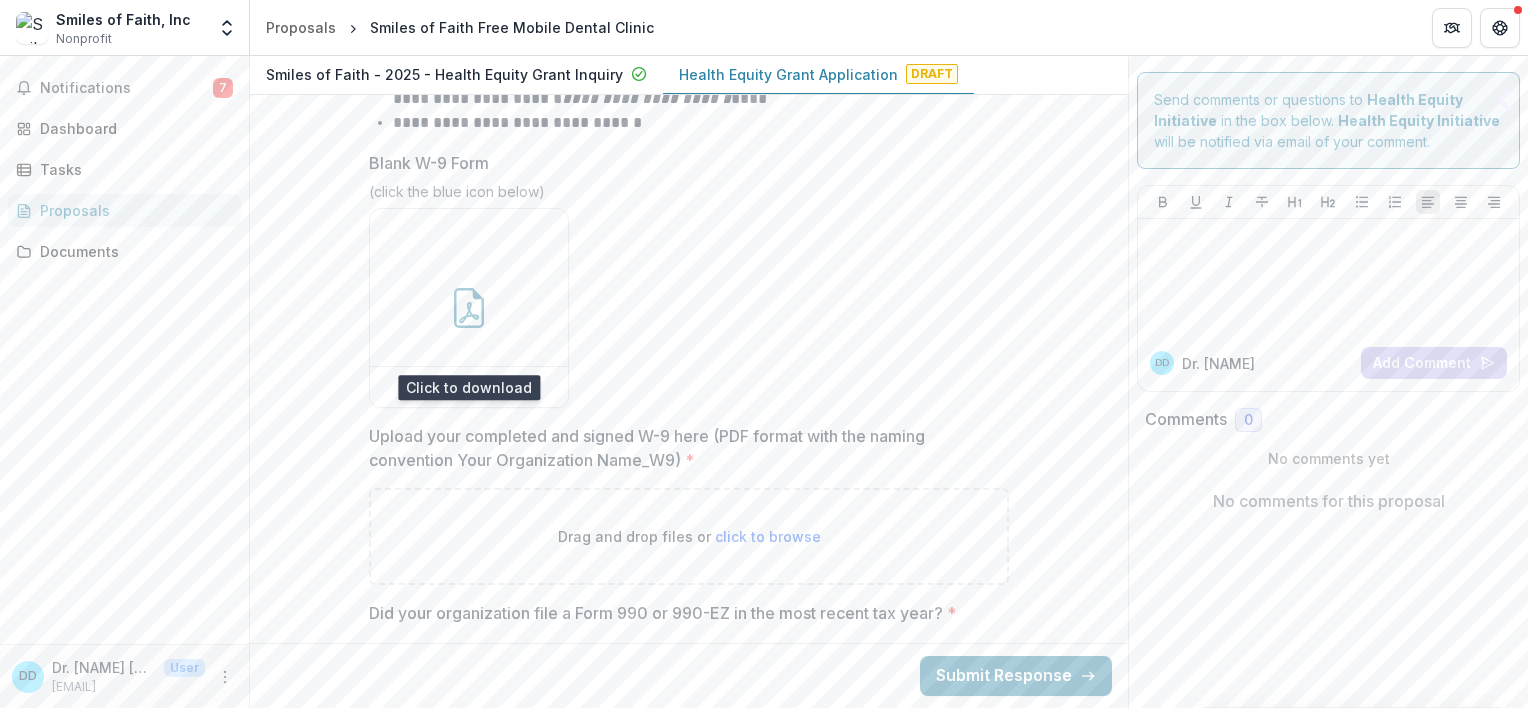 scroll, scrollTop: 13315, scrollLeft: 0, axis: vertical 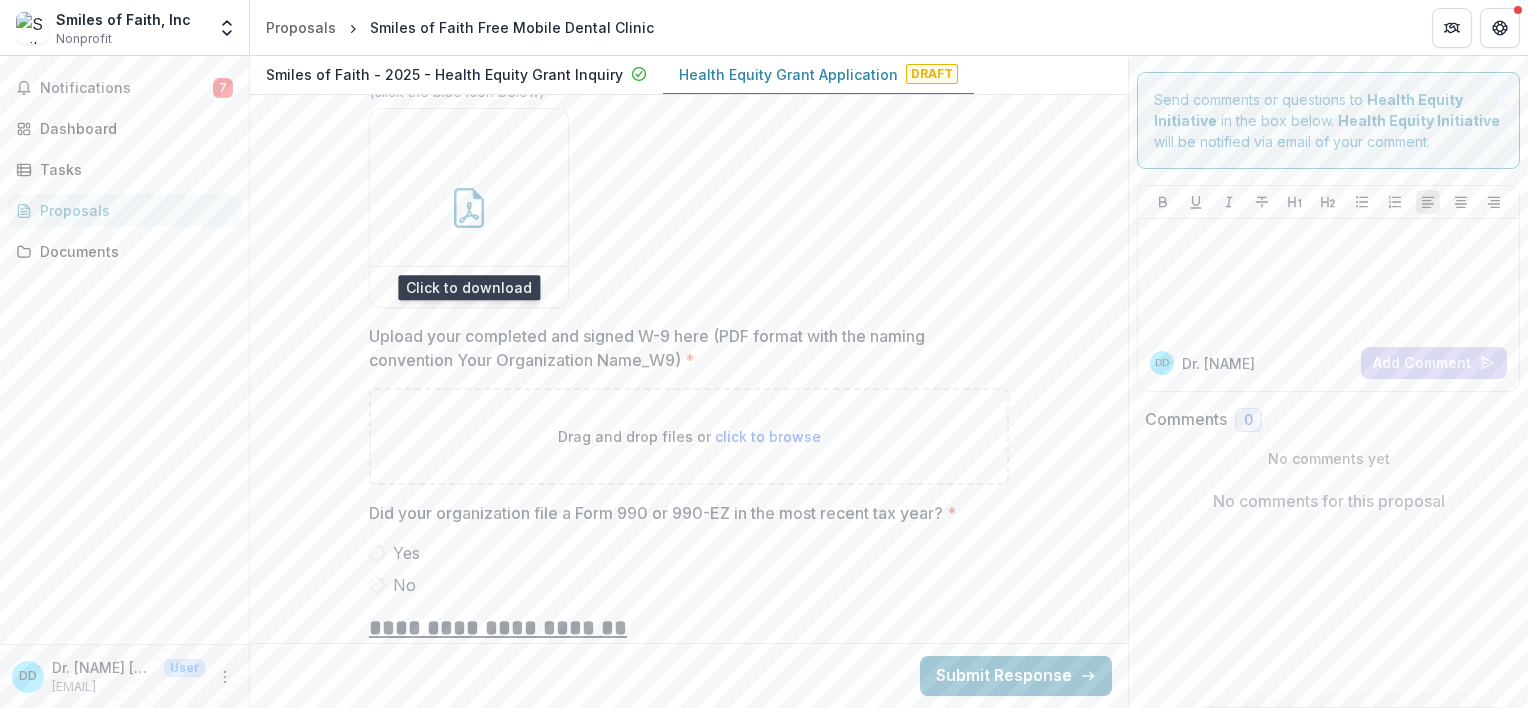 click at bounding box center (377, 553) 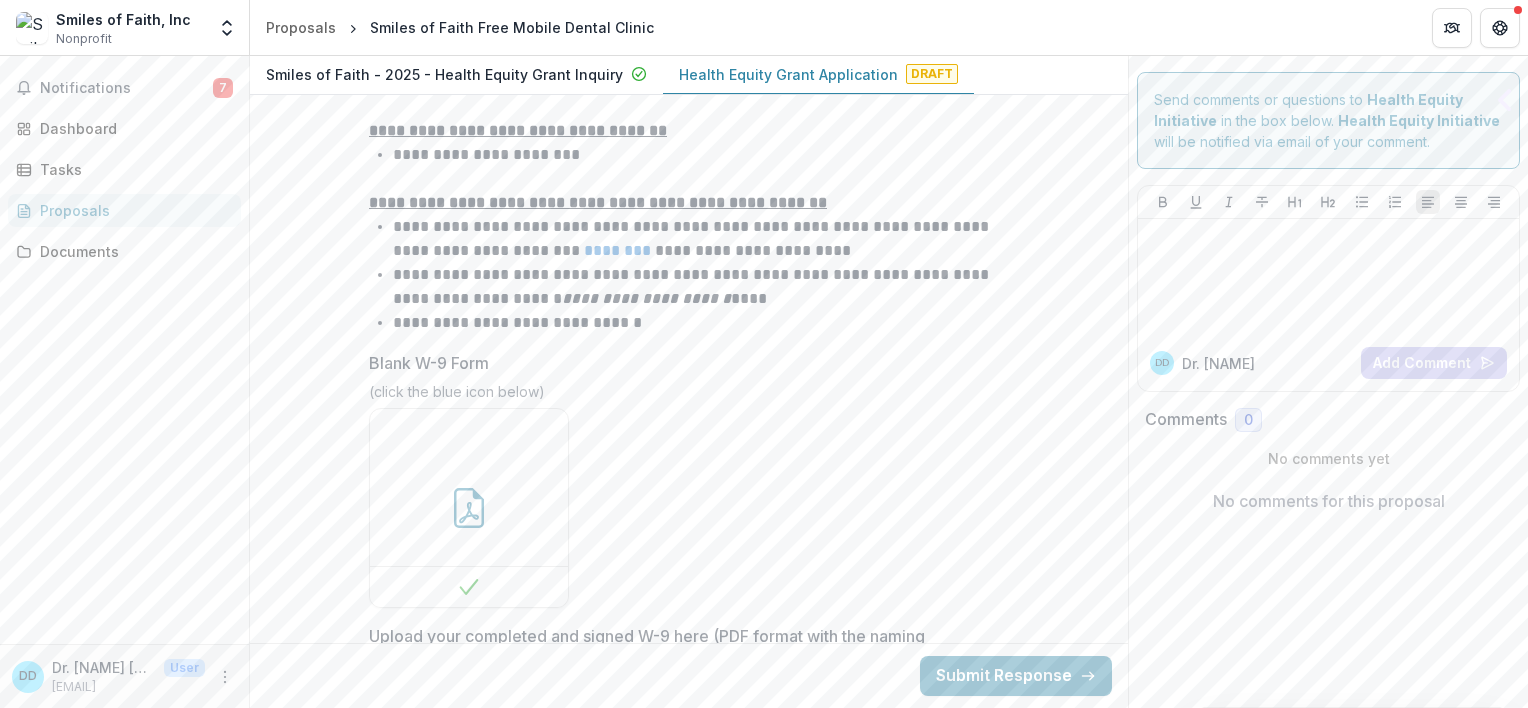 scroll, scrollTop: 13215, scrollLeft: 0, axis: vertical 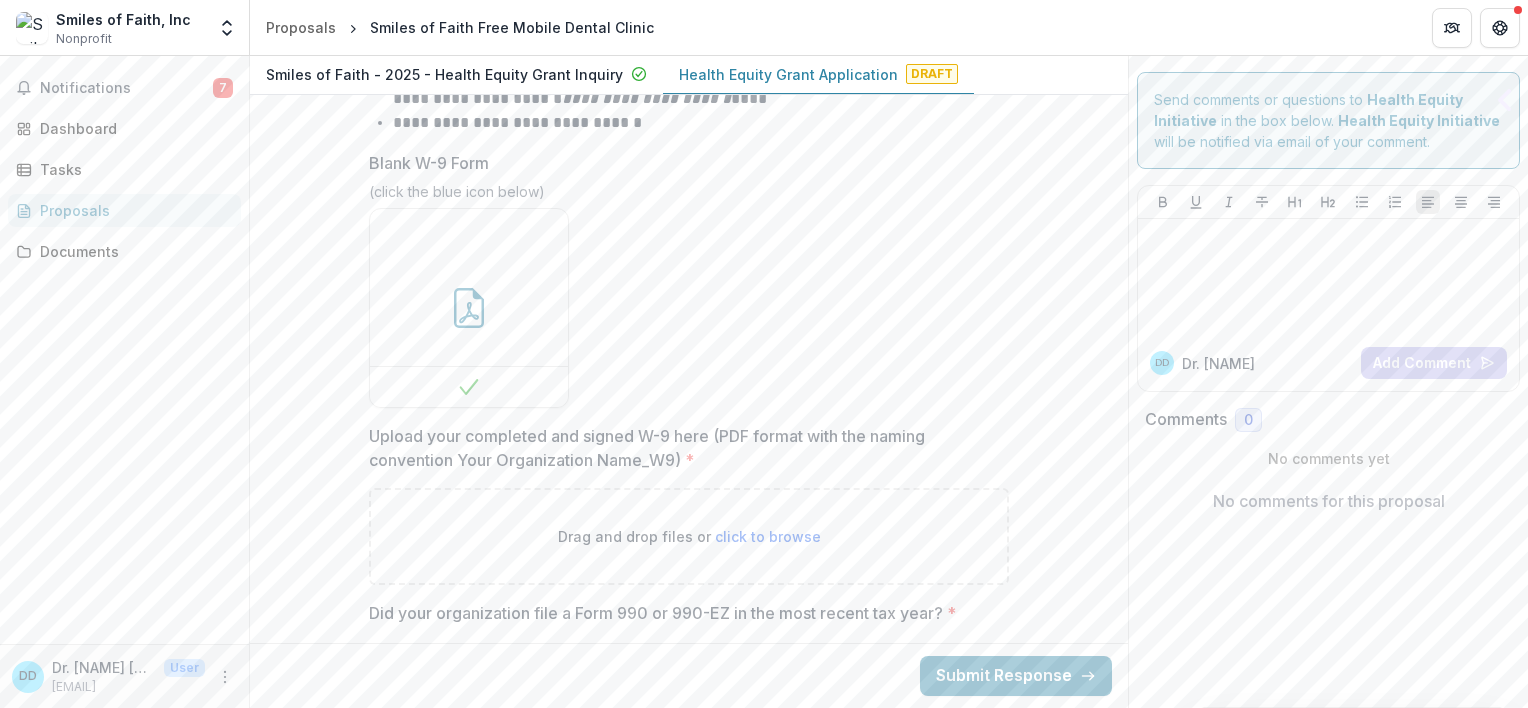 click on "click to browse" at bounding box center [768, 536] 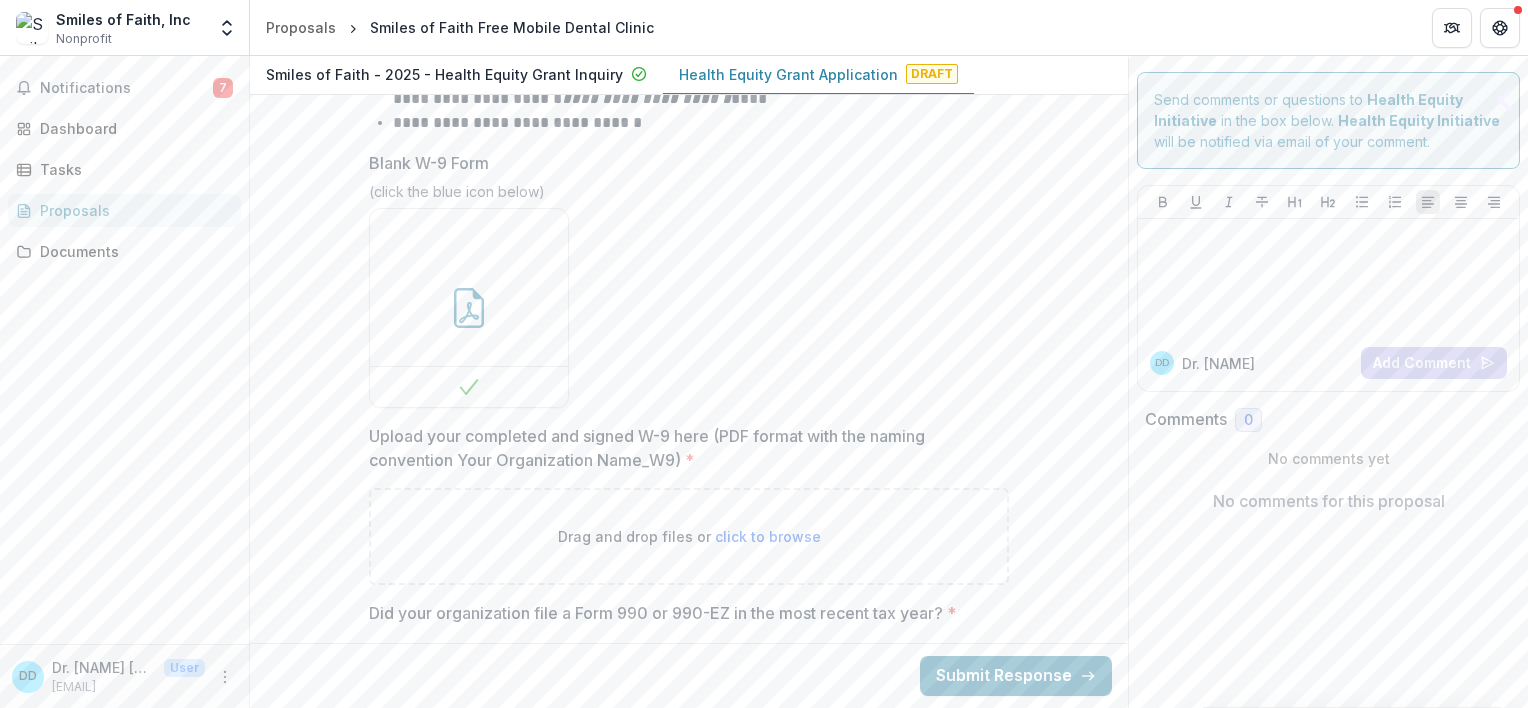 type on "**********" 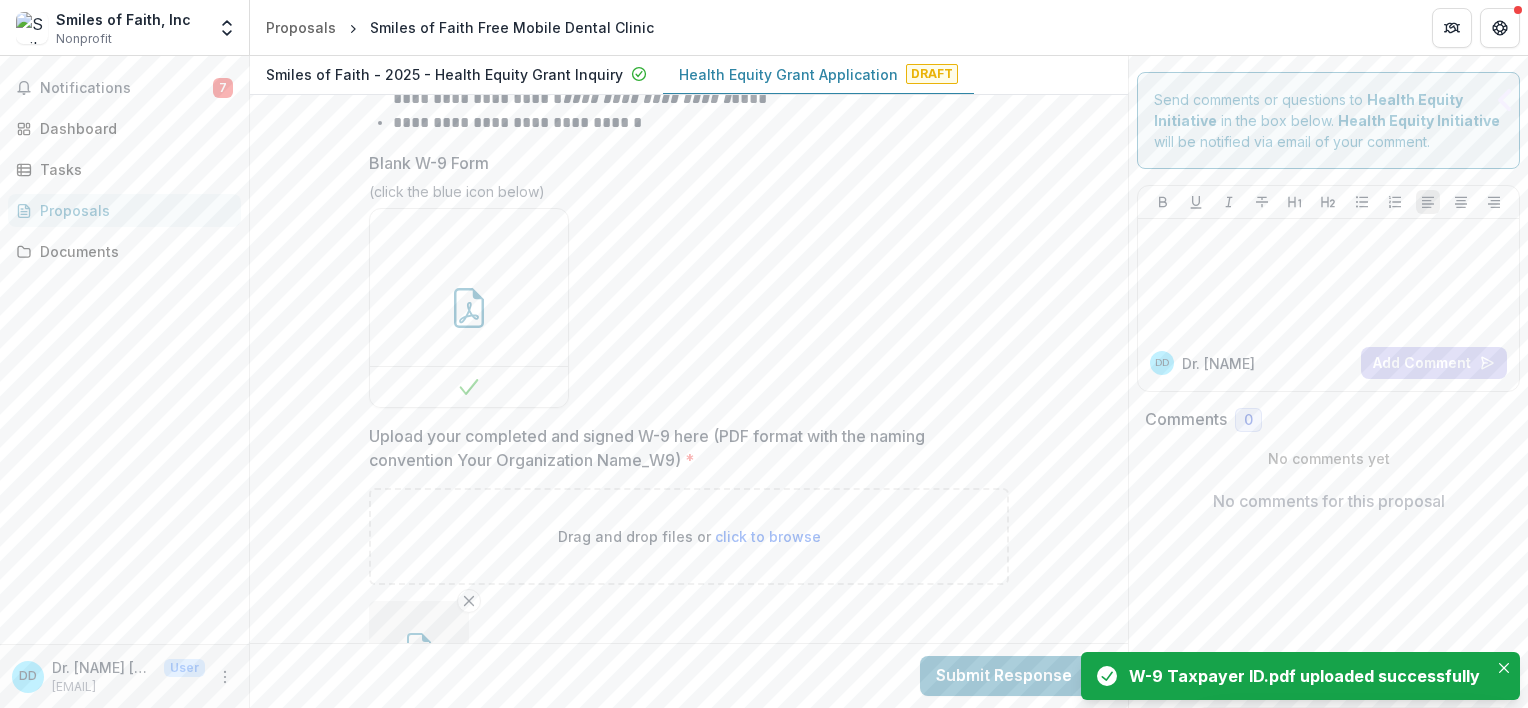 scroll, scrollTop: 13415, scrollLeft: 0, axis: vertical 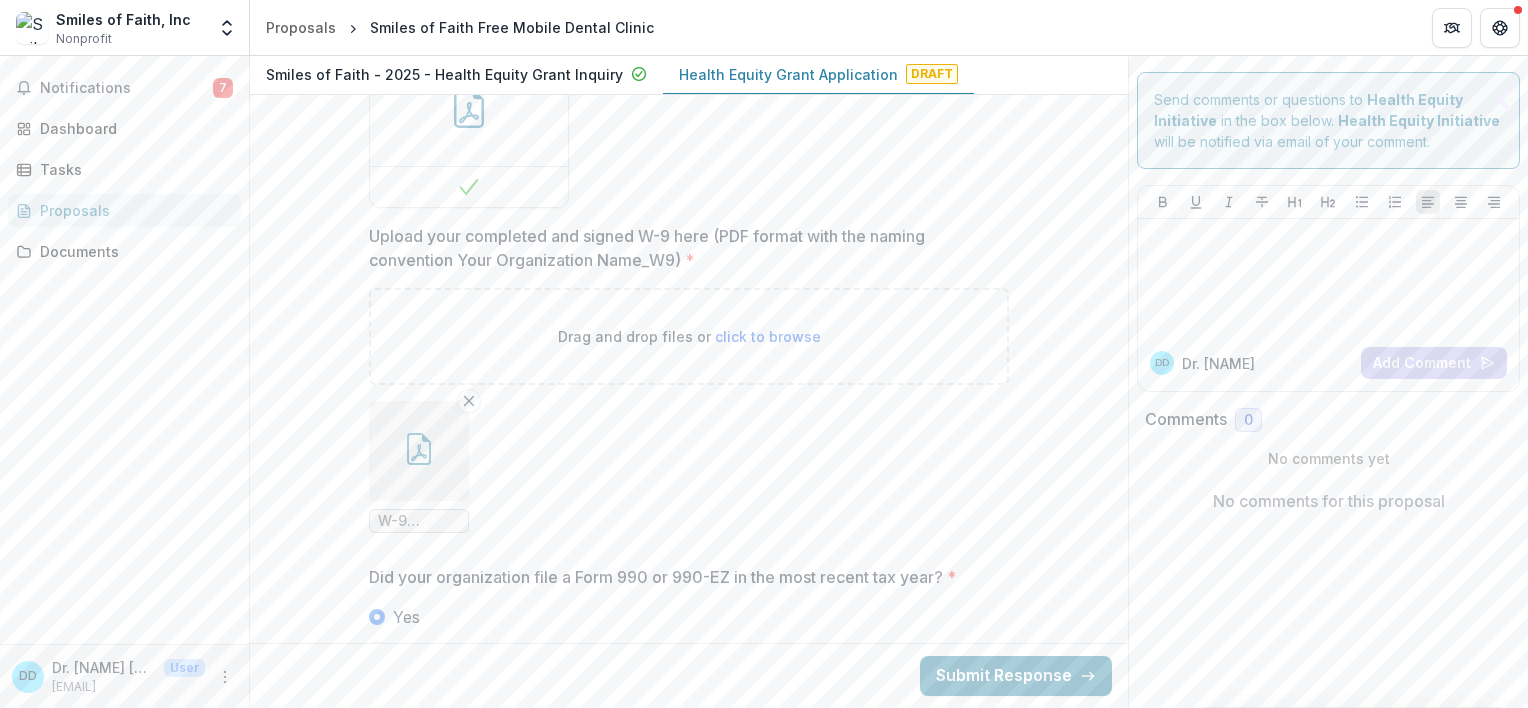 click 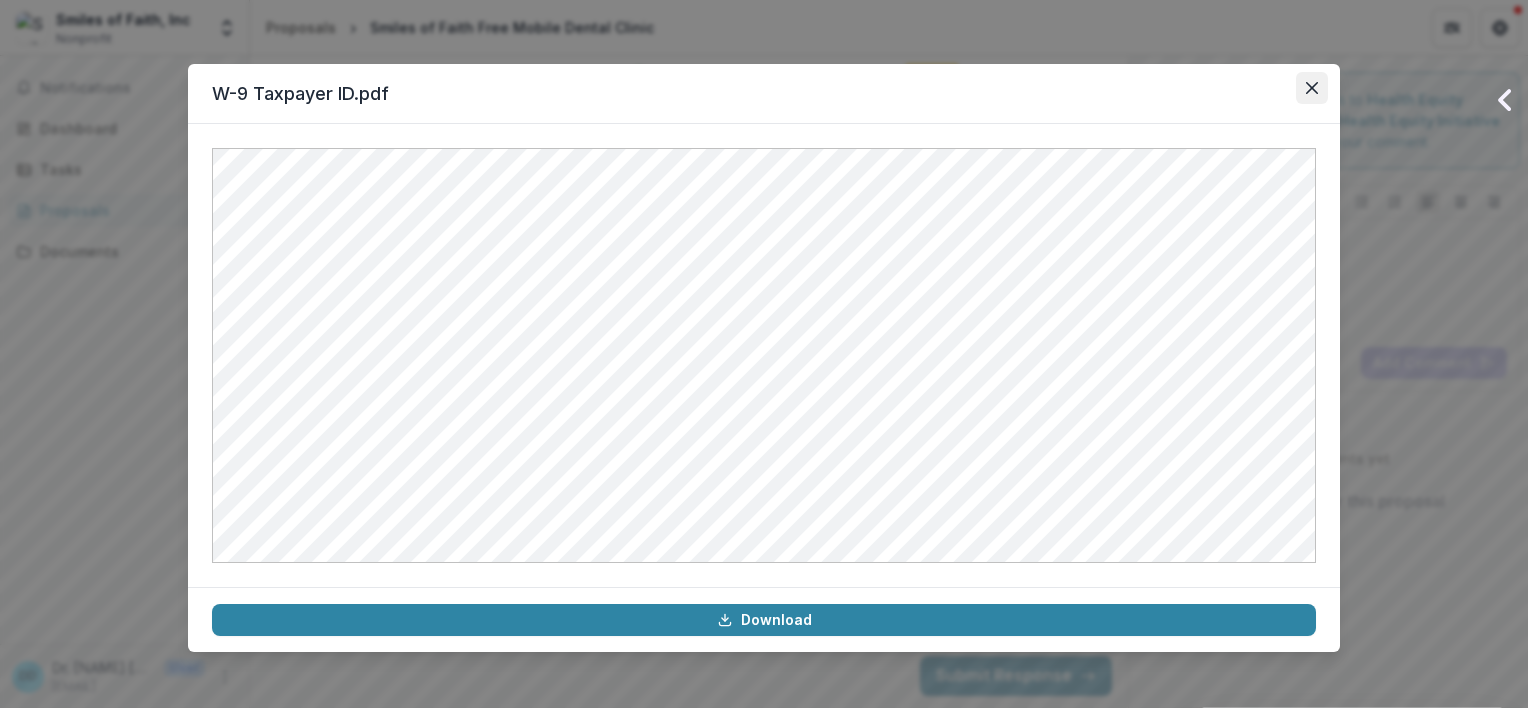 click 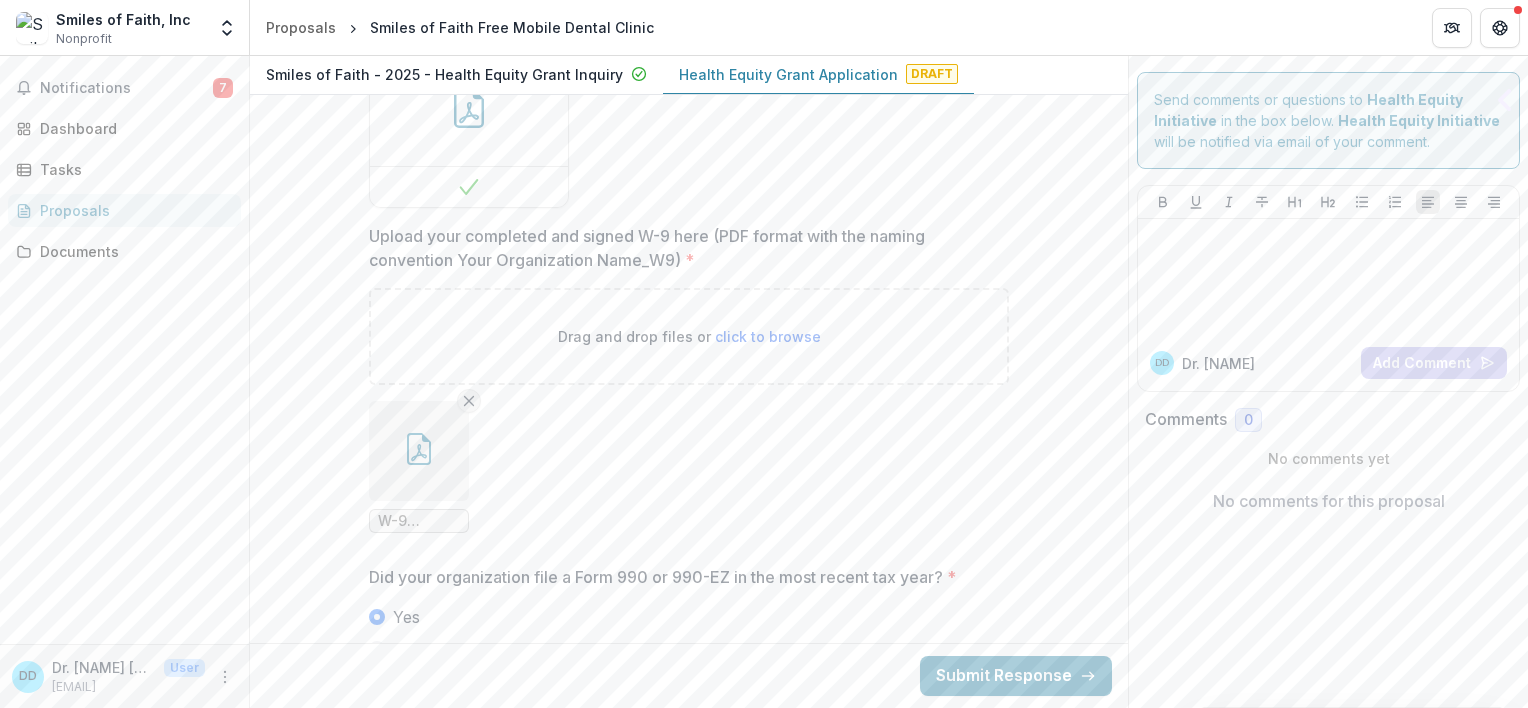 click 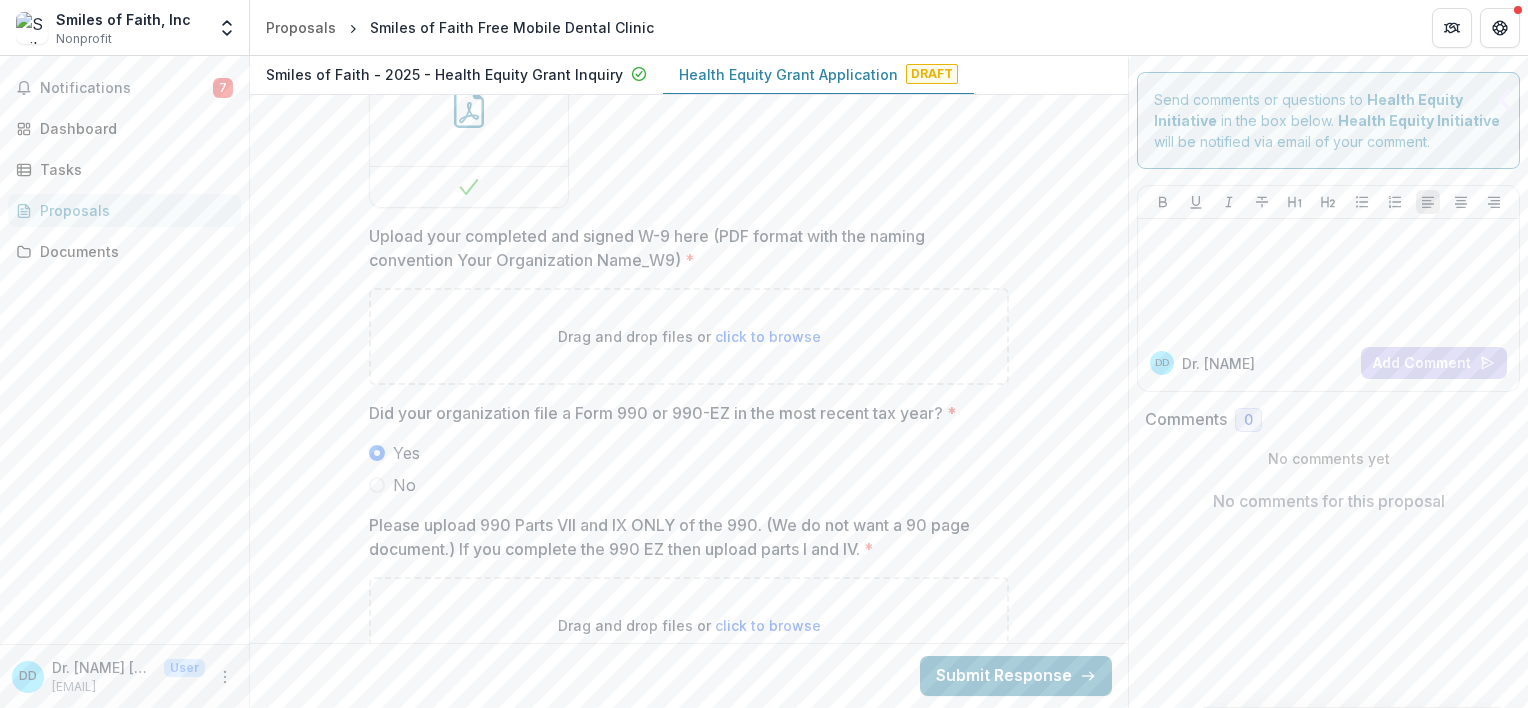 click on "click to browse" at bounding box center [768, 336] 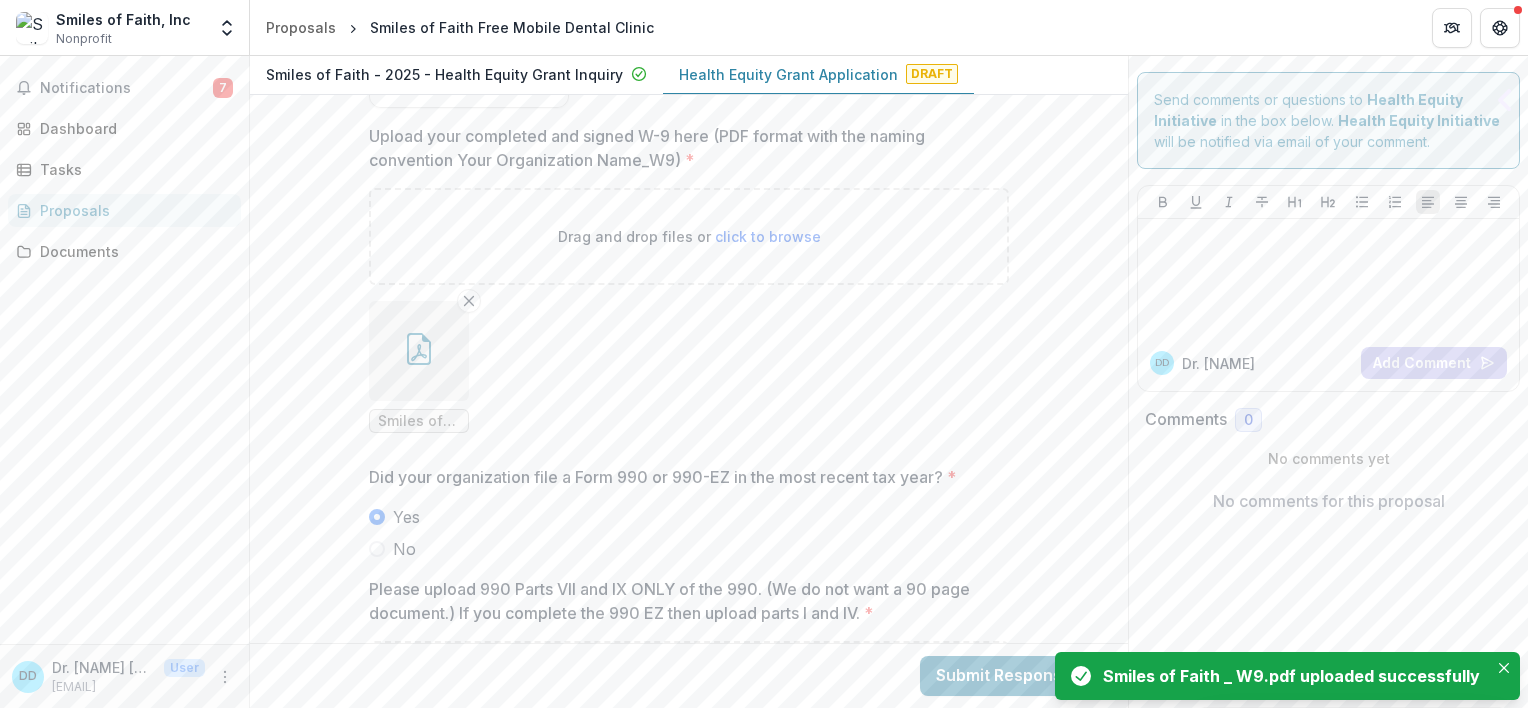 scroll, scrollTop: 13615, scrollLeft: 0, axis: vertical 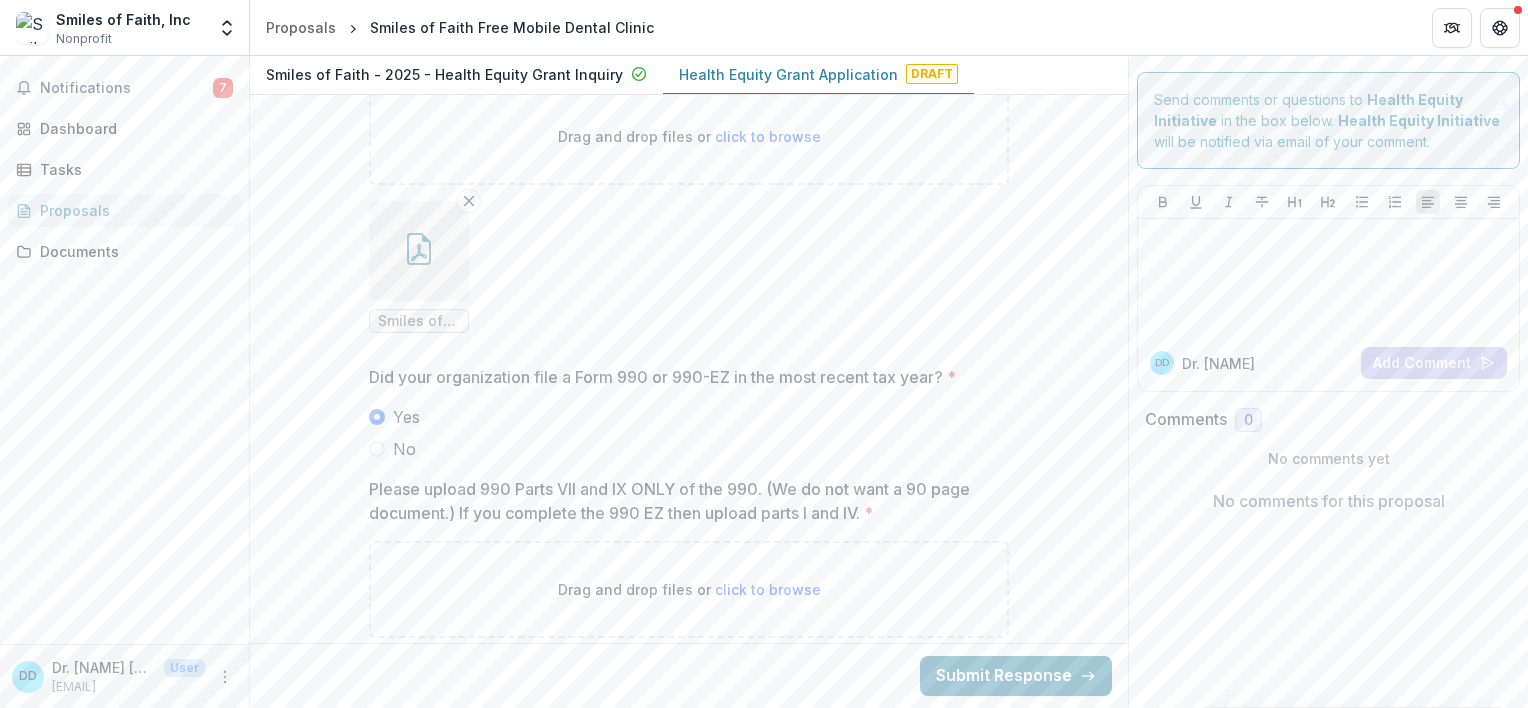 click on "click to browse" at bounding box center [768, 589] 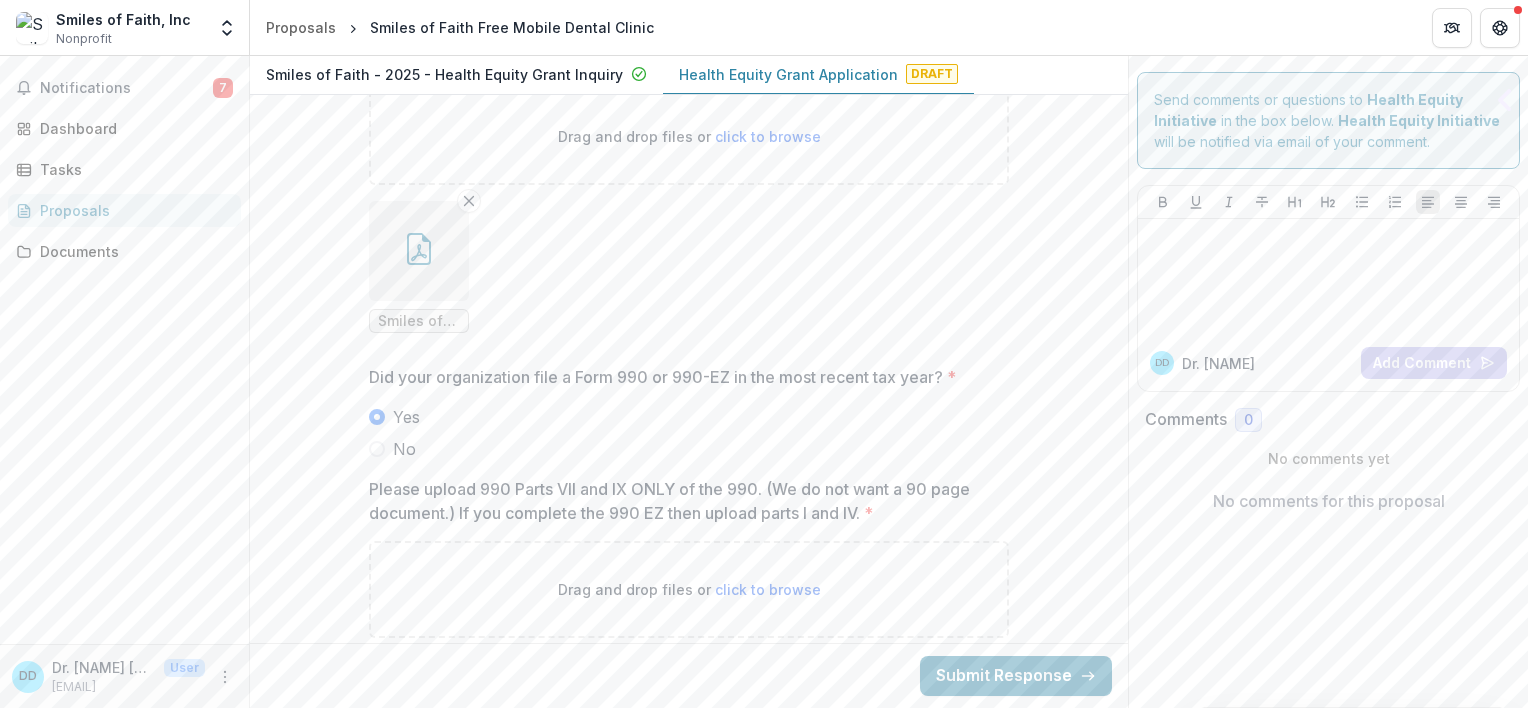 click on "click to browse" at bounding box center (768, 589) 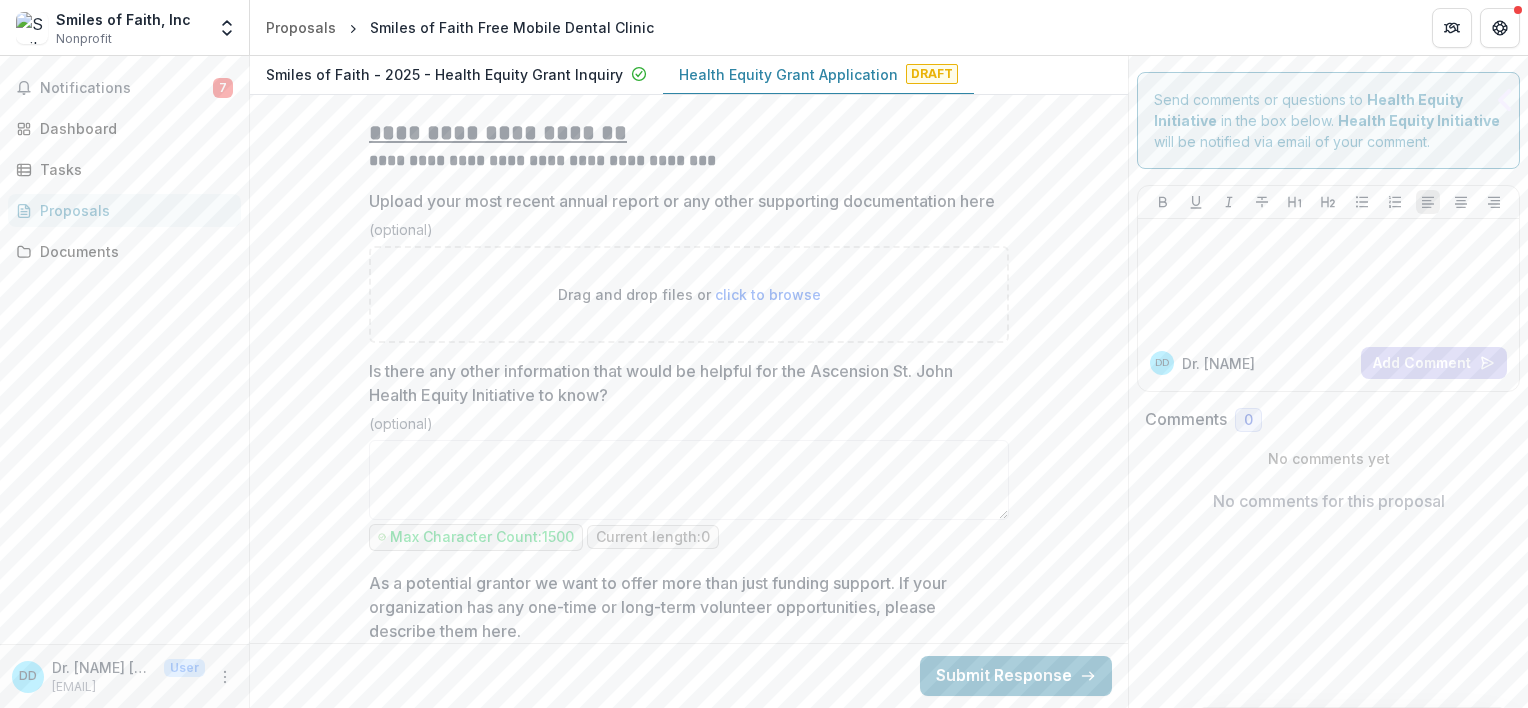 scroll, scrollTop: 14515, scrollLeft: 0, axis: vertical 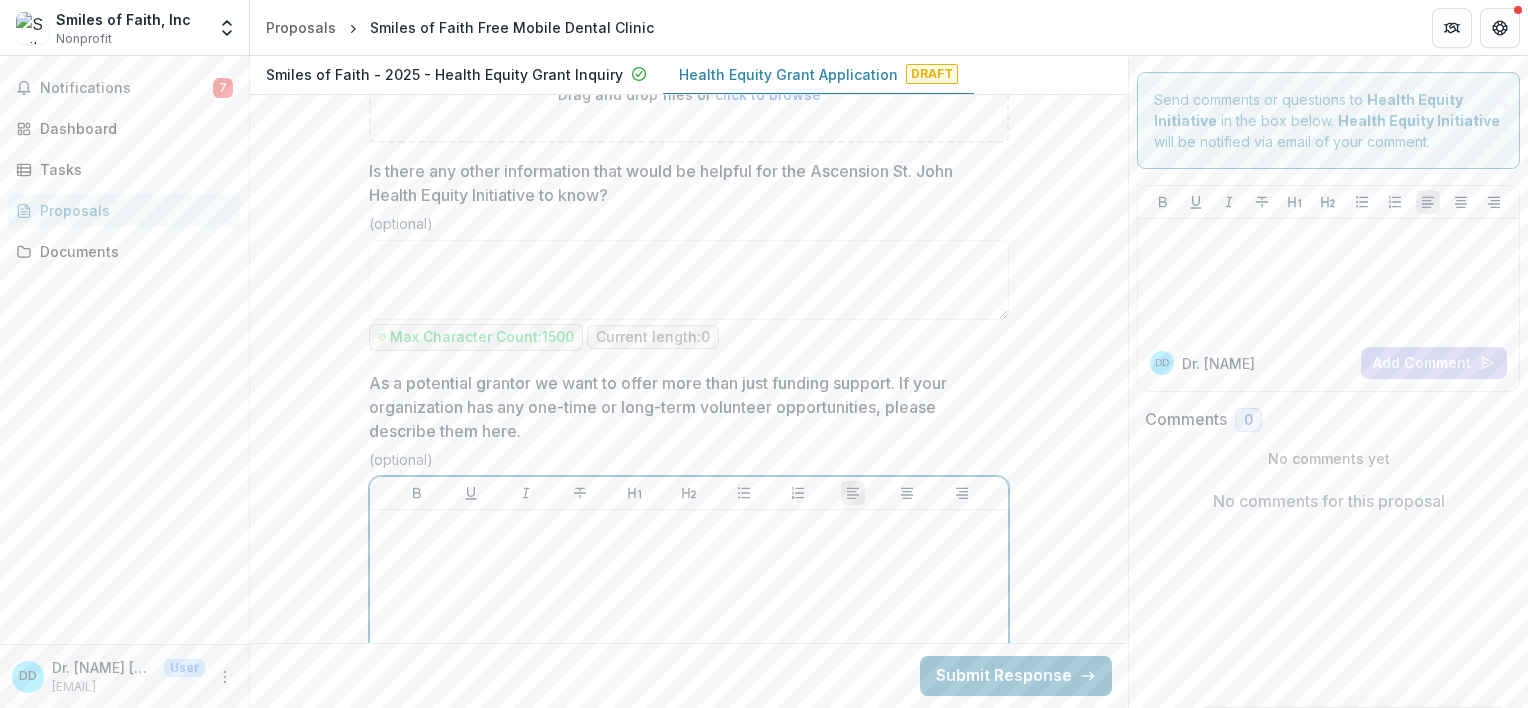 click at bounding box center [689, 529] 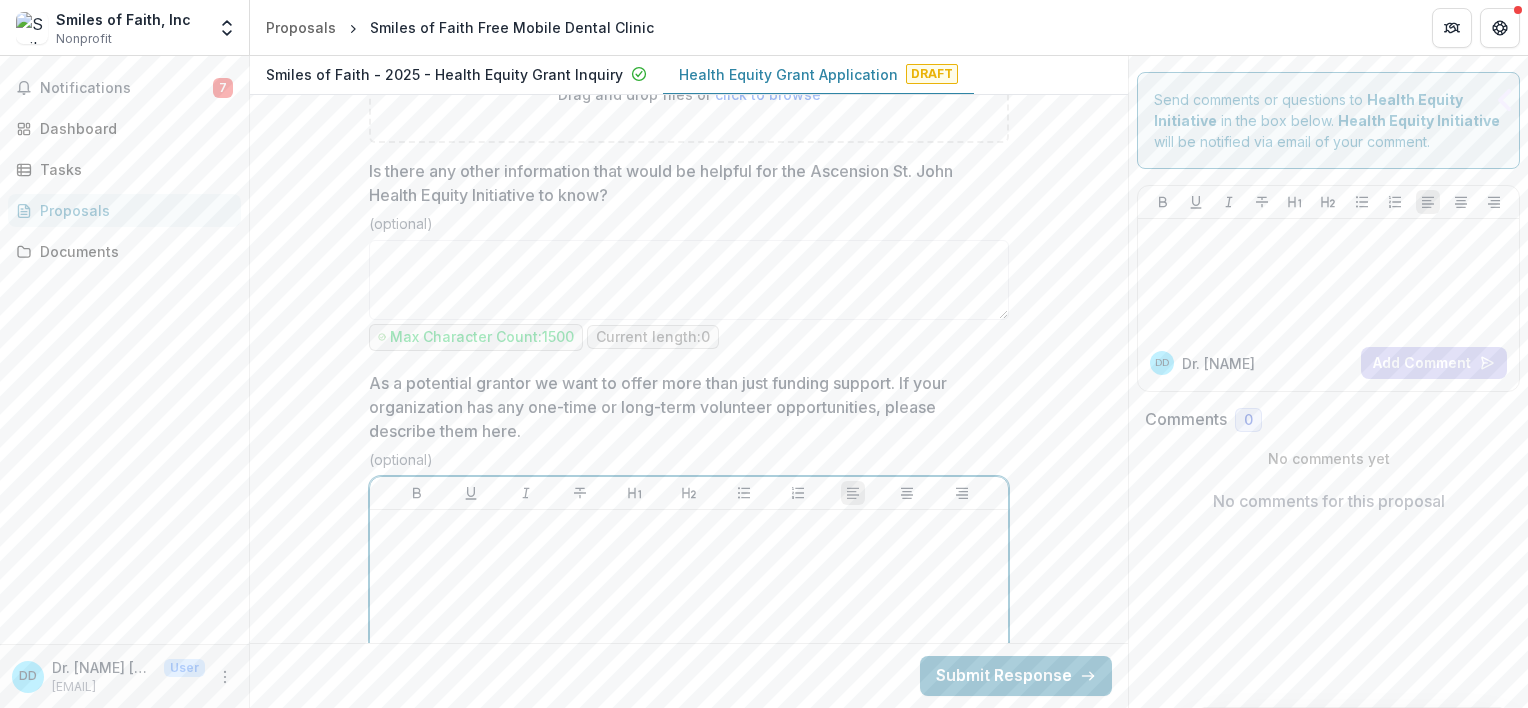 type 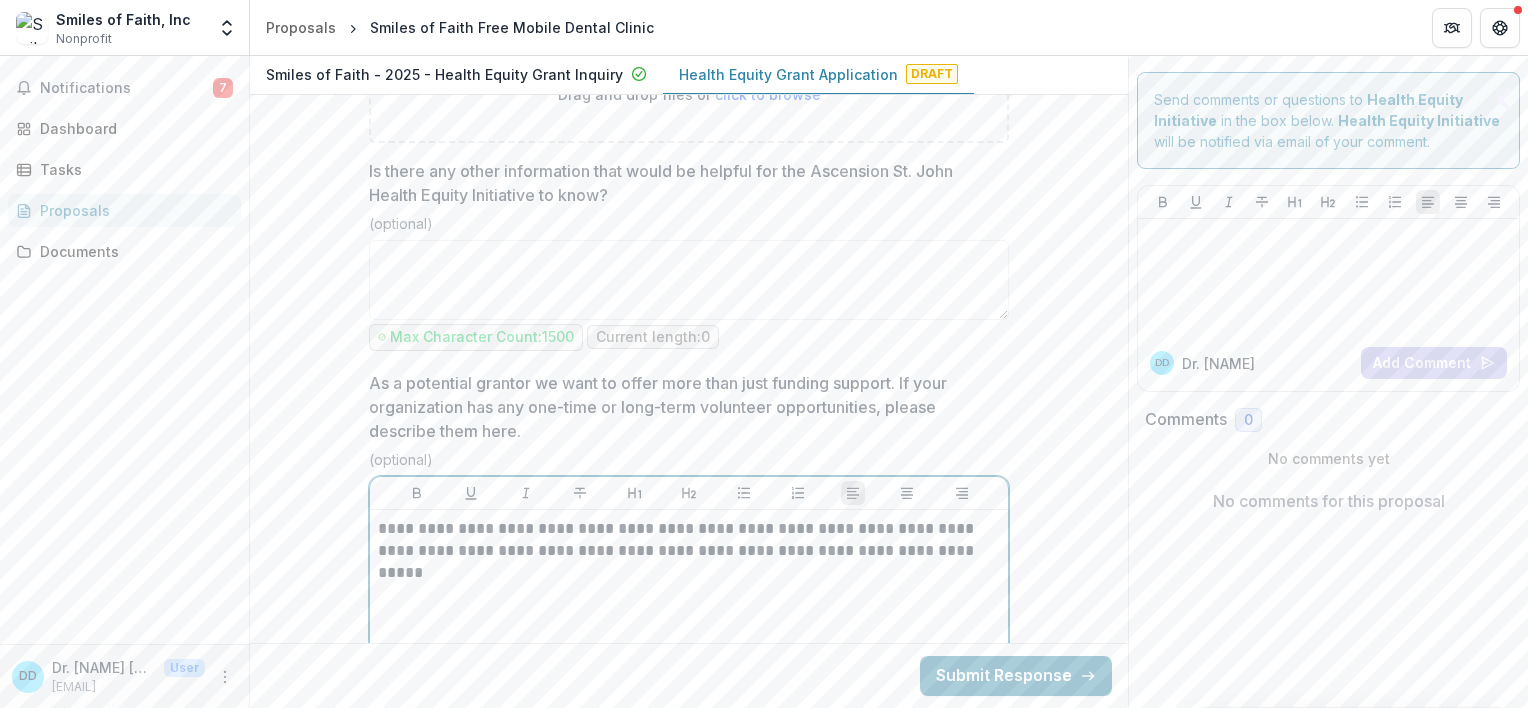 click on "**********" at bounding box center (689, 540) 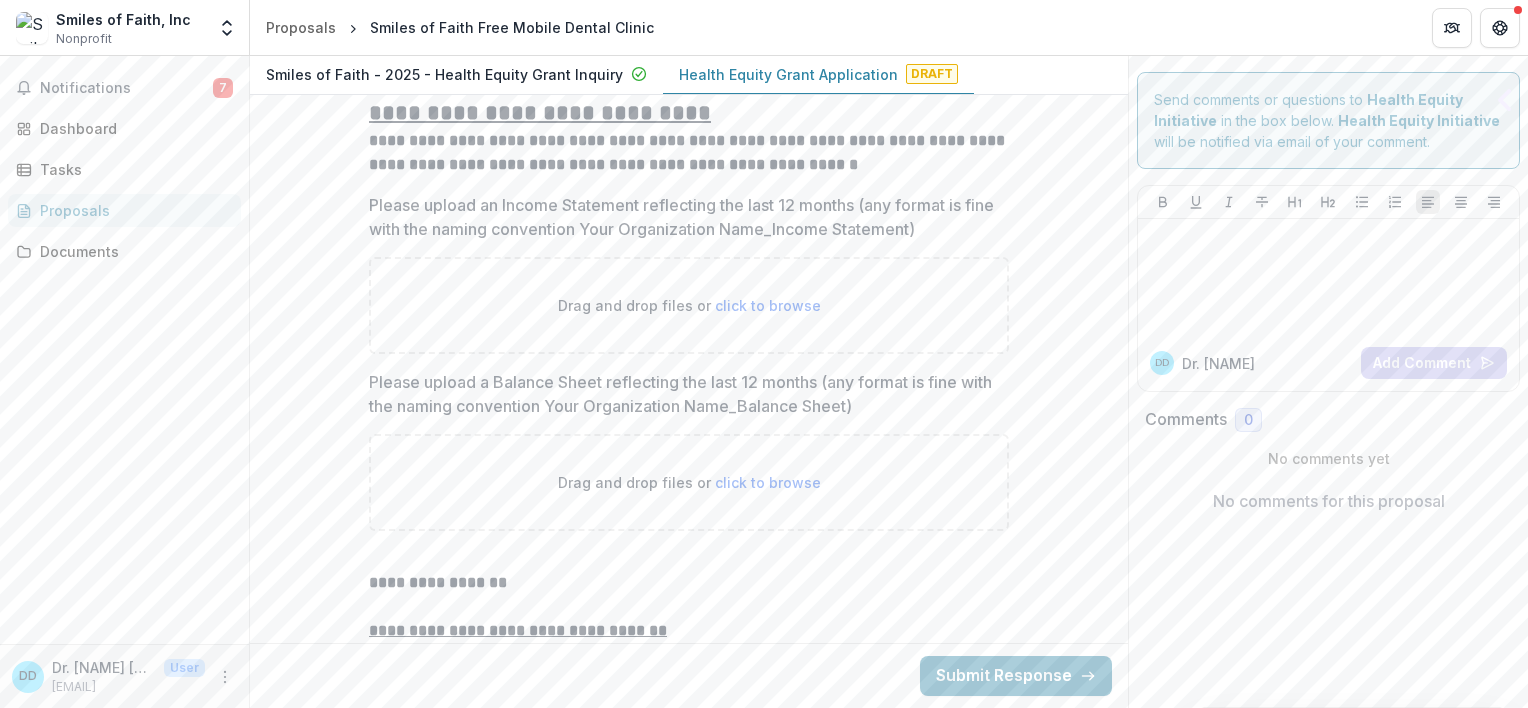 scroll, scrollTop: 12415, scrollLeft: 0, axis: vertical 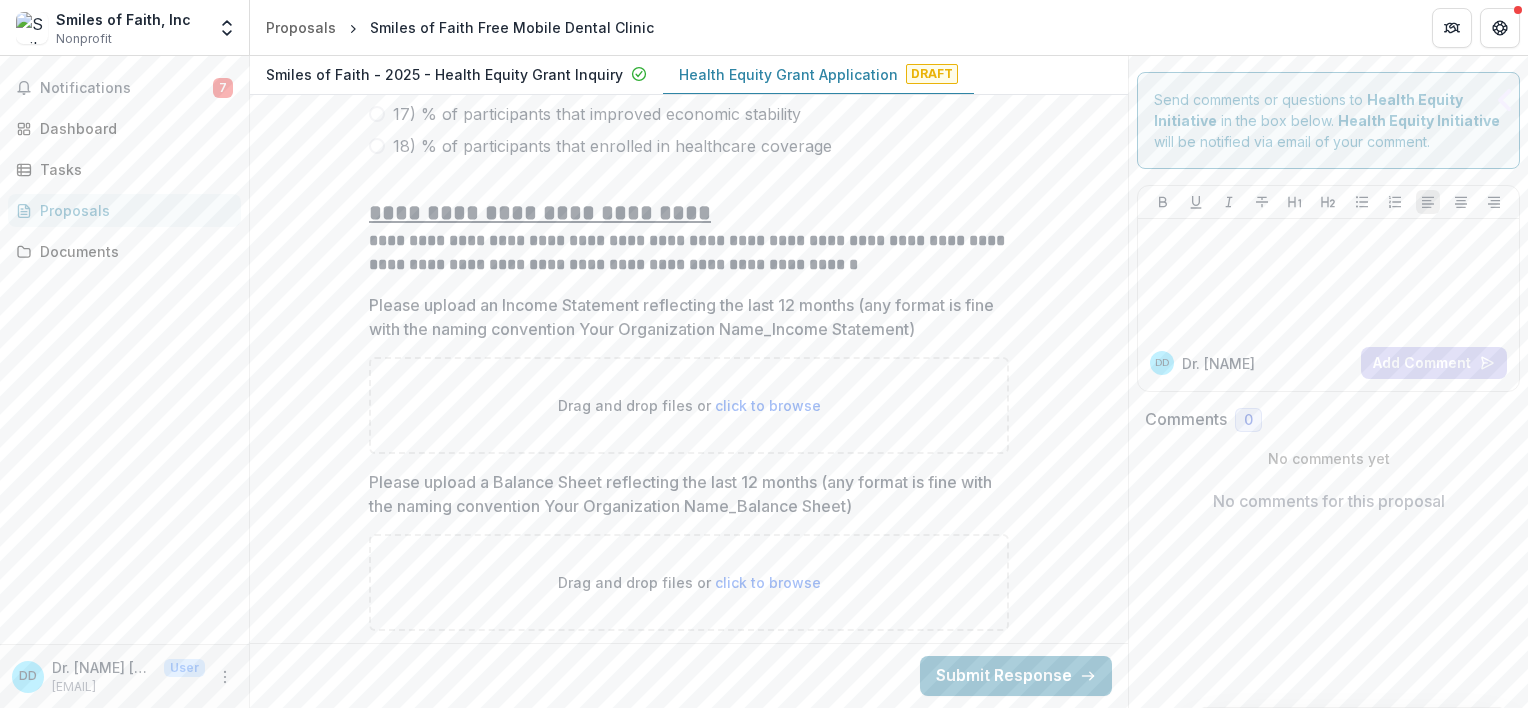 click on "click to browse" at bounding box center [768, 405] 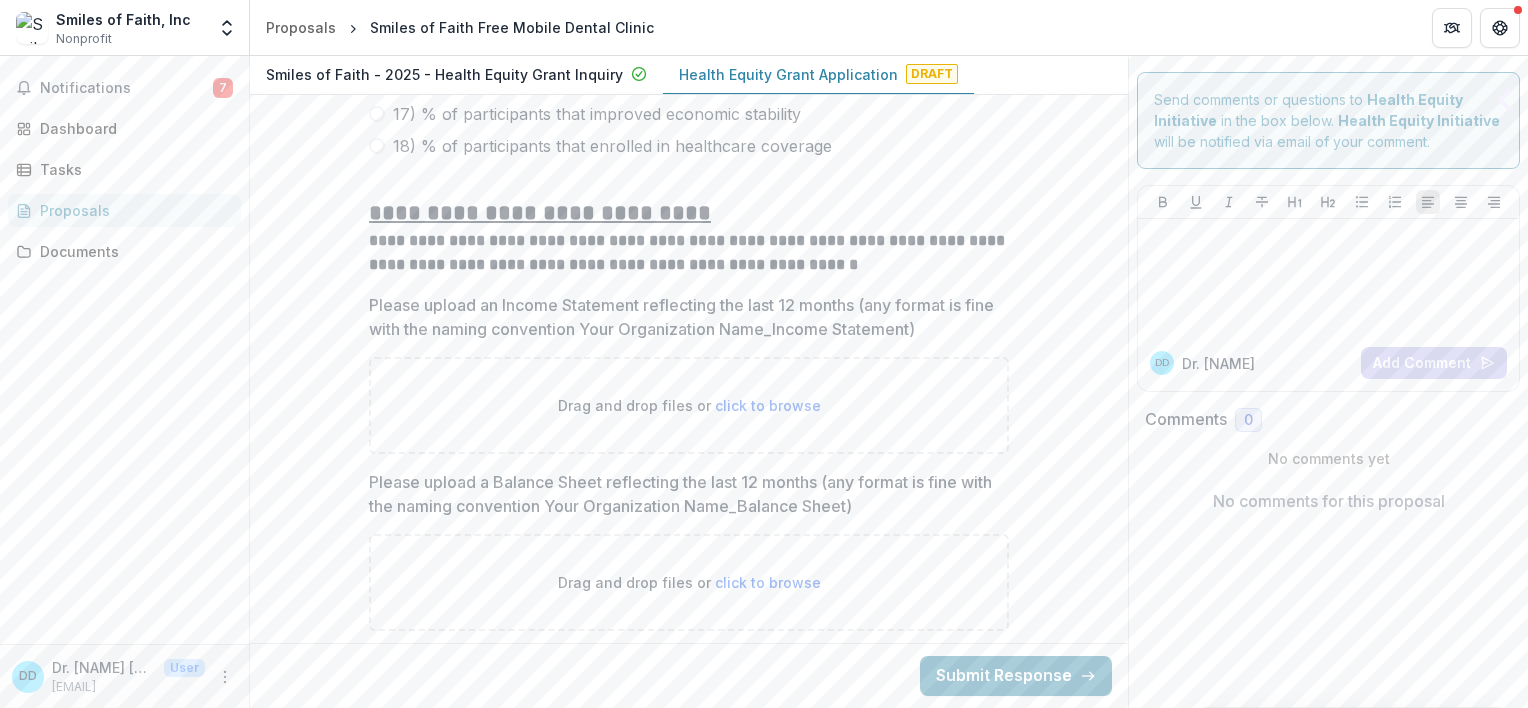type on "**********" 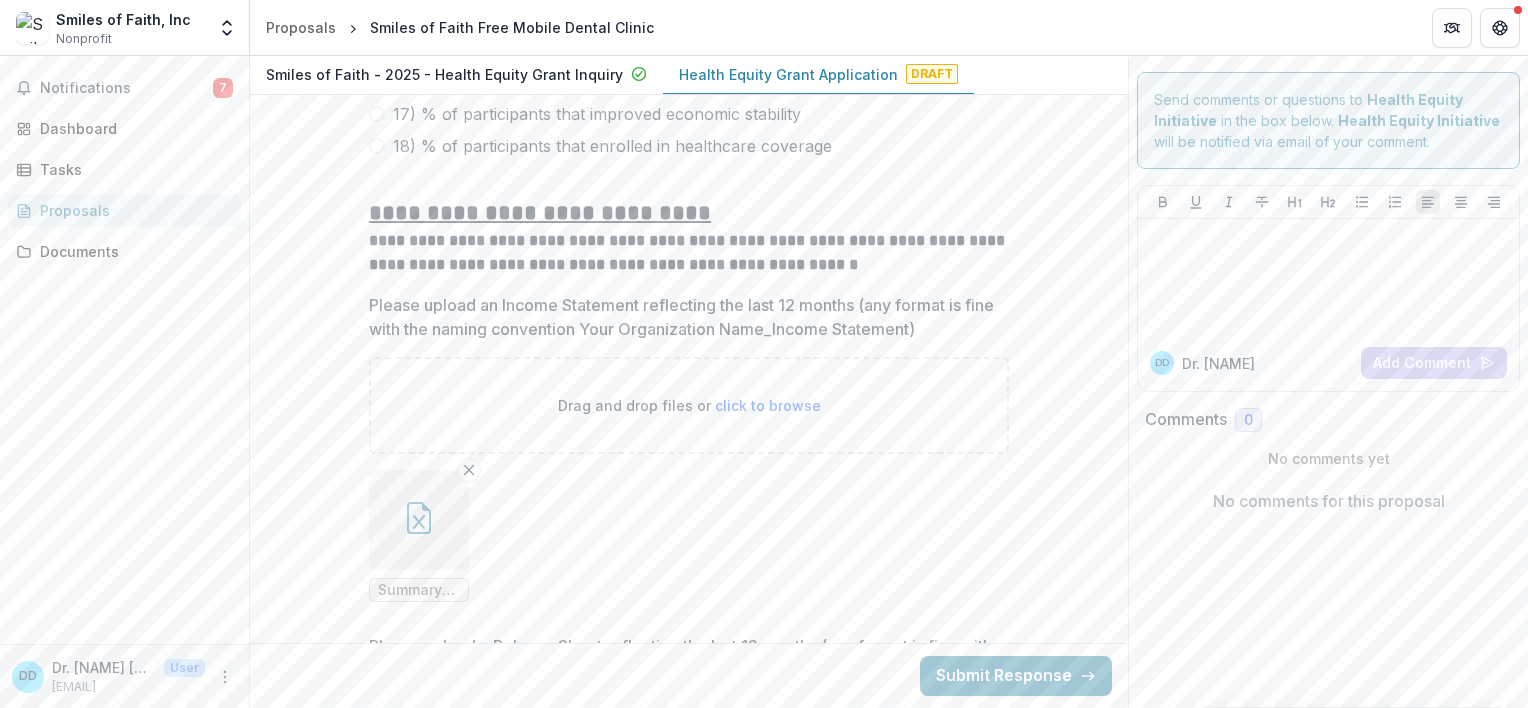 click at bounding box center [419, 520] 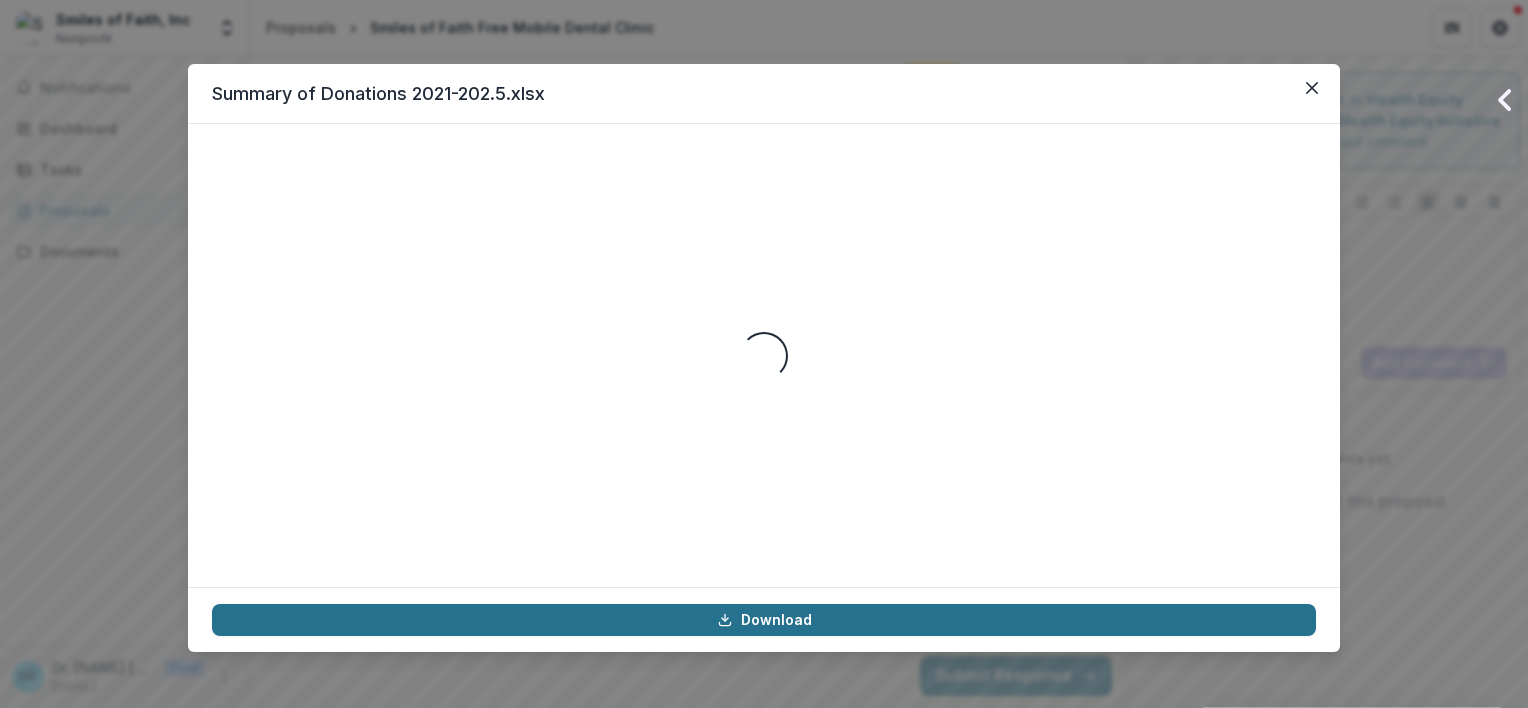 click 